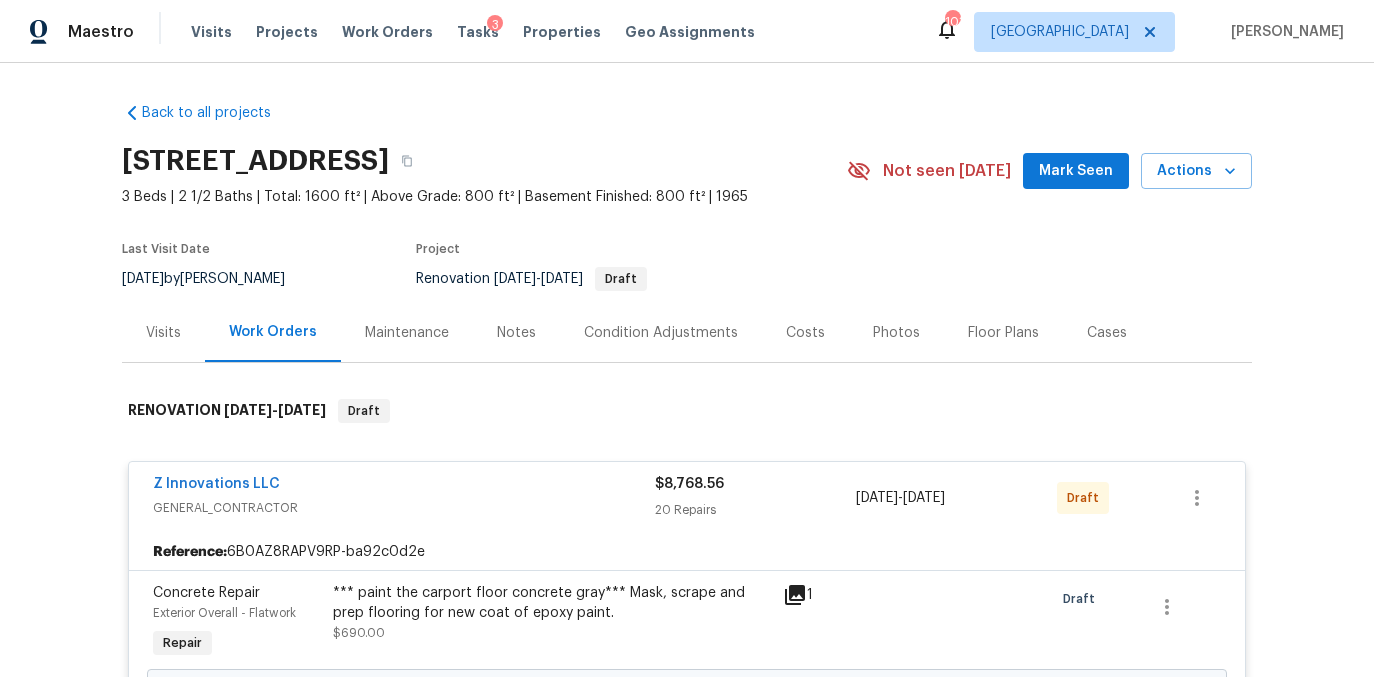 scroll, scrollTop: 0, scrollLeft: 0, axis: both 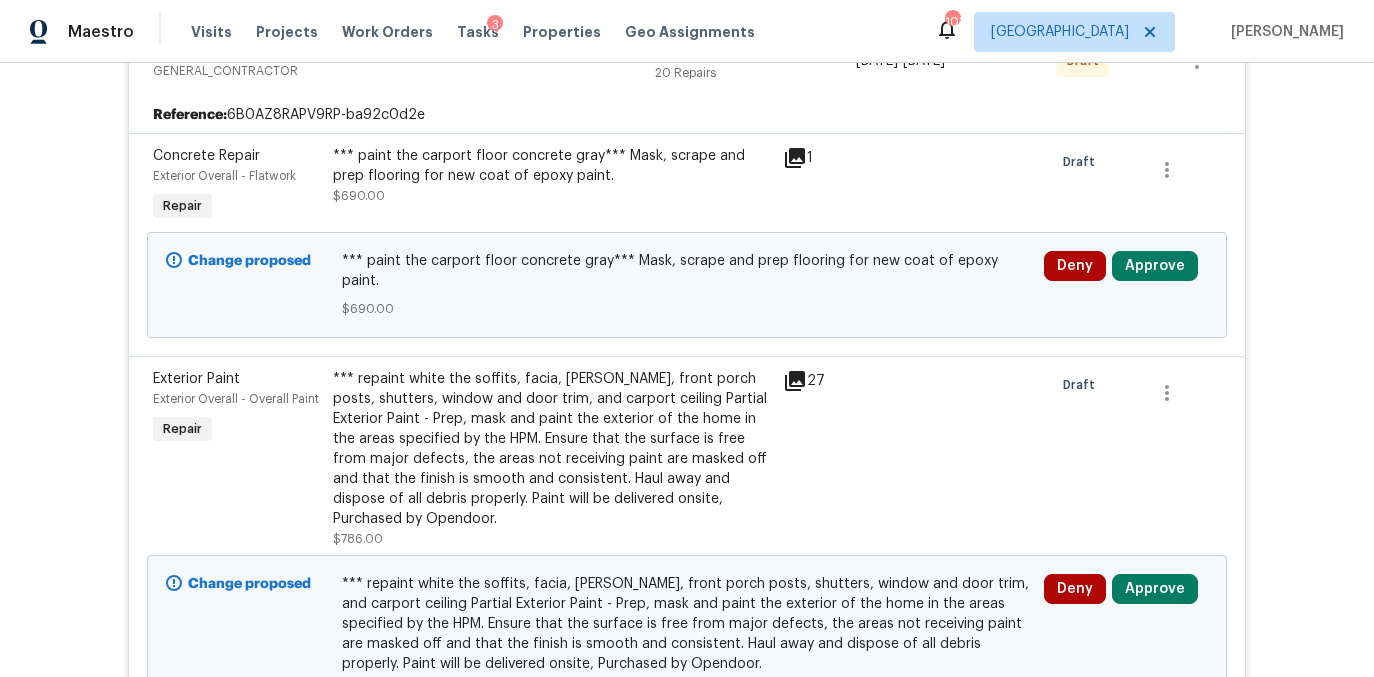 click 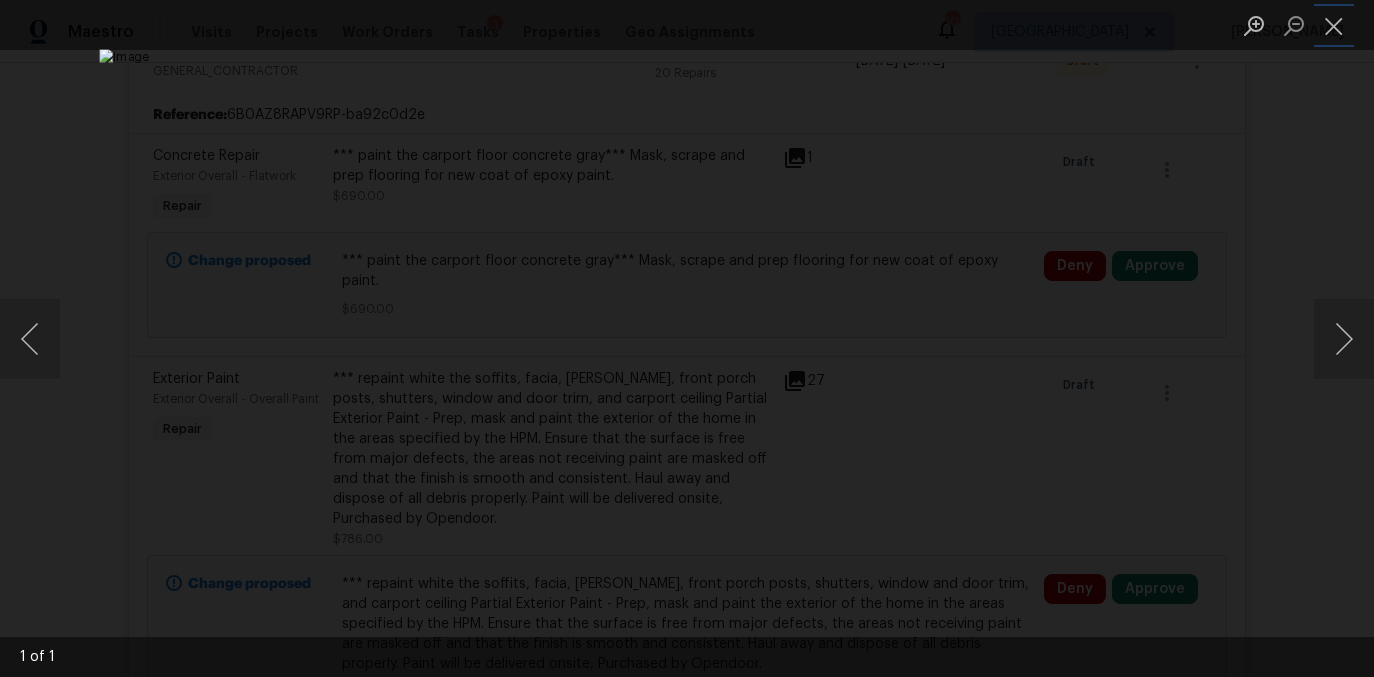 drag, startPoint x: 1342, startPoint y: 27, endPoint x: 1260, endPoint y: 107, distance: 114.56003 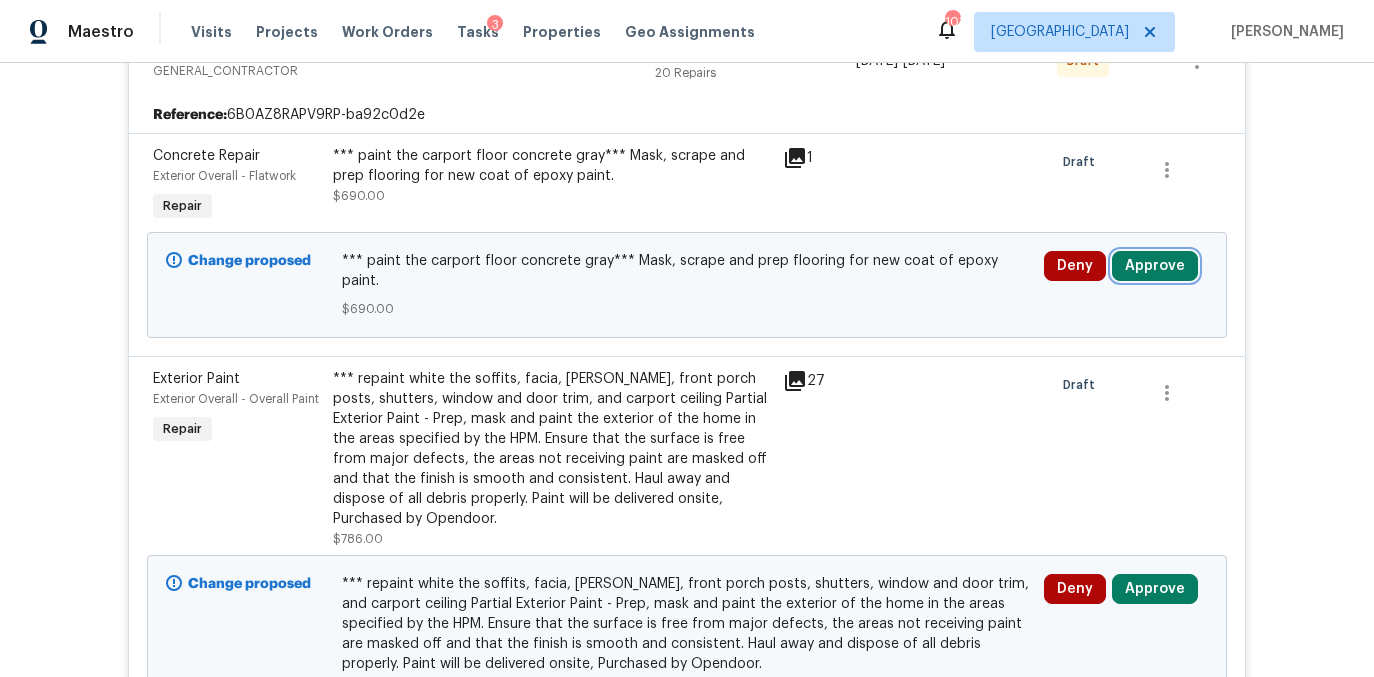 click on "Approve" at bounding box center (1155, 266) 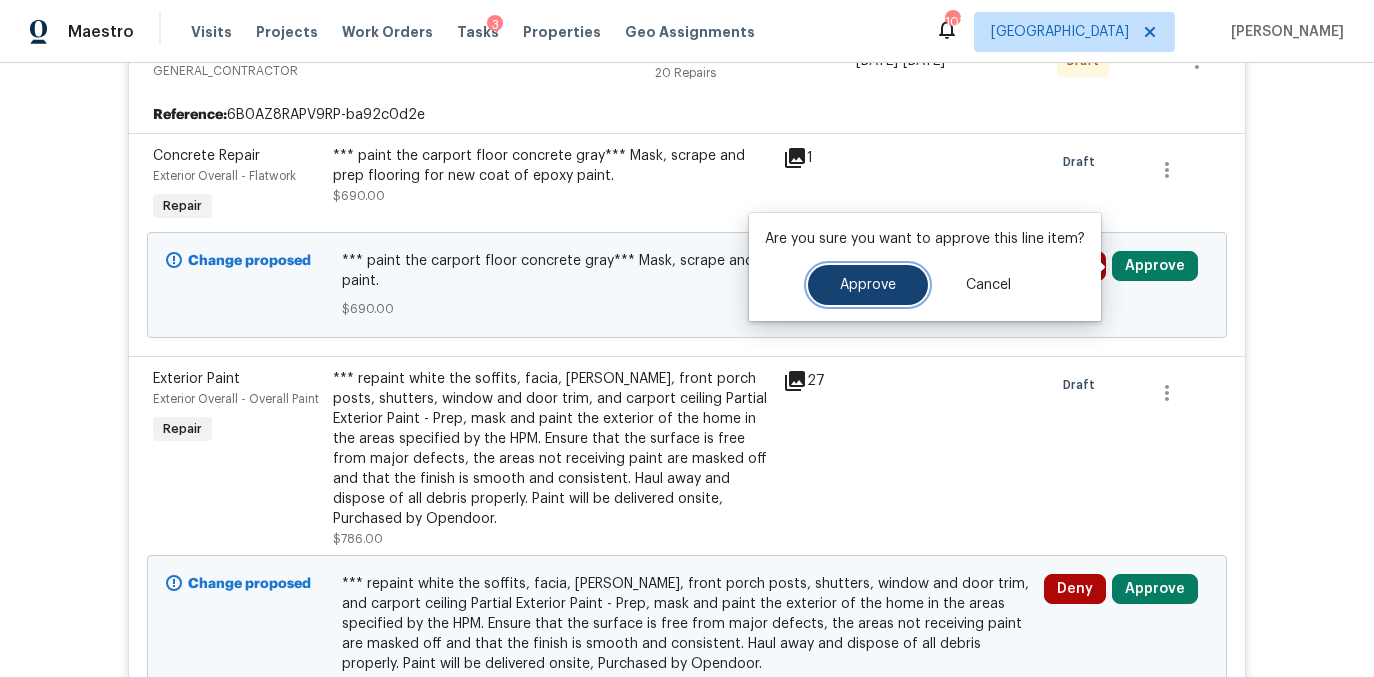 click on "Approve" at bounding box center (868, 285) 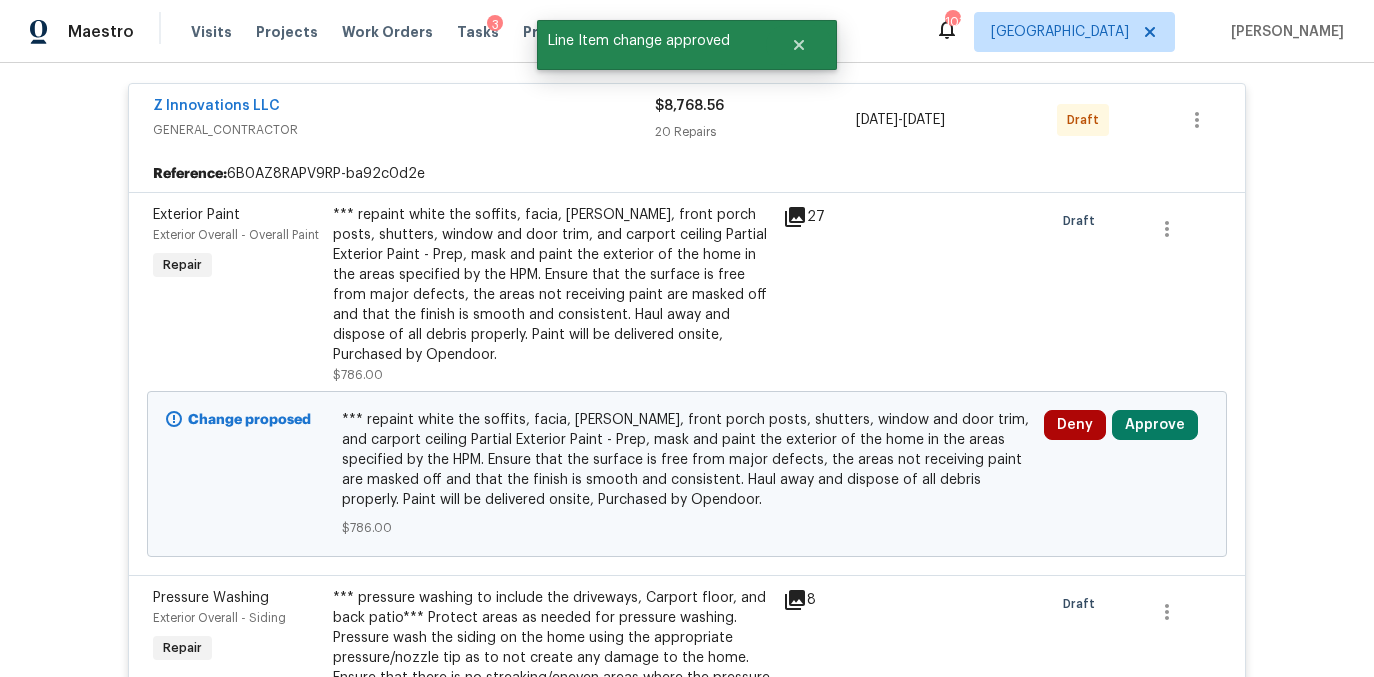scroll, scrollTop: 437, scrollLeft: 0, axis: vertical 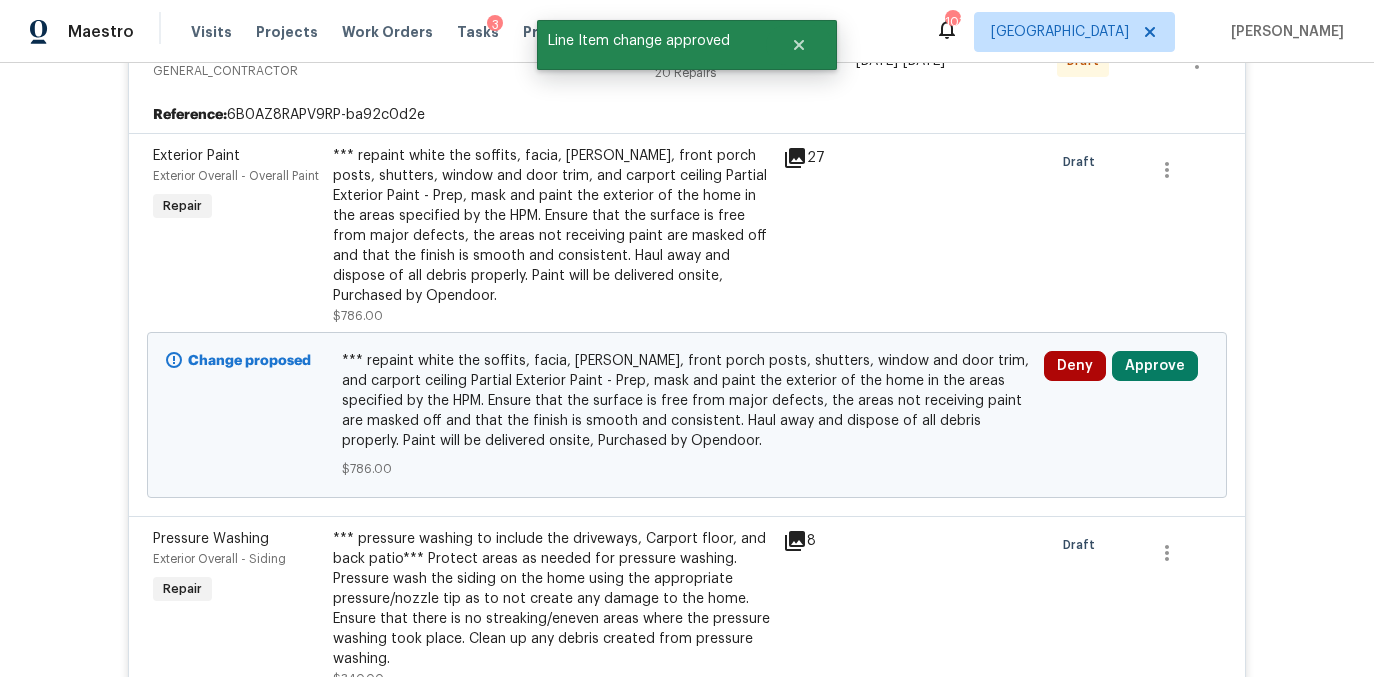 click 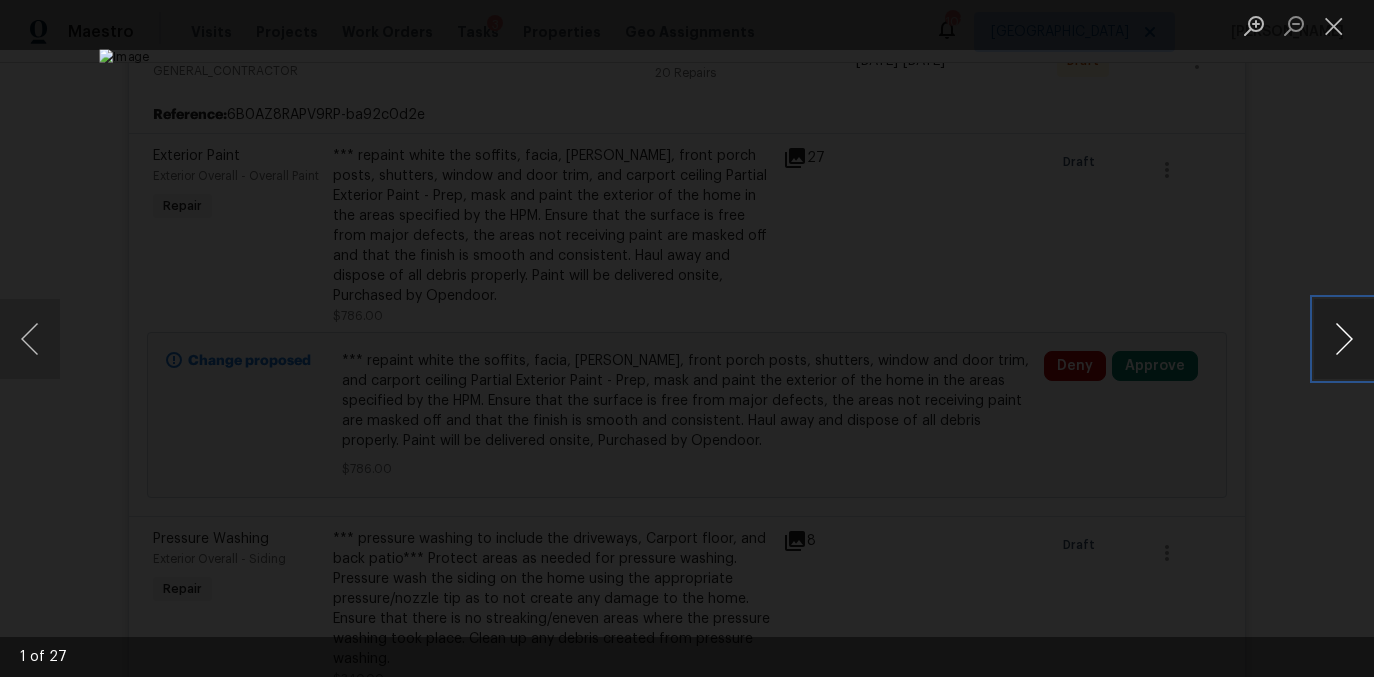 click at bounding box center (1344, 339) 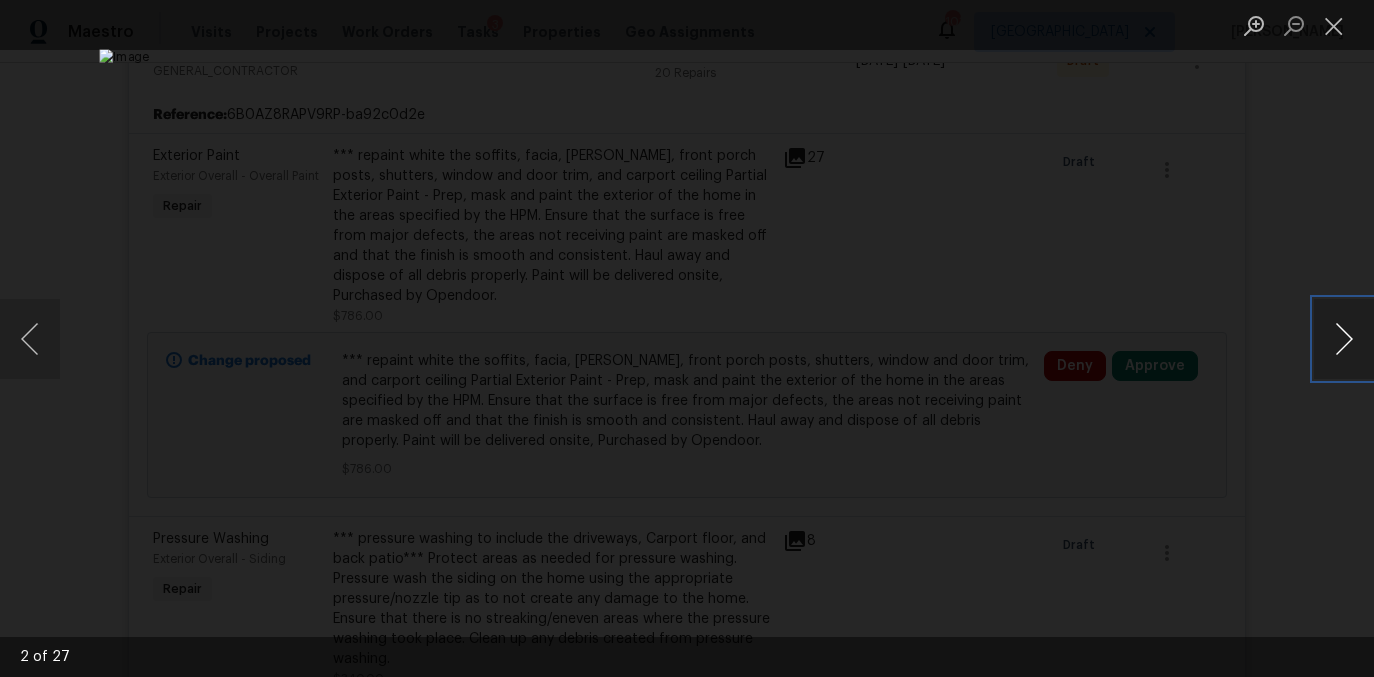 click at bounding box center [1344, 339] 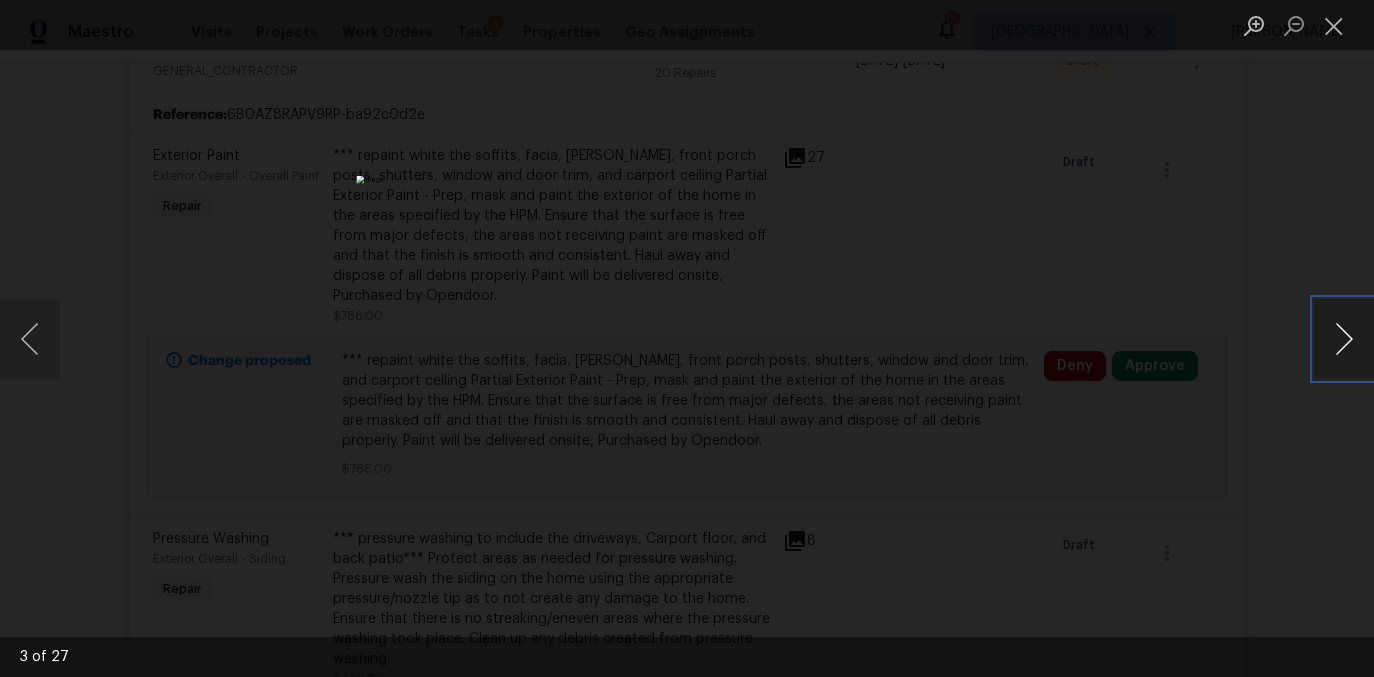 click at bounding box center [1344, 339] 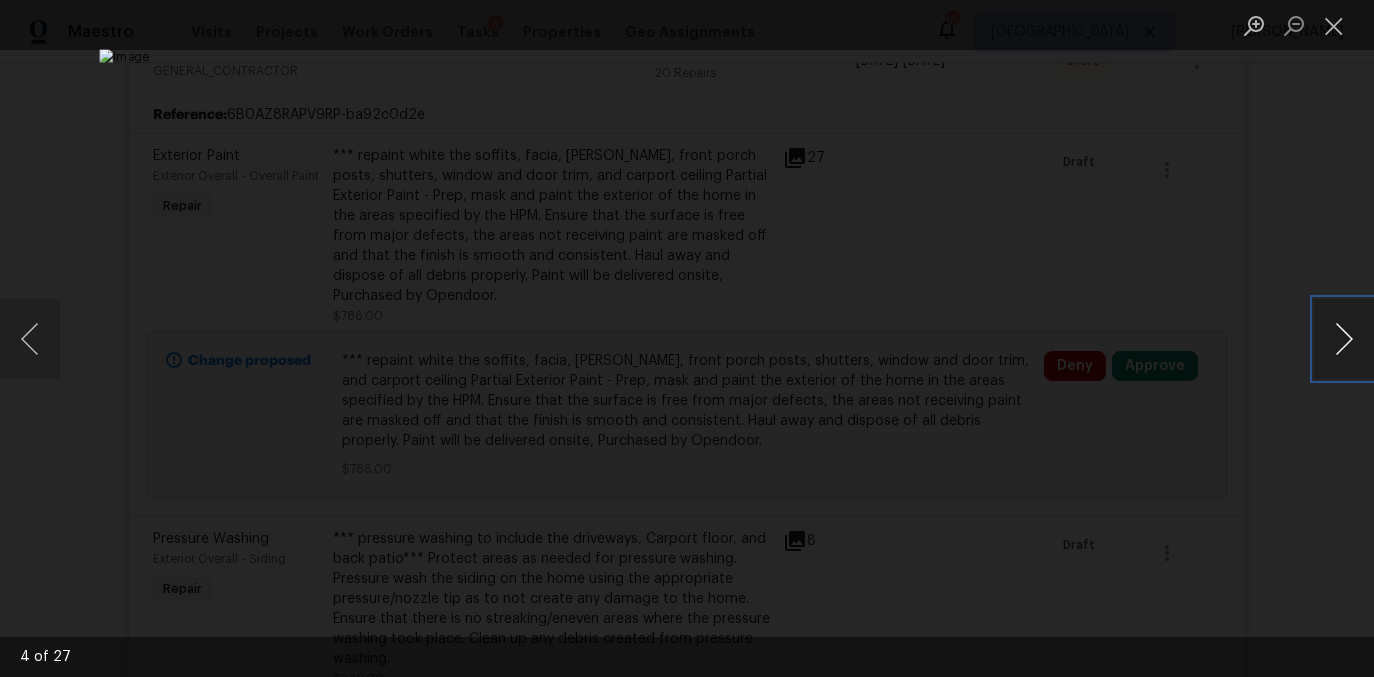 click at bounding box center (1344, 339) 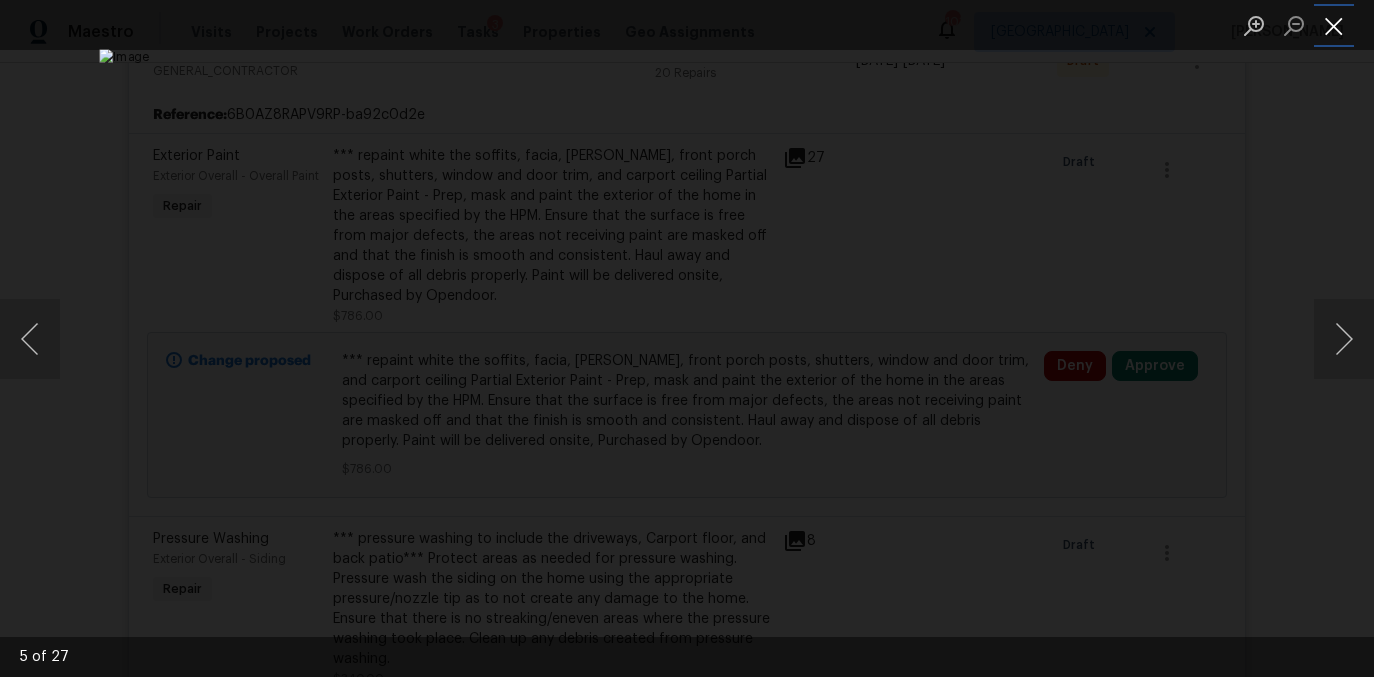 click at bounding box center (1334, 25) 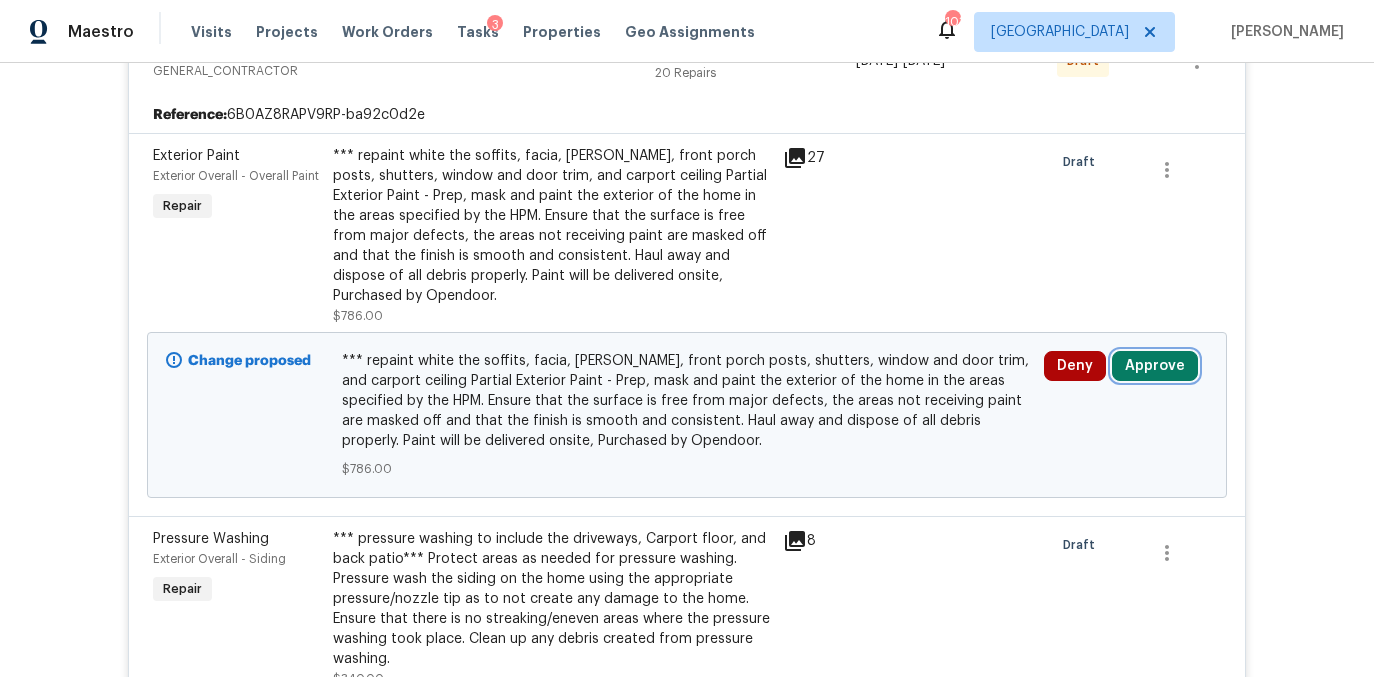 click on "Approve" at bounding box center [1155, 366] 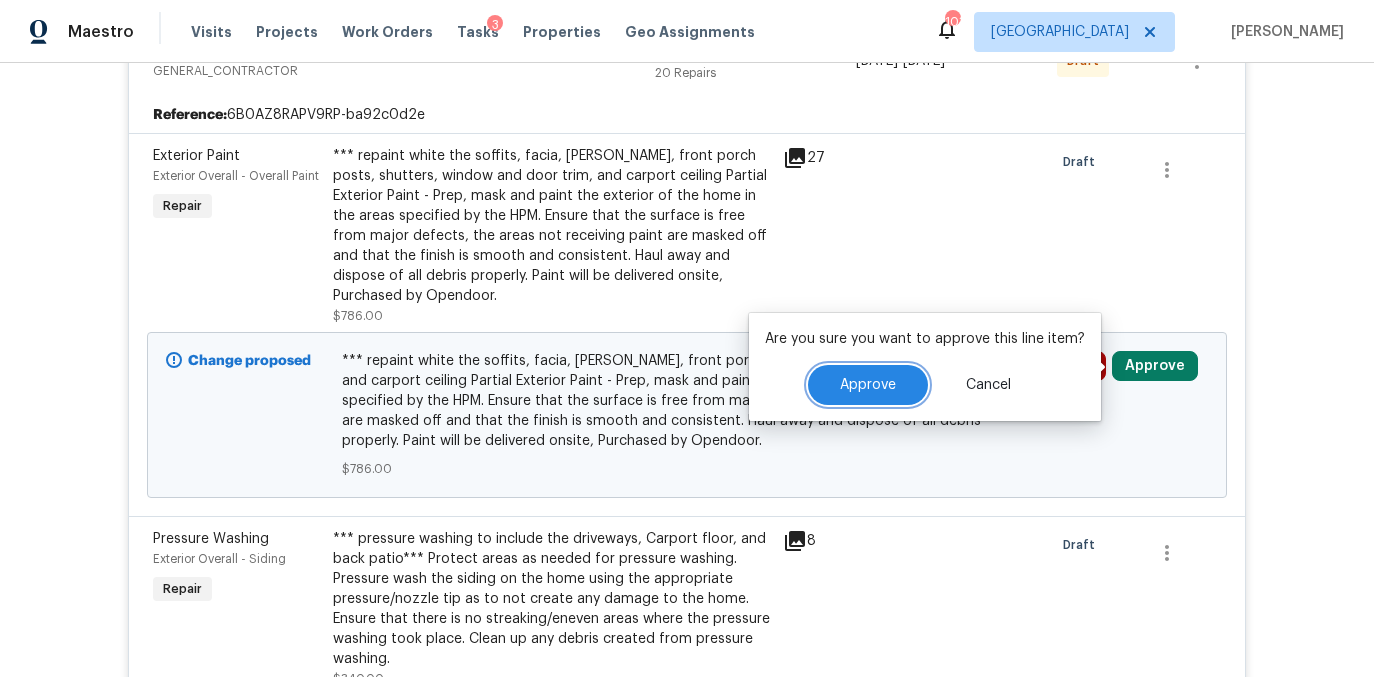 click on "Approve" at bounding box center (868, 385) 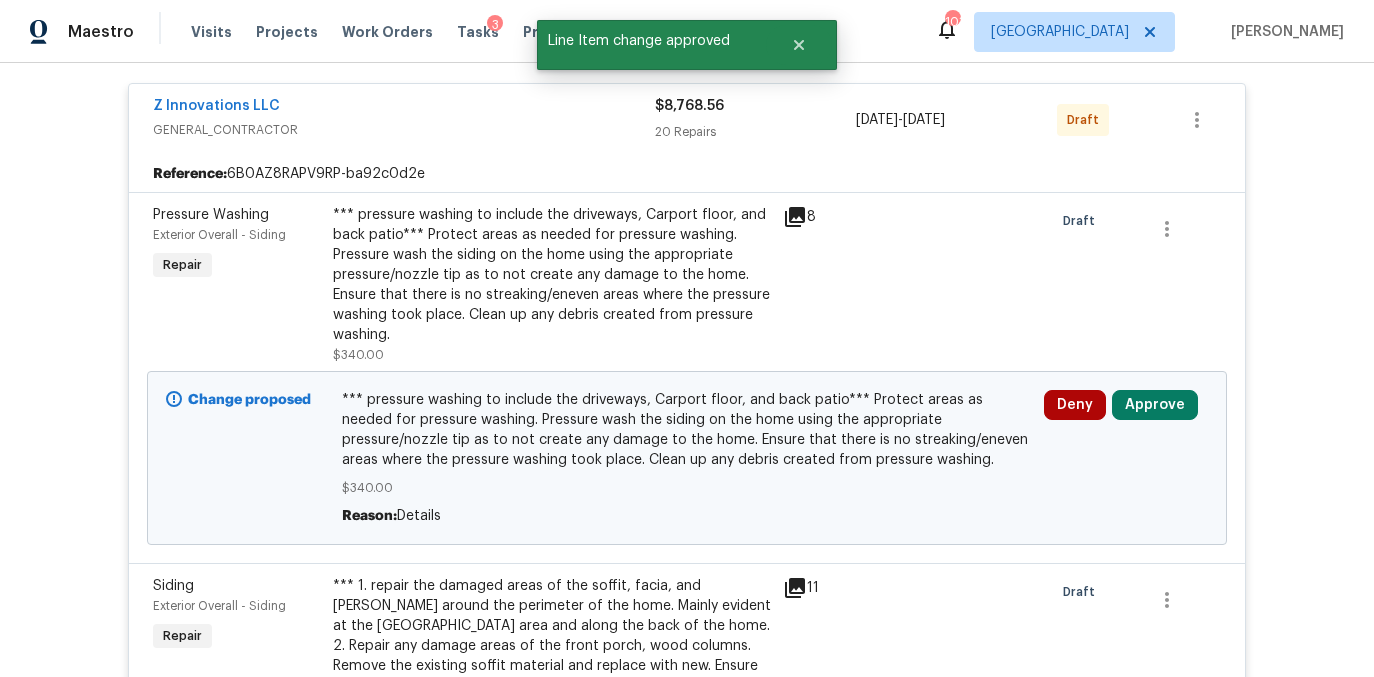 scroll, scrollTop: 437, scrollLeft: 0, axis: vertical 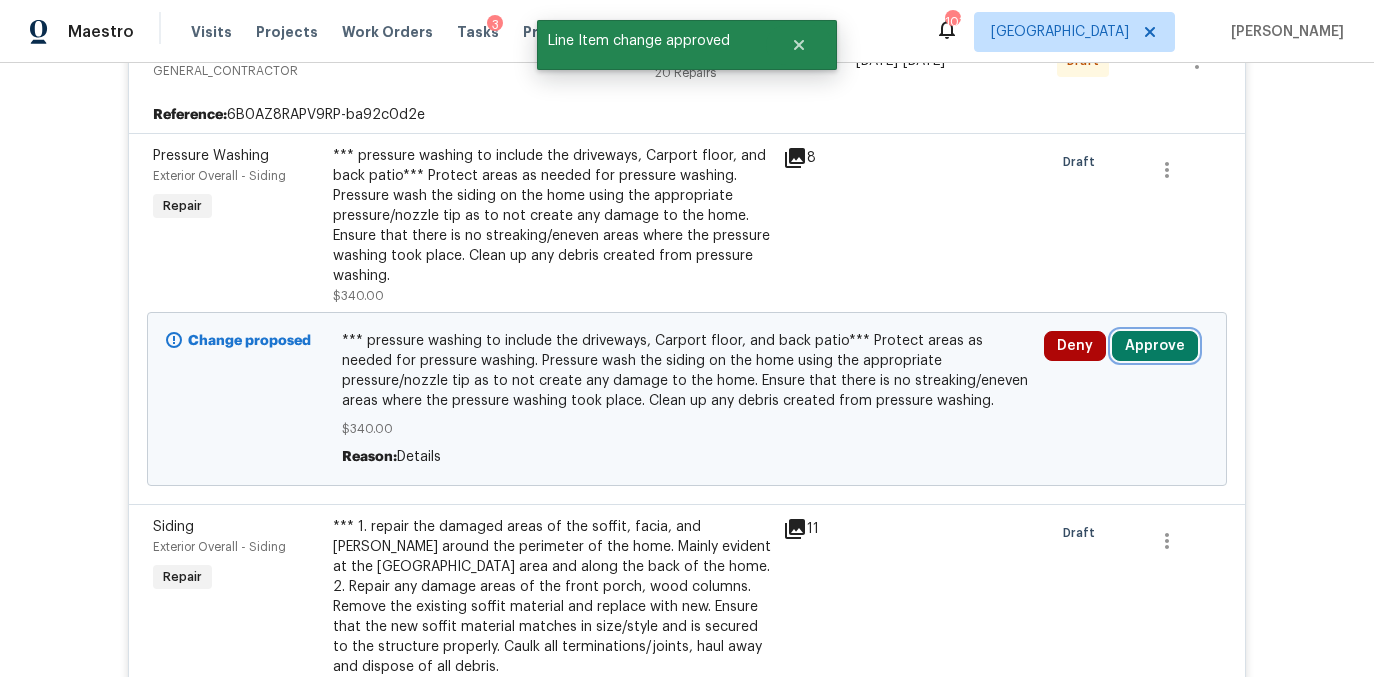 click on "Approve" at bounding box center [1155, 346] 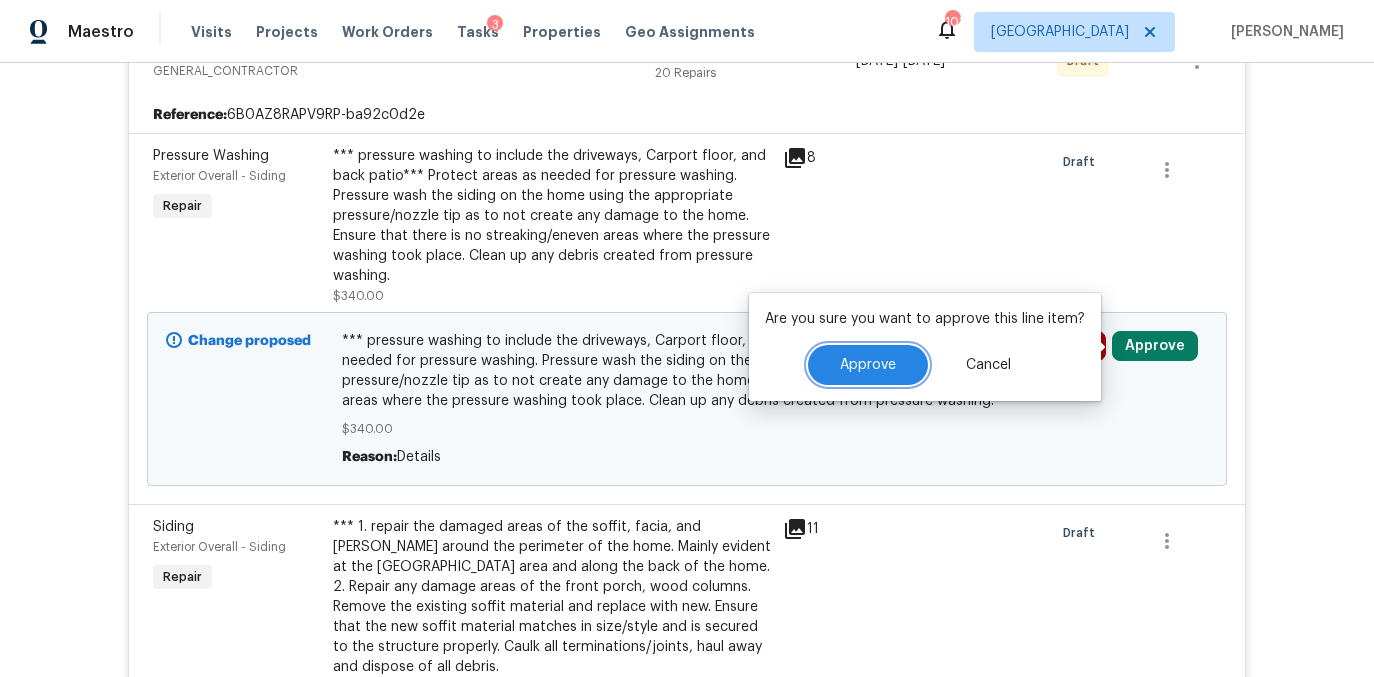 click on "Approve" at bounding box center [868, 365] 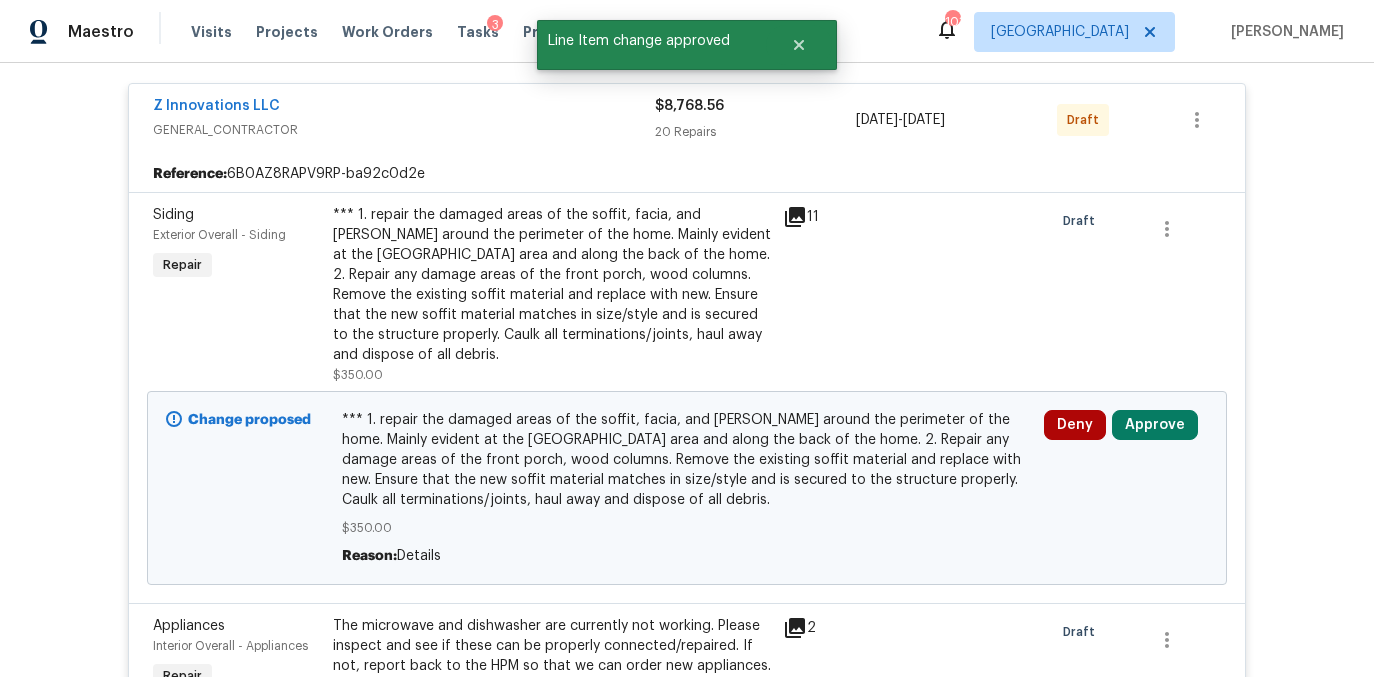 scroll, scrollTop: 437, scrollLeft: 0, axis: vertical 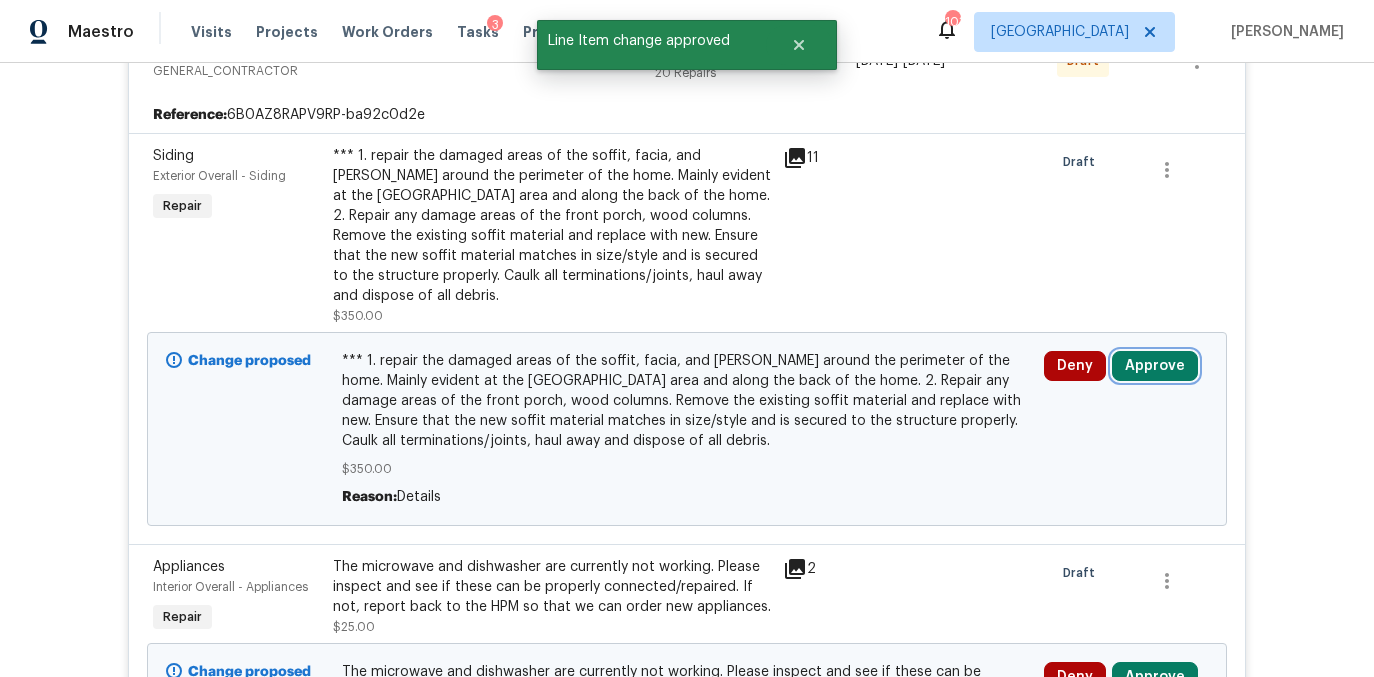 click on "Approve" at bounding box center [1155, 366] 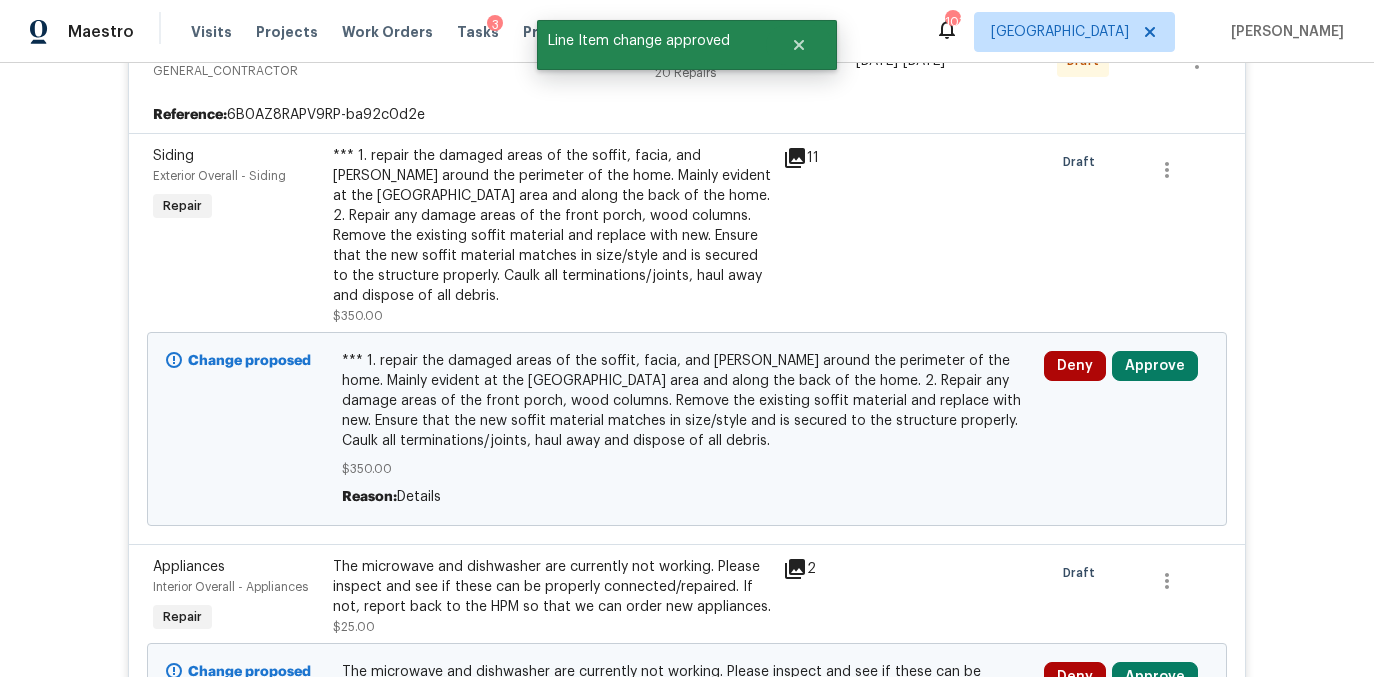 click 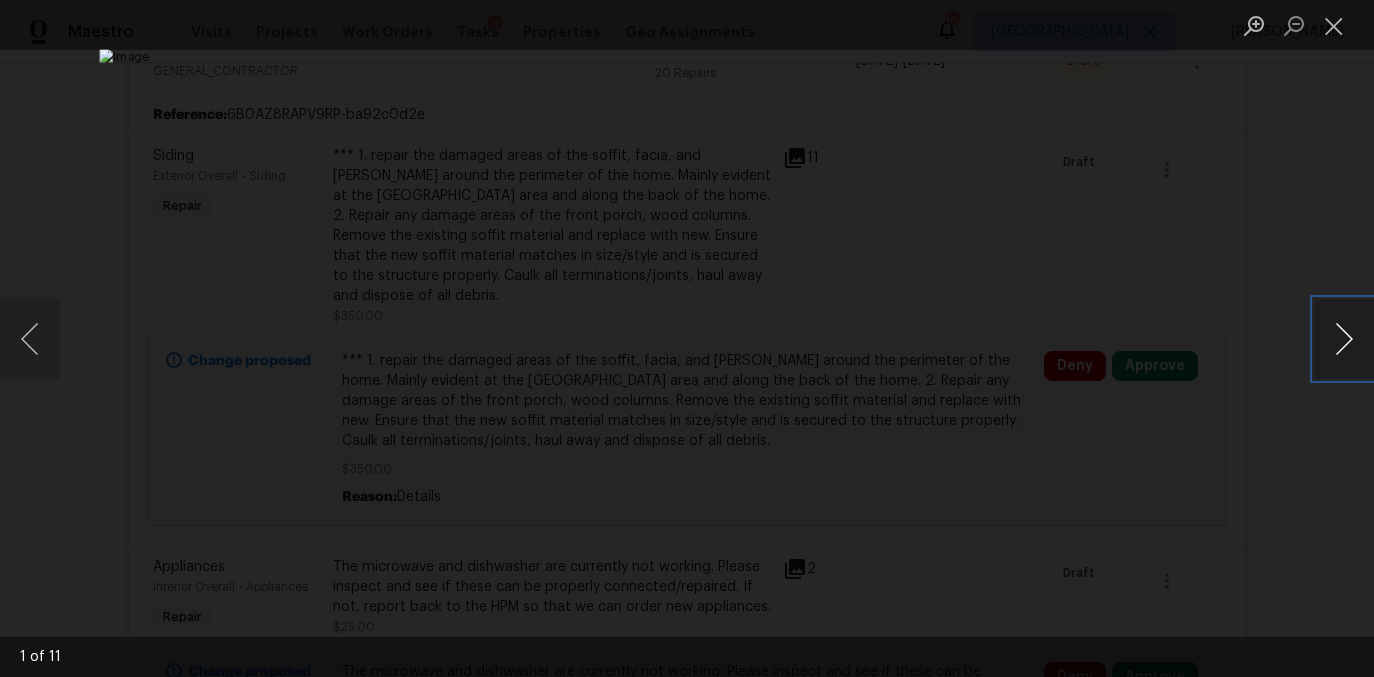click at bounding box center [1344, 339] 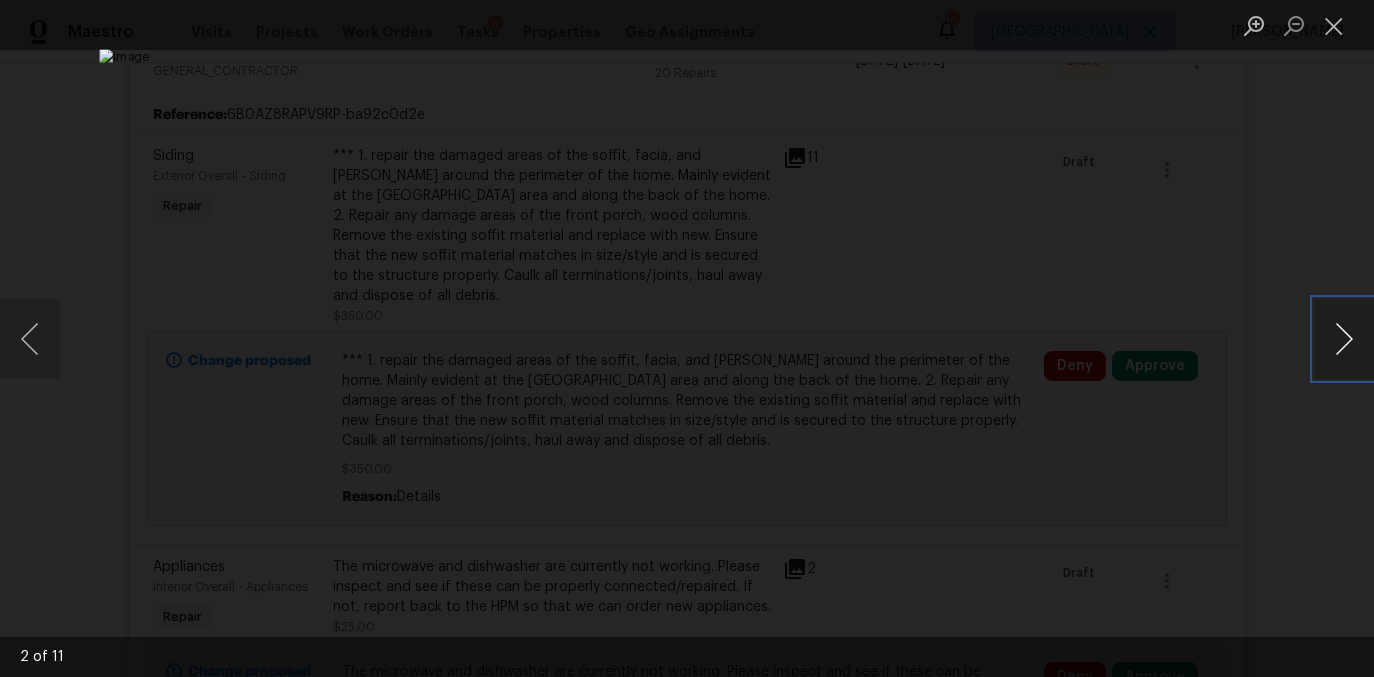 click at bounding box center (1344, 339) 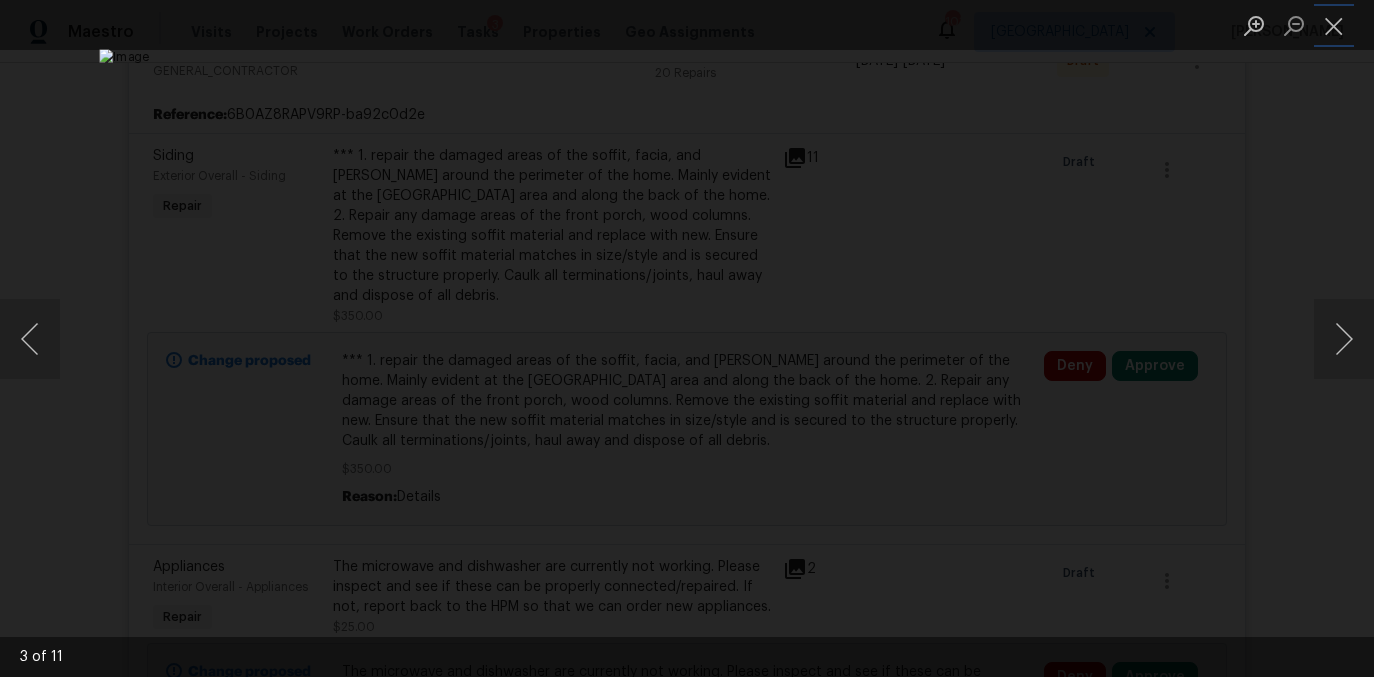 drag, startPoint x: 1335, startPoint y: 18, endPoint x: 1137, endPoint y: 329, distance: 368.68008 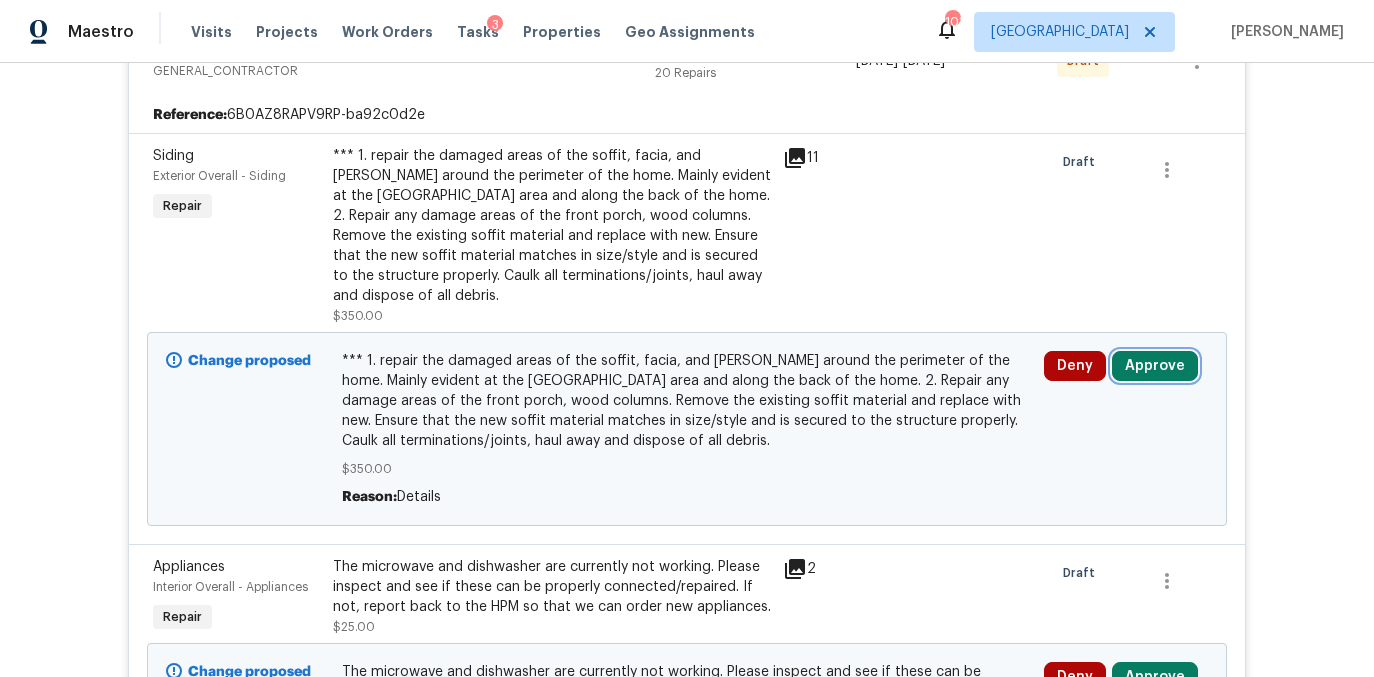 drag, startPoint x: 1154, startPoint y: 340, endPoint x: 1110, endPoint y: 346, distance: 44.407207 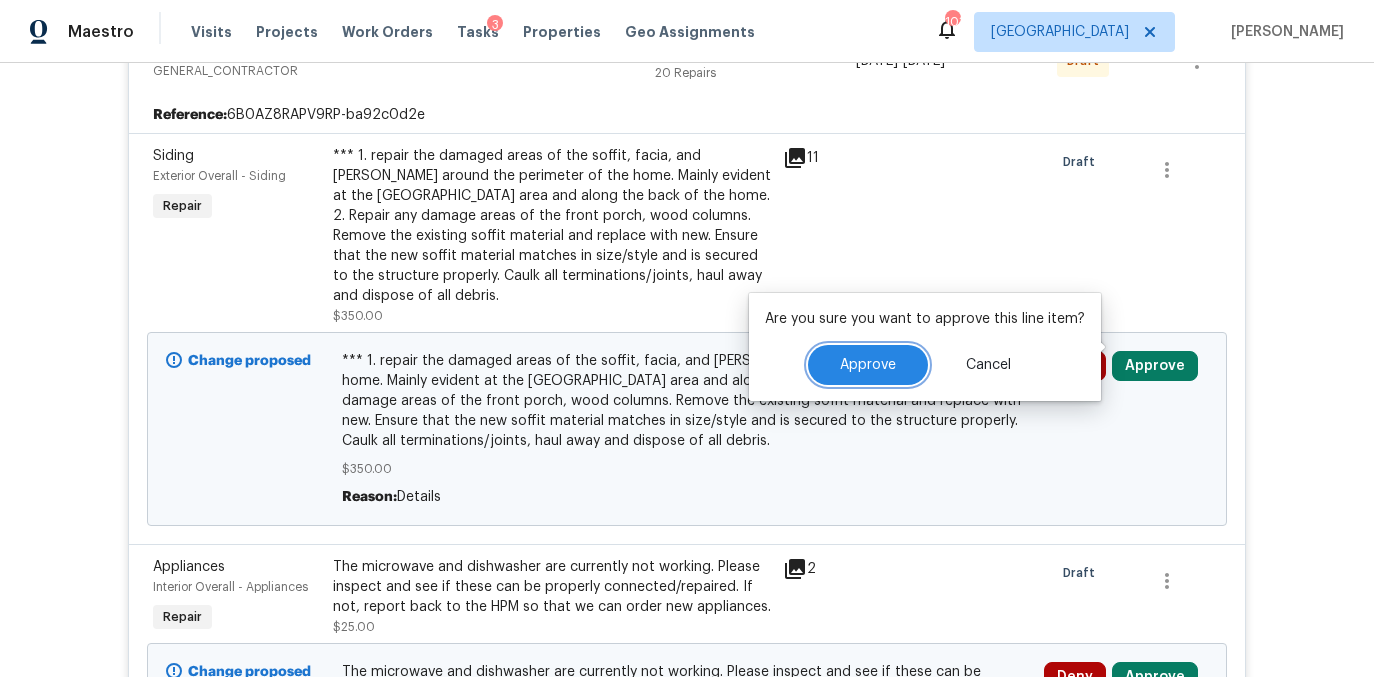 click on "Approve" at bounding box center [868, 365] 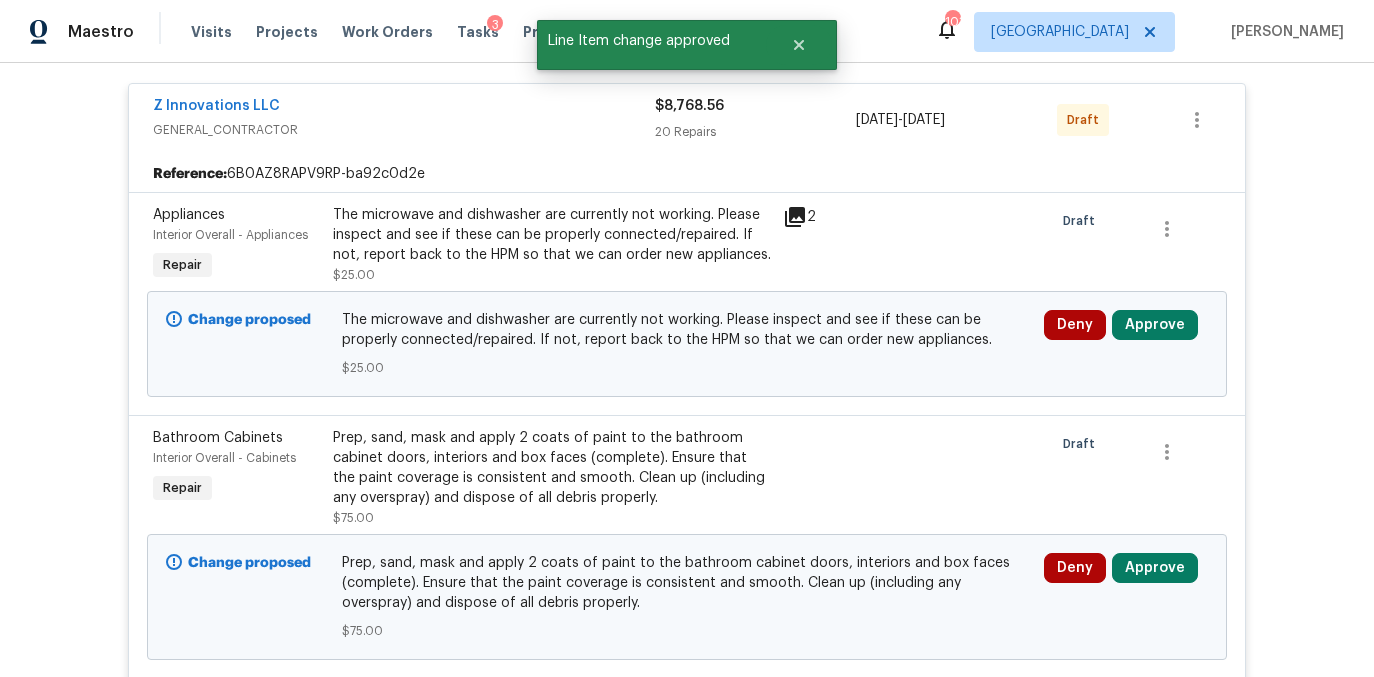 scroll, scrollTop: 437, scrollLeft: 0, axis: vertical 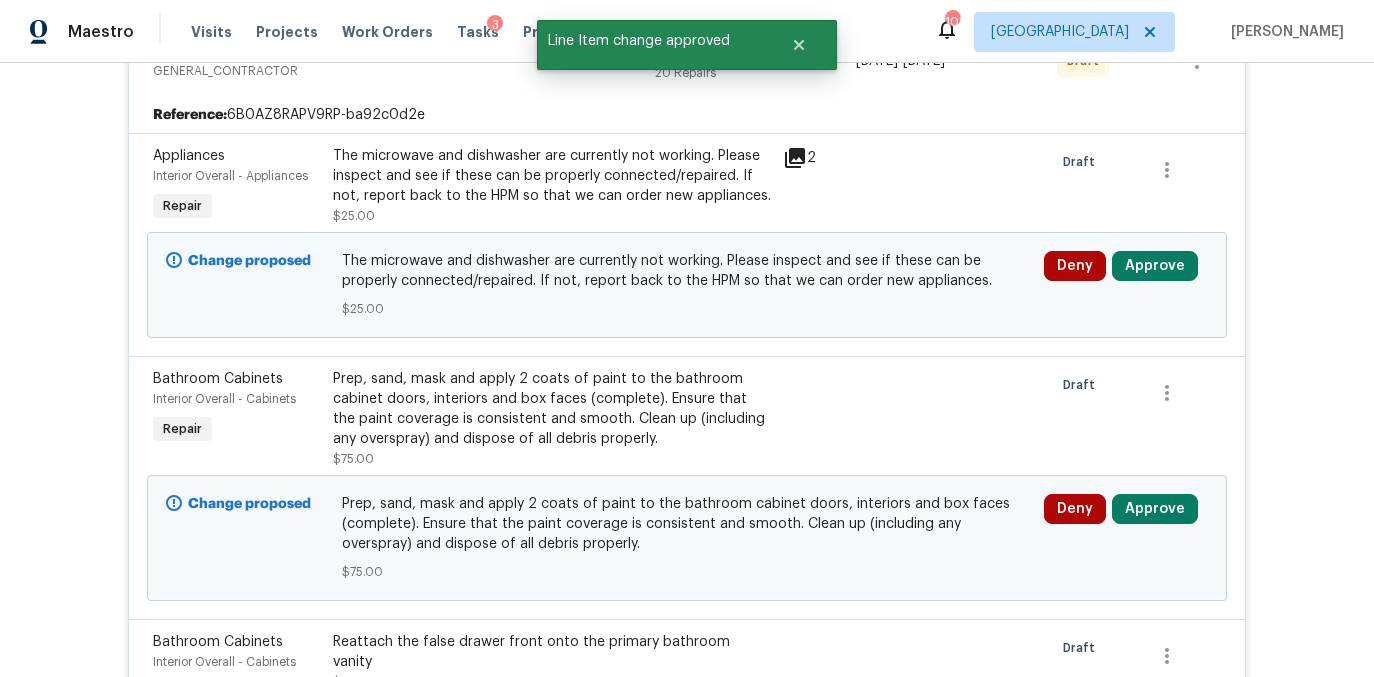 click 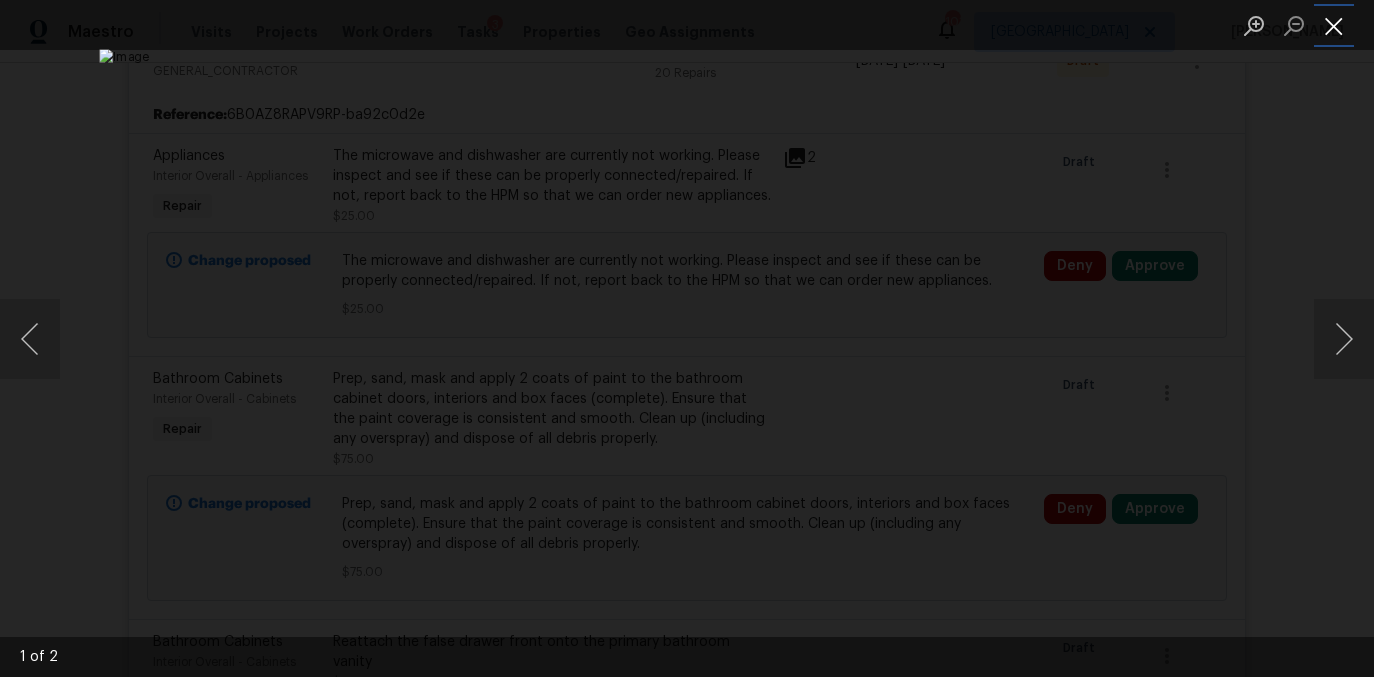 click at bounding box center [1334, 25] 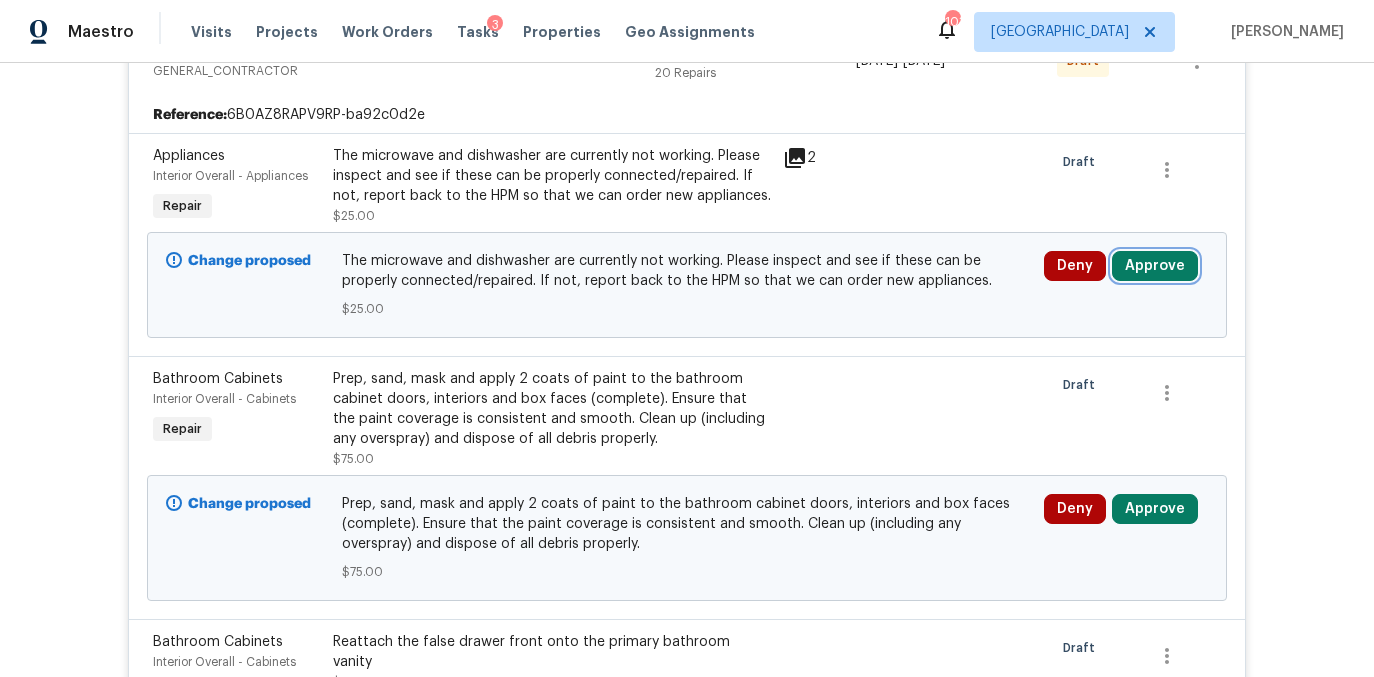 drag, startPoint x: 1157, startPoint y: 258, endPoint x: 1135, endPoint y: 260, distance: 22.090721 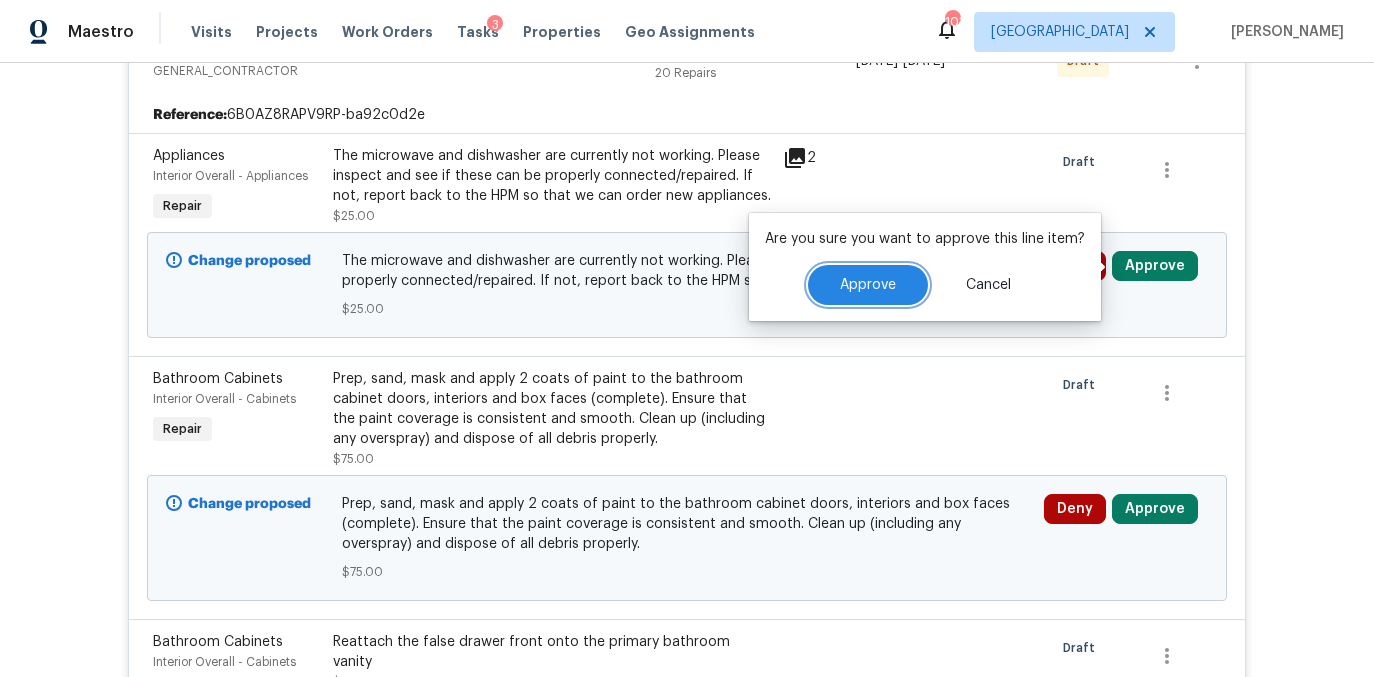 click on "Approve" at bounding box center (868, 285) 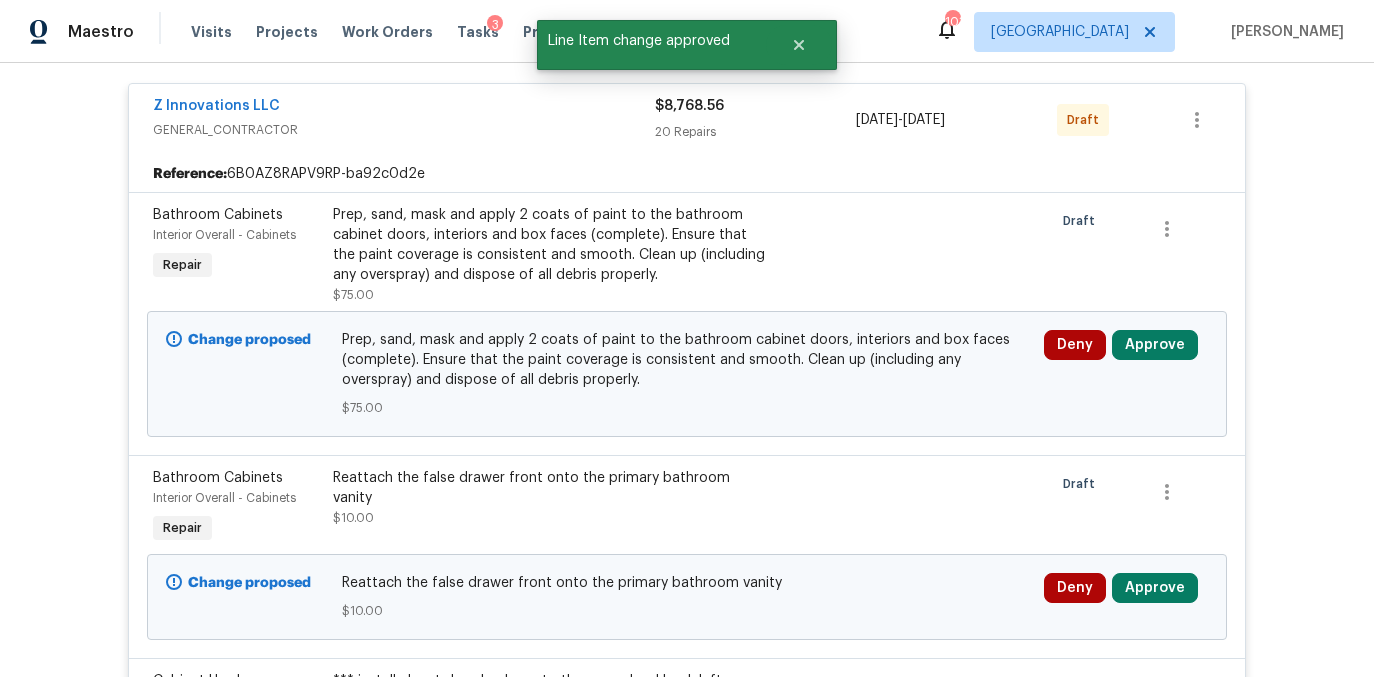 scroll, scrollTop: 437, scrollLeft: 0, axis: vertical 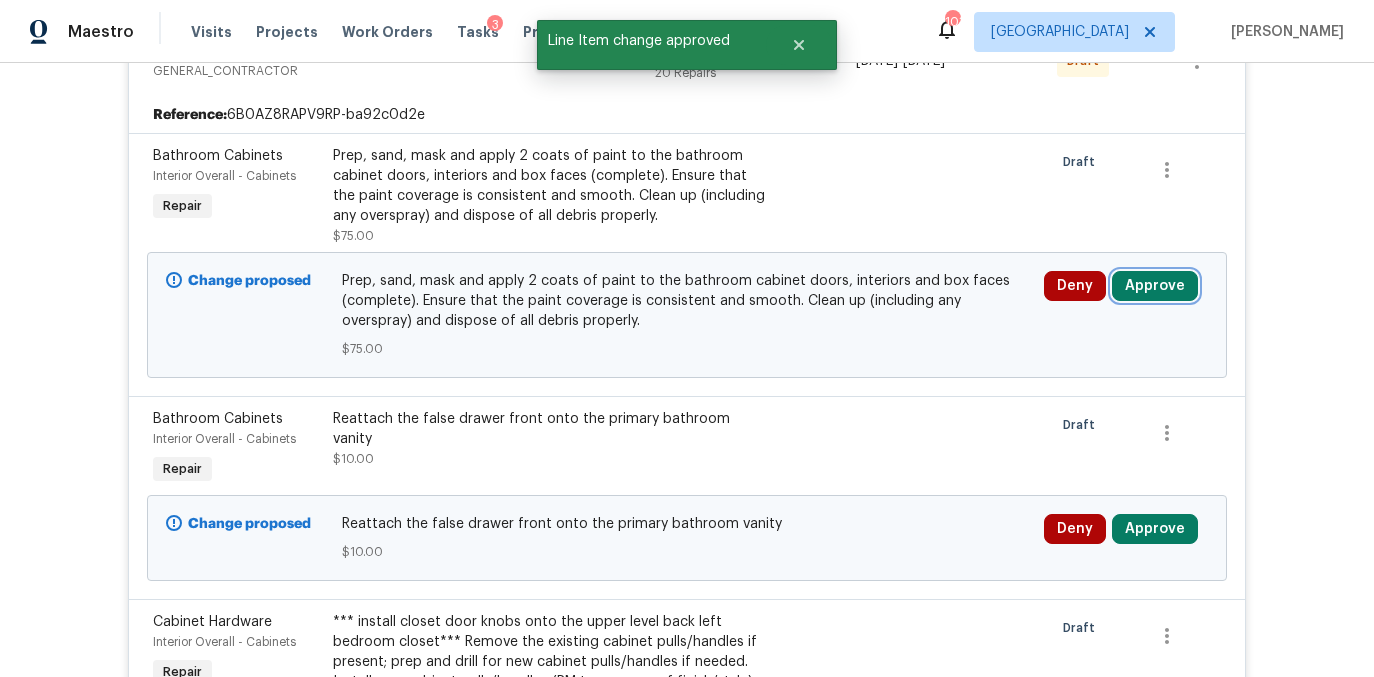 click on "Approve" at bounding box center (1155, 286) 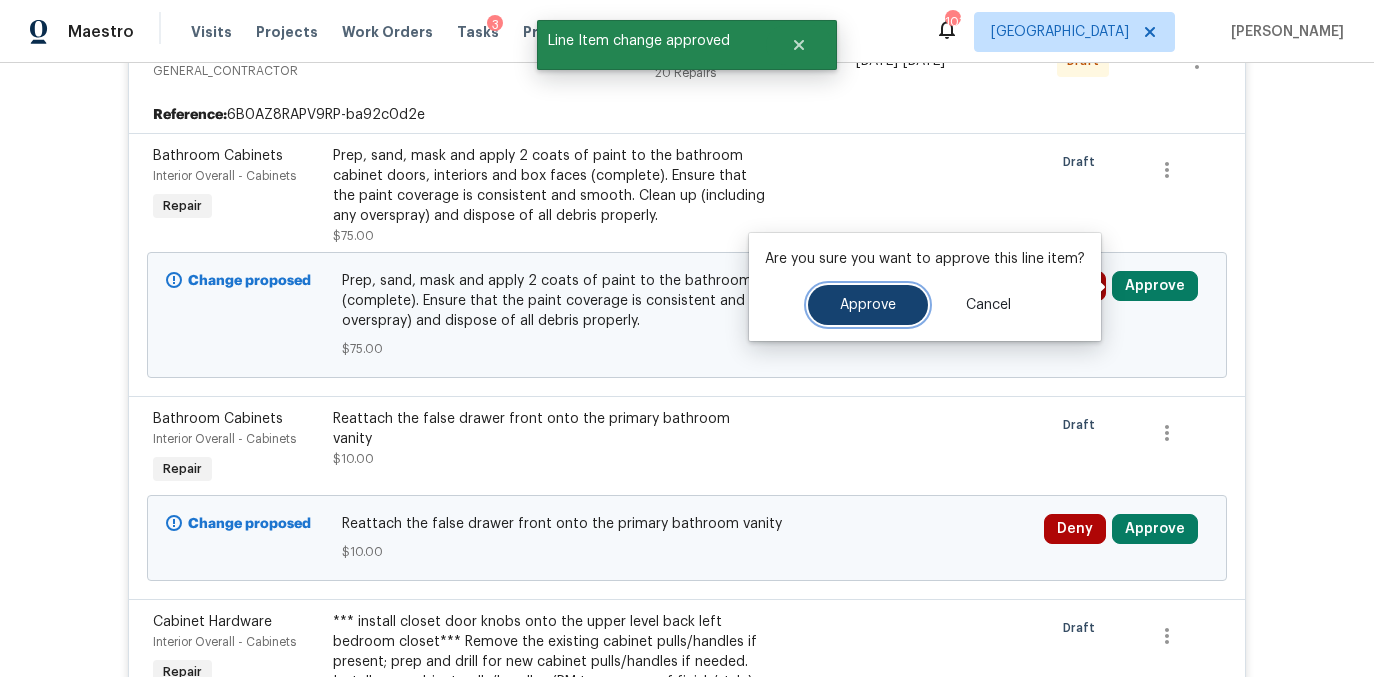 click on "Approve" at bounding box center [868, 305] 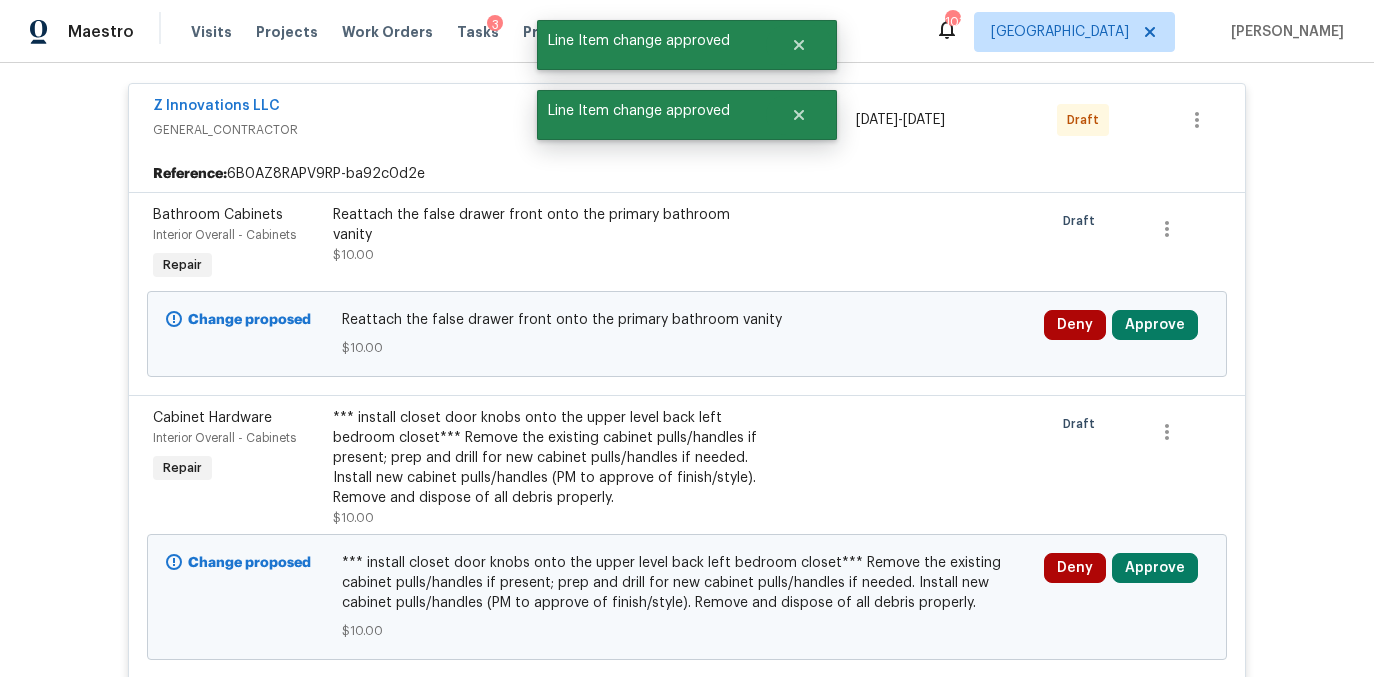 scroll, scrollTop: 437, scrollLeft: 0, axis: vertical 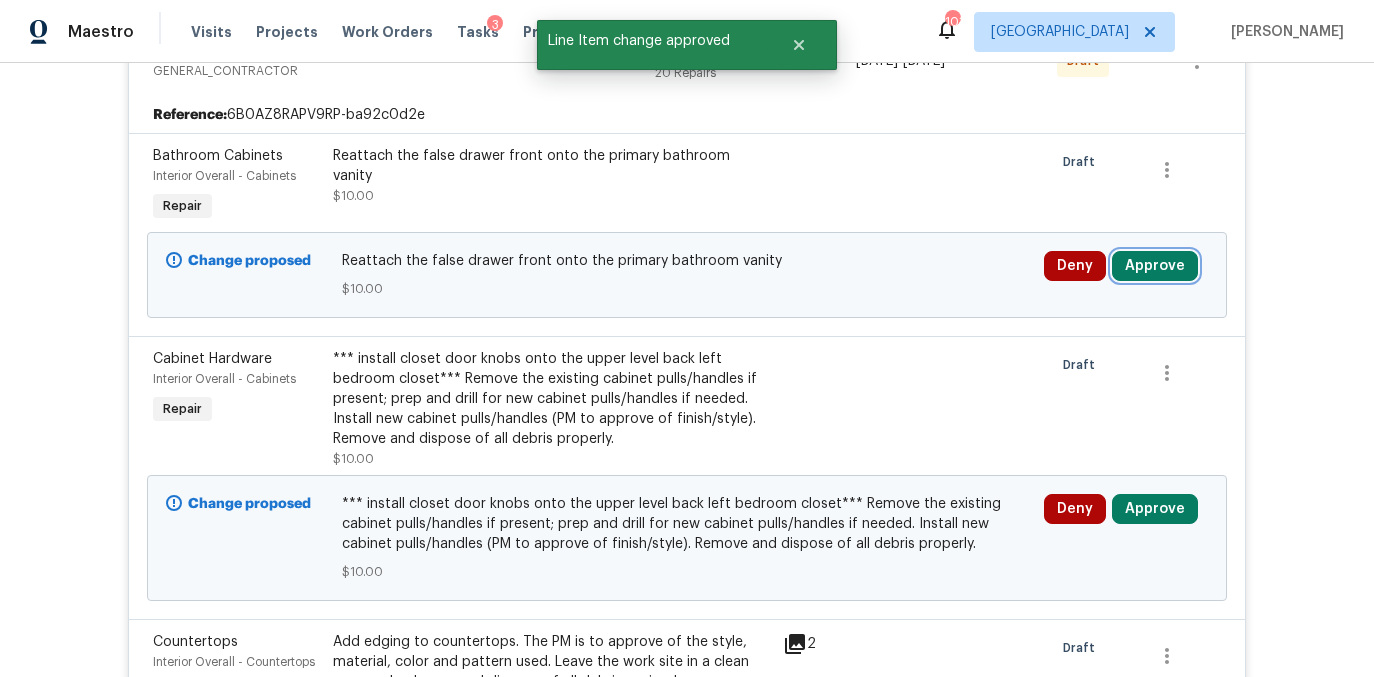 drag, startPoint x: 1163, startPoint y: 265, endPoint x: 1115, endPoint y: 267, distance: 48.04165 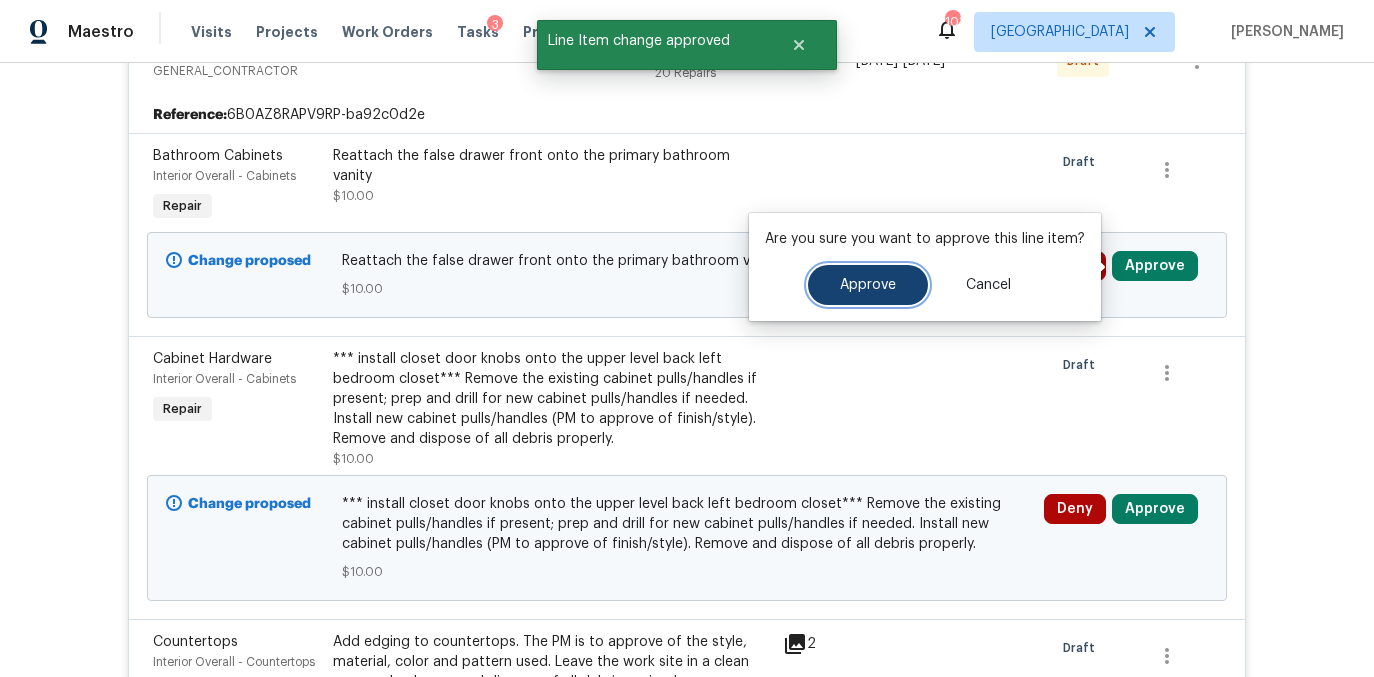 click on "Approve" at bounding box center [868, 285] 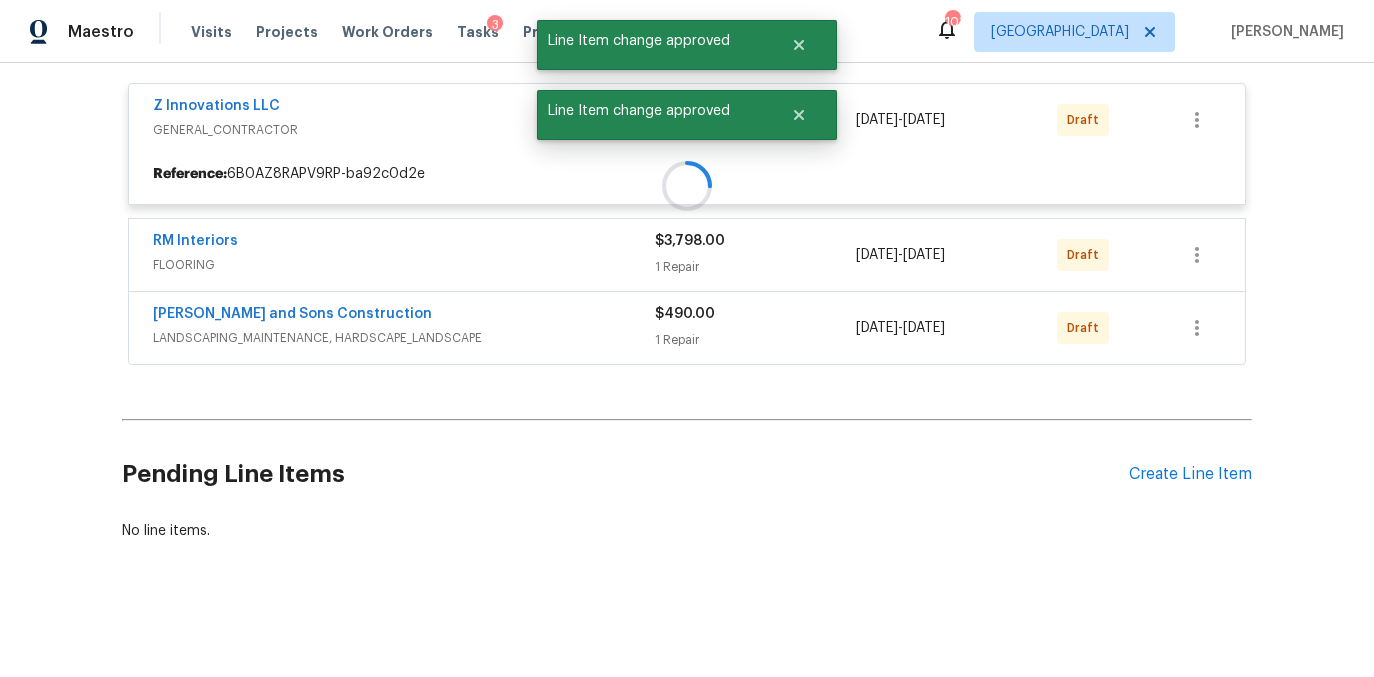 scroll, scrollTop: 437, scrollLeft: 0, axis: vertical 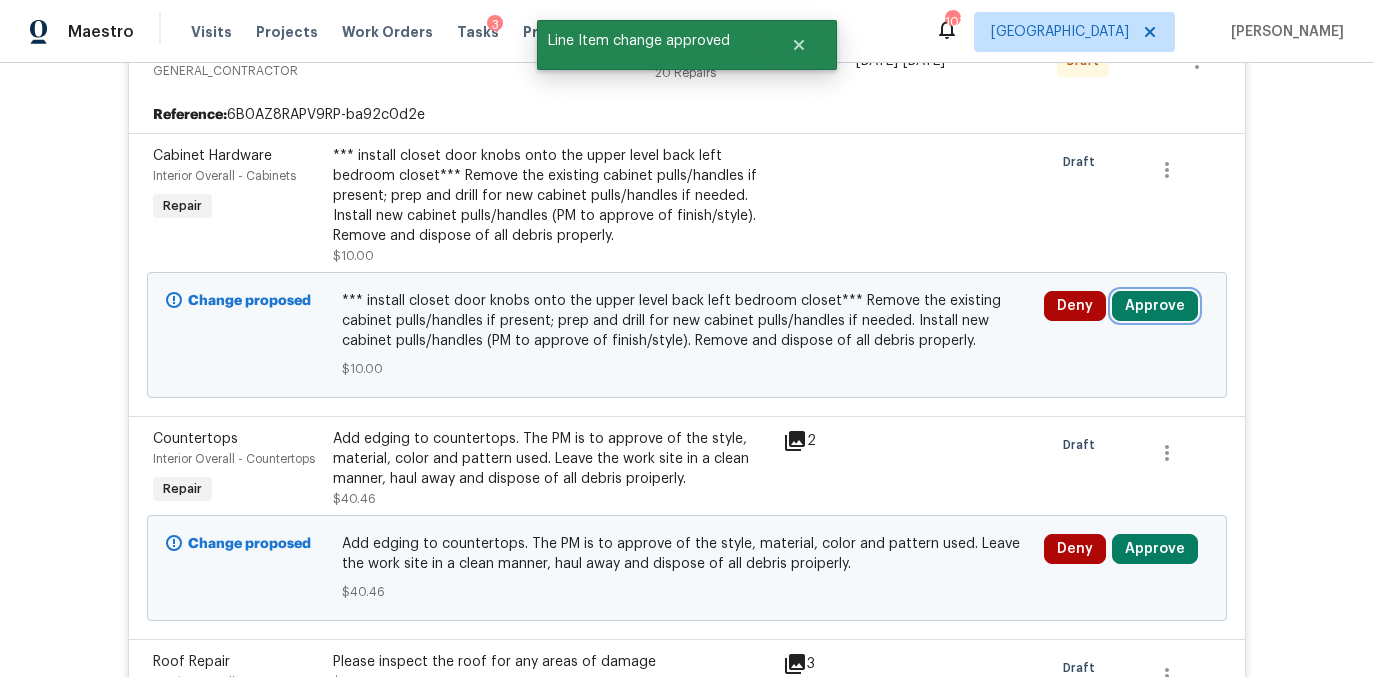 click on "Approve" at bounding box center (1155, 306) 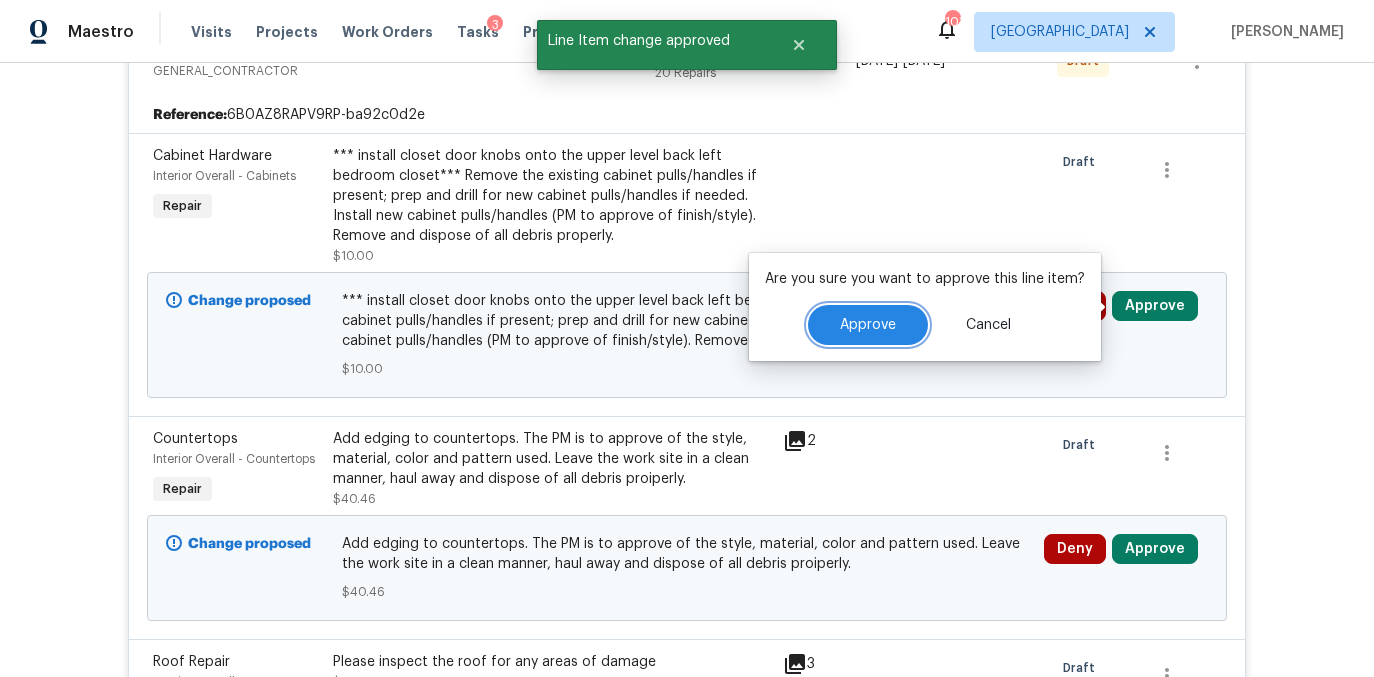 click on "Approve" at bounding box center (868, 325) 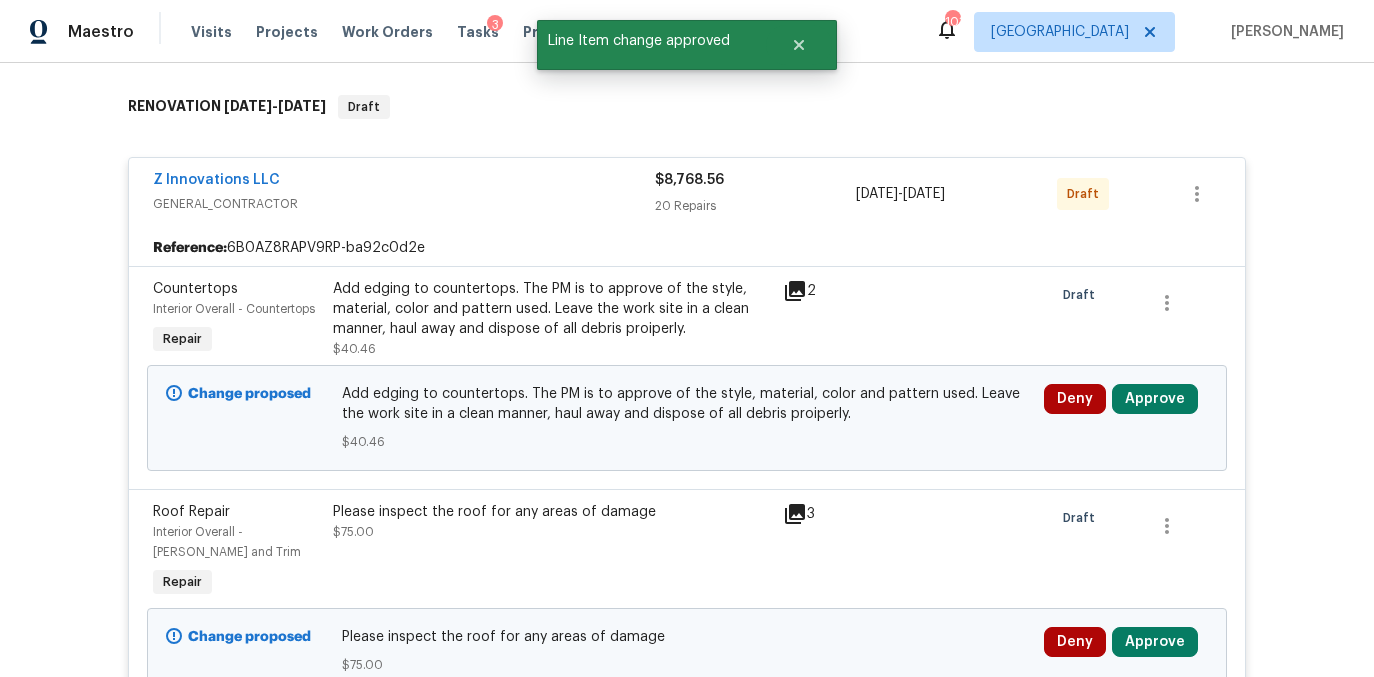 scroll, scrollTop: 301, scrollLeft: 0, axis: vertical 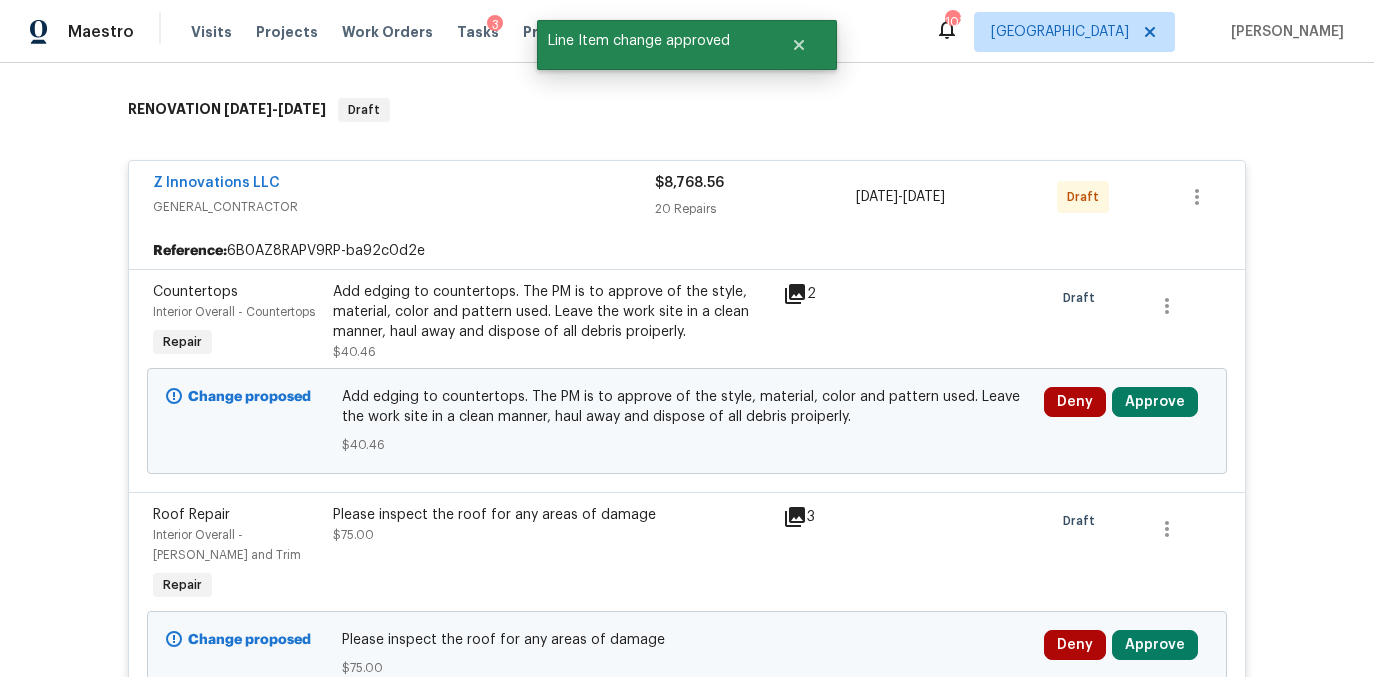 click 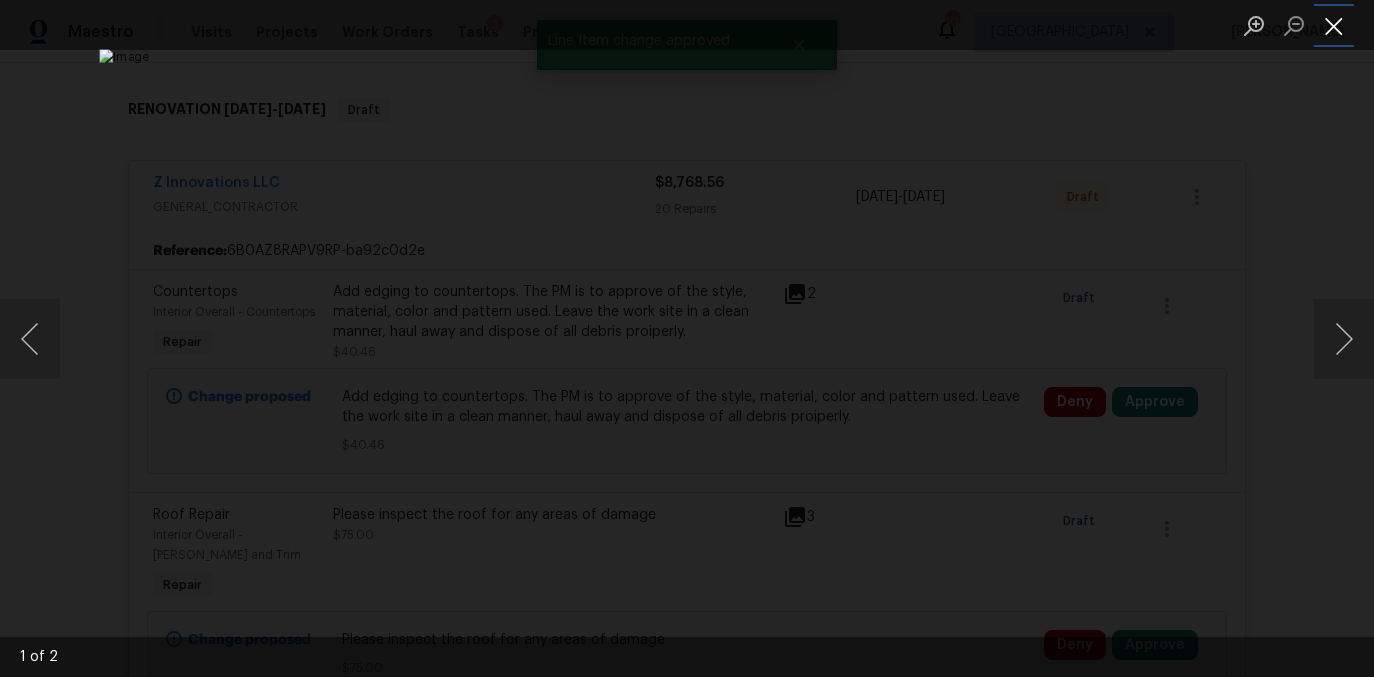 click at bounding box center (1334, 25) 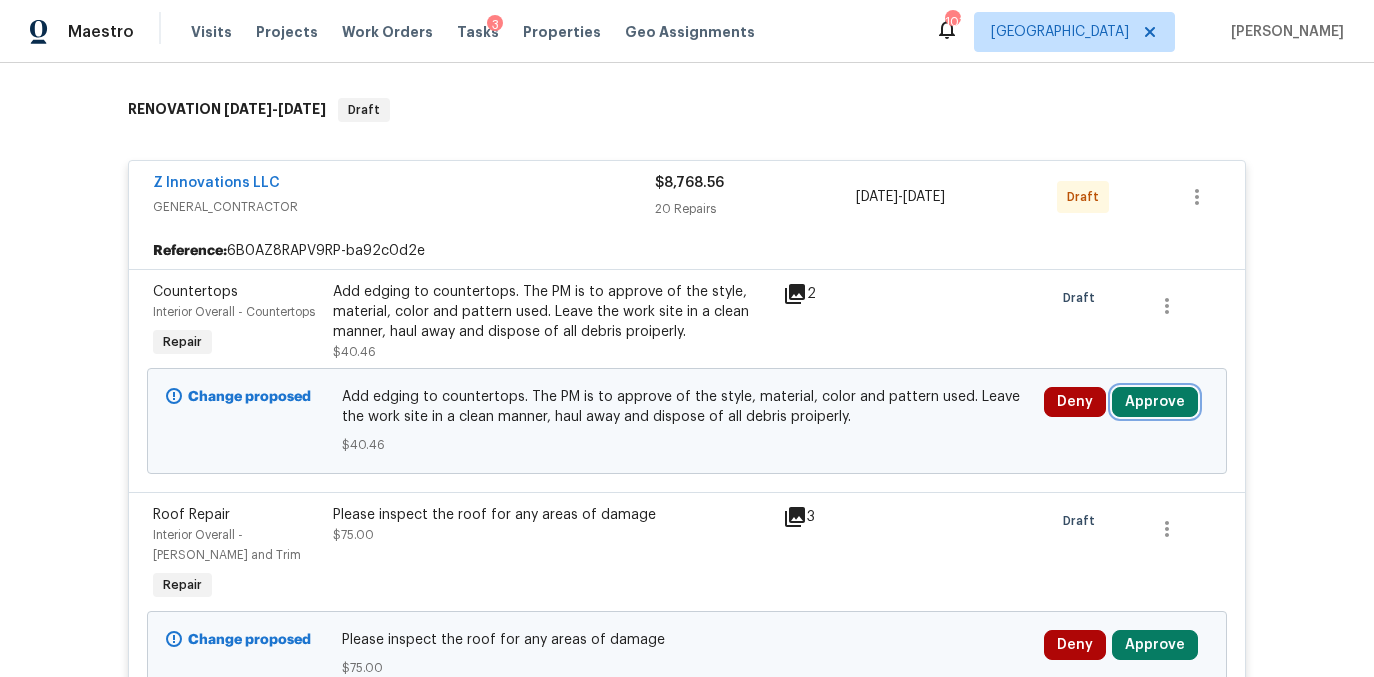 click on "Approve" at bounding box center [1155, 402] 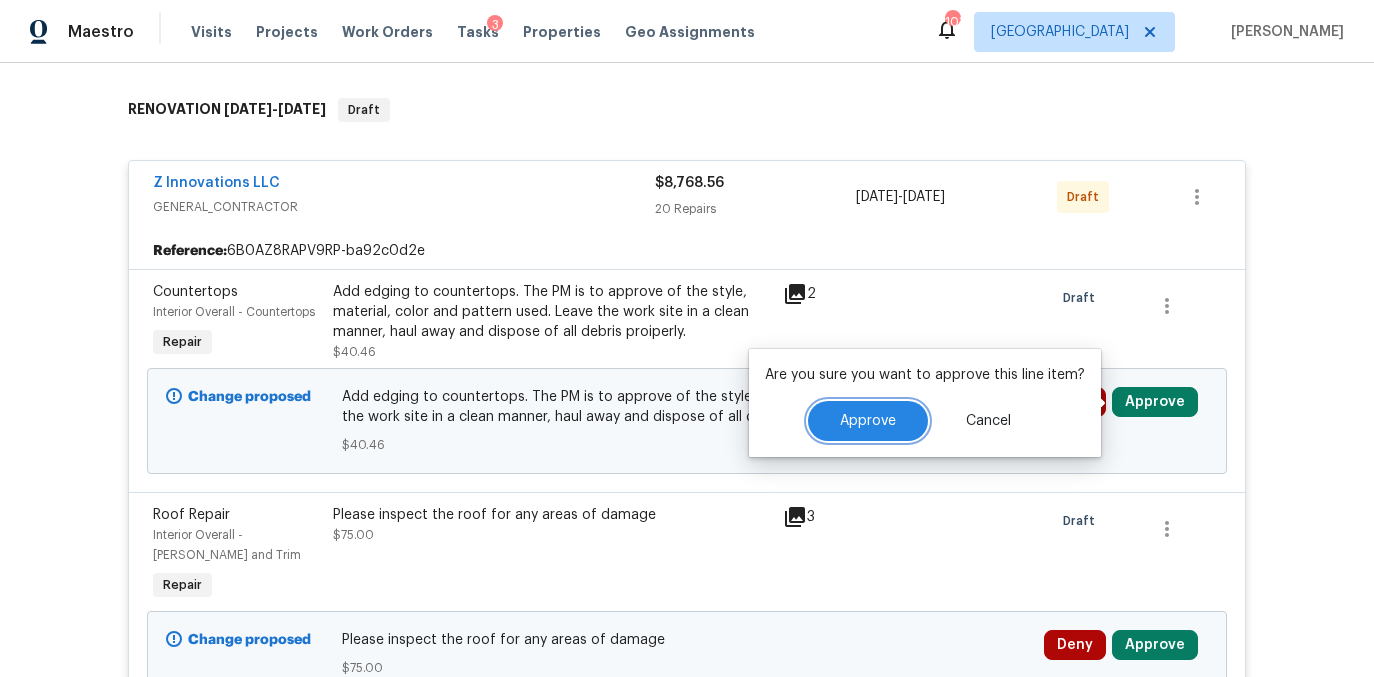 drag, startPoint x: 869, startPoint y: 427, endPoint x: 881, endPoint y: 417, distance: 15.6205 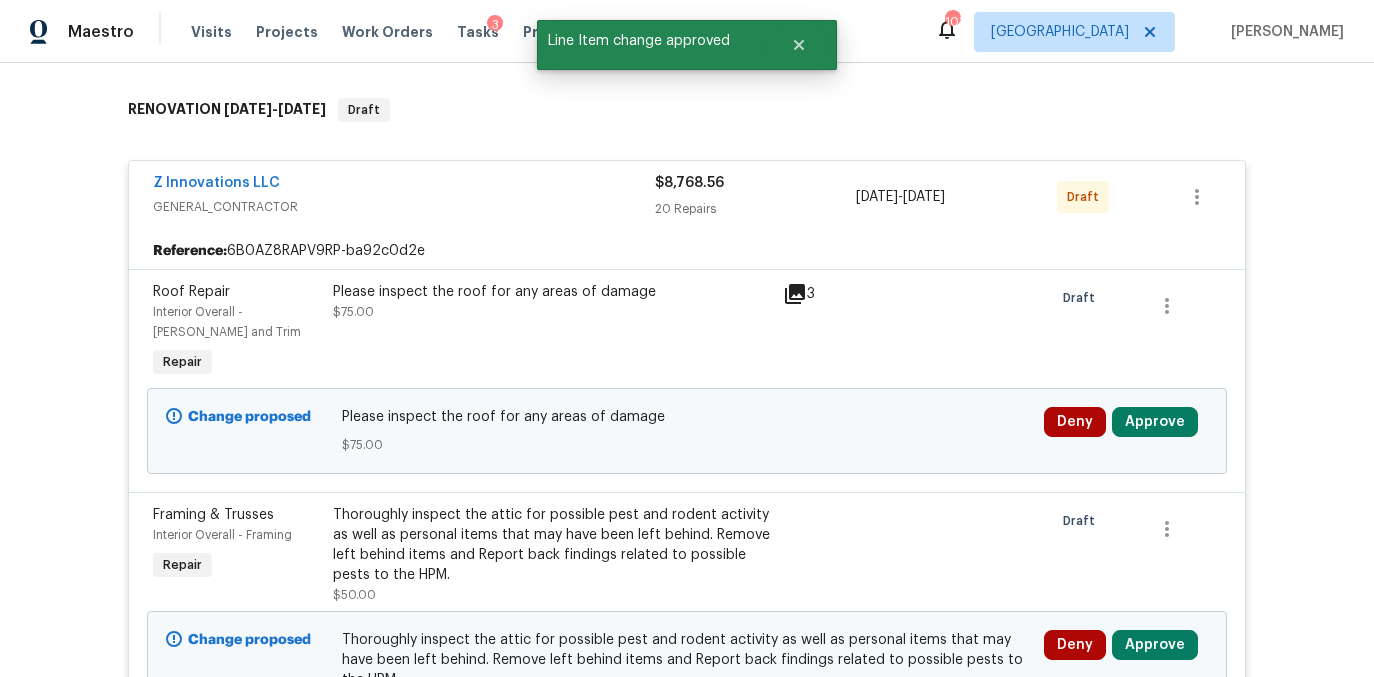 drag, startPoint x: 810, startPoint y: 289, endPoint x: 793, endPoint y: 291, distance: 17.117243 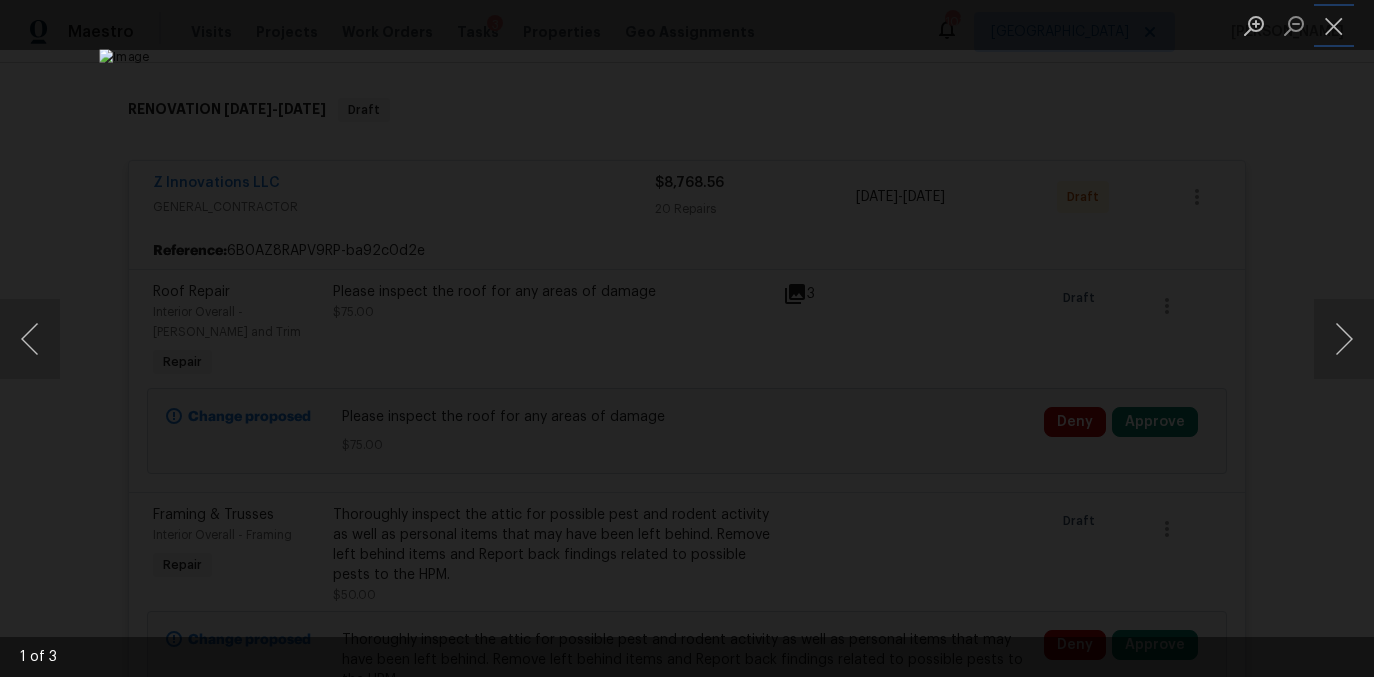 drag, startPoint x: 1338, startPoint y: 25, endPoint x: 959, endPoint y: 356, distance: 503.1918 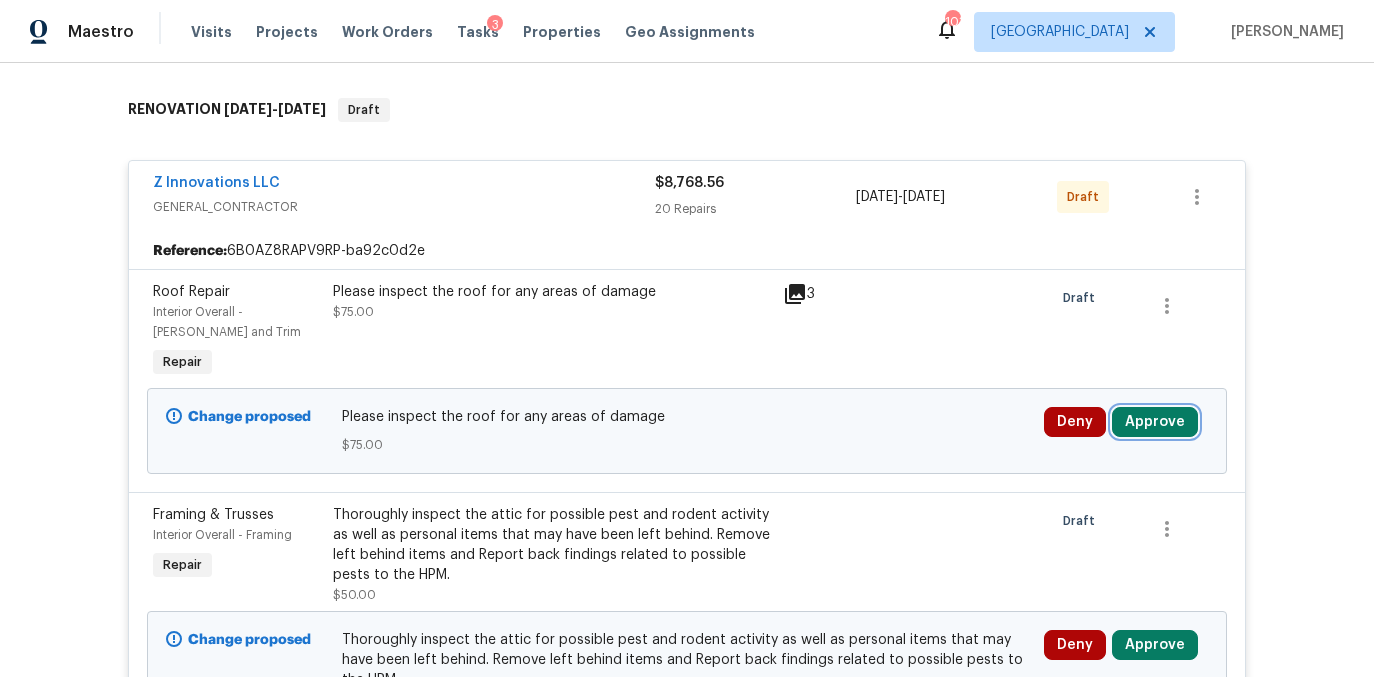 drag, startPoint x: 1183, startPoint y: 421, endPoint x: 1158, endPoint y: 421, distance: 25 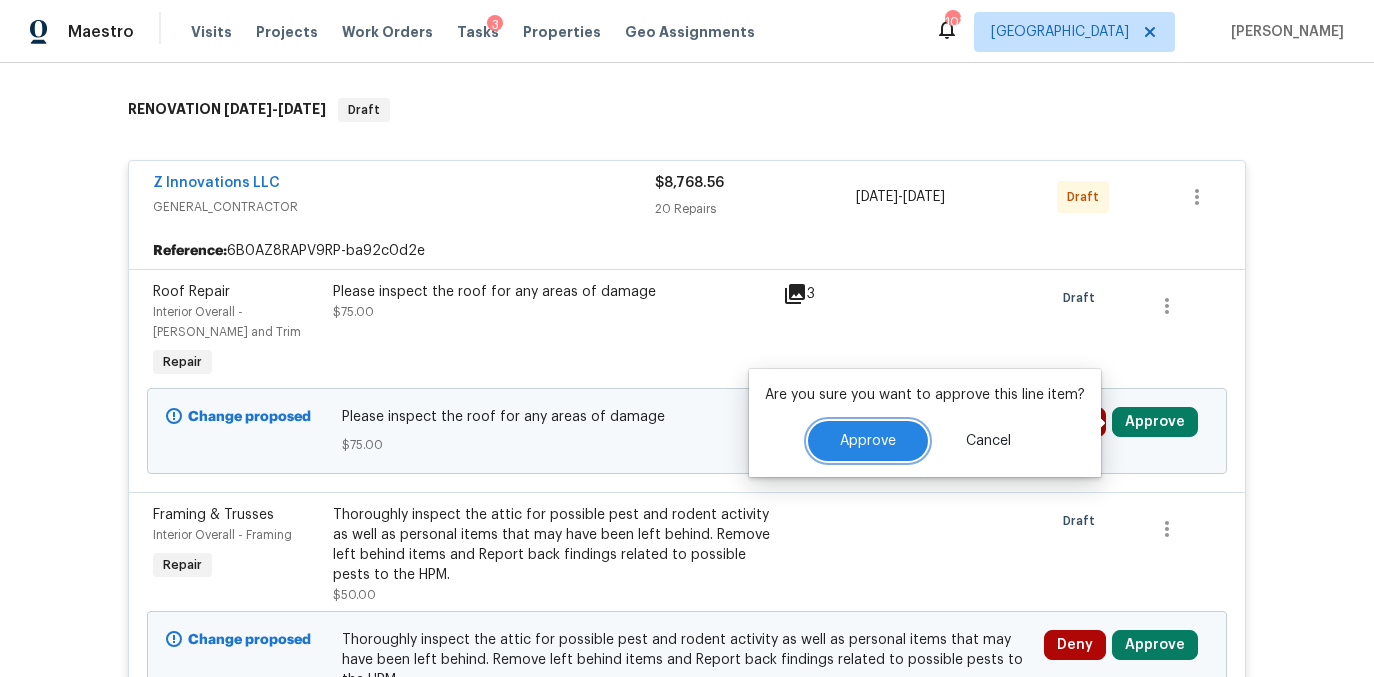 click on "Approve" at bounding box center (868, 441) 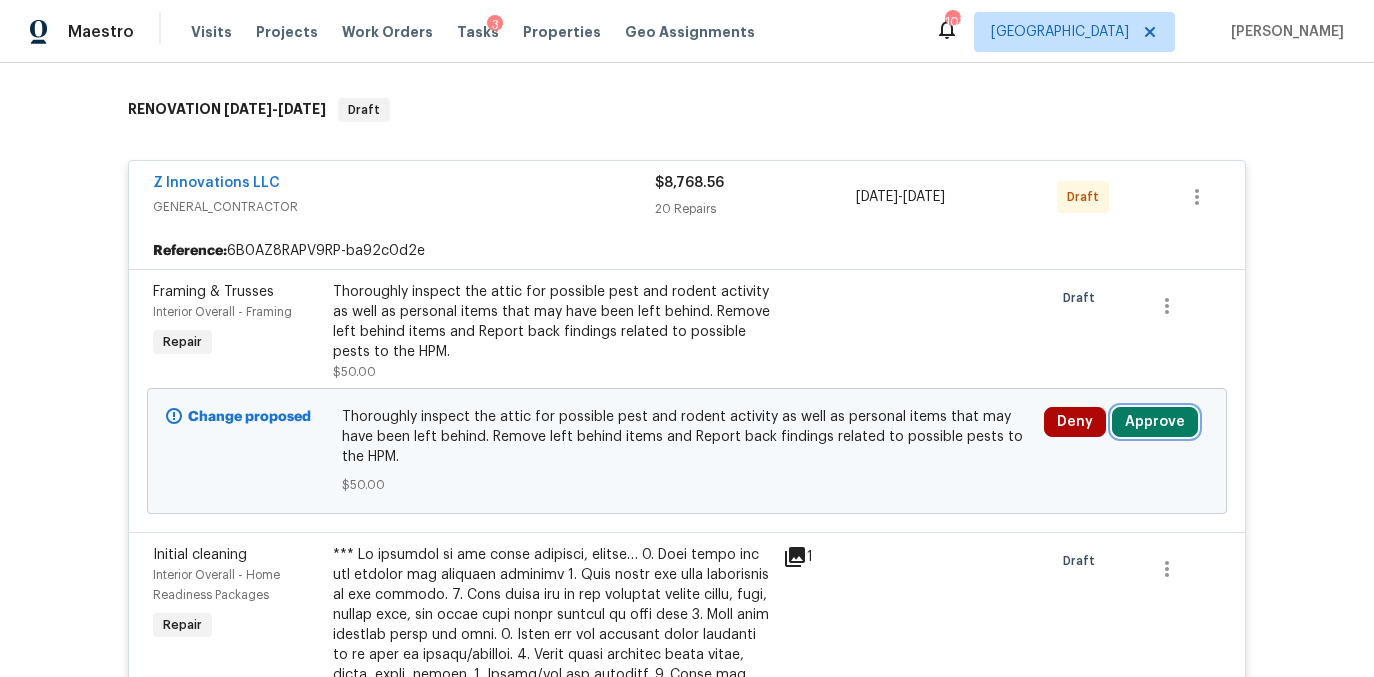 click on "Approve" at bounding box center (1155, 422) 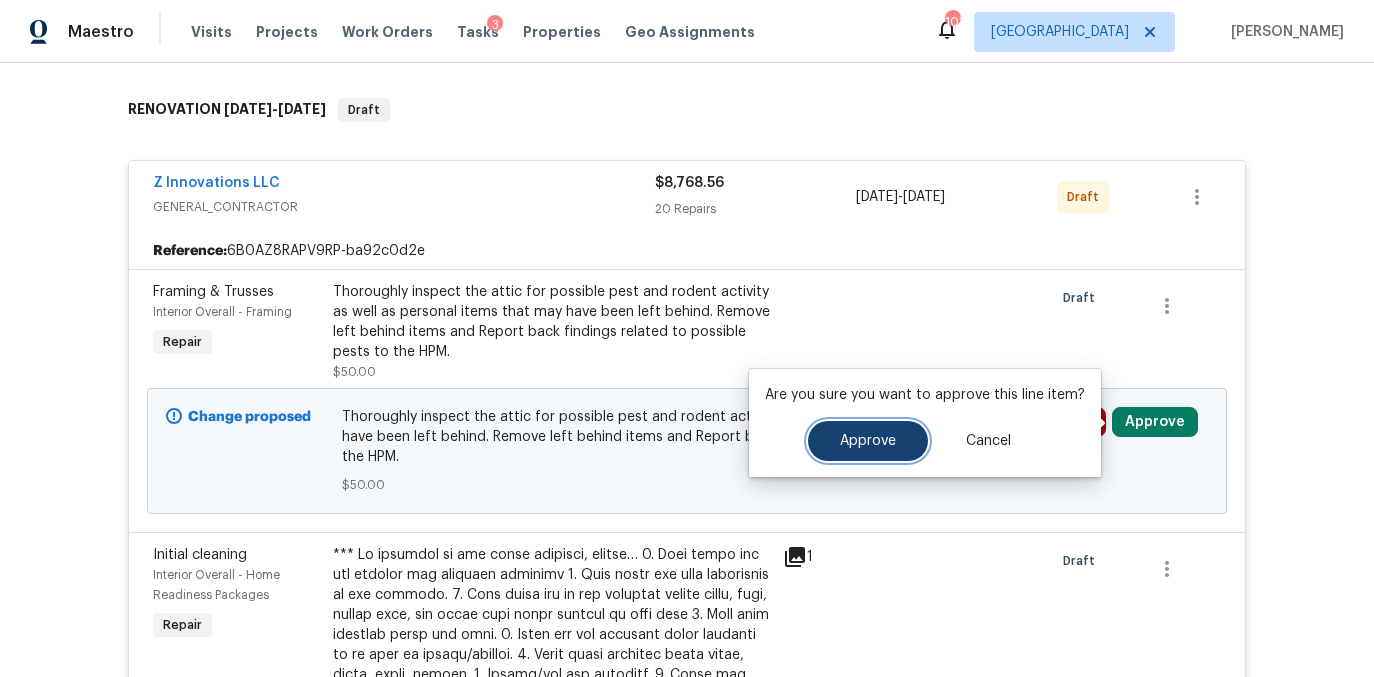 click on "Approve" at bounding box center [868, 441] 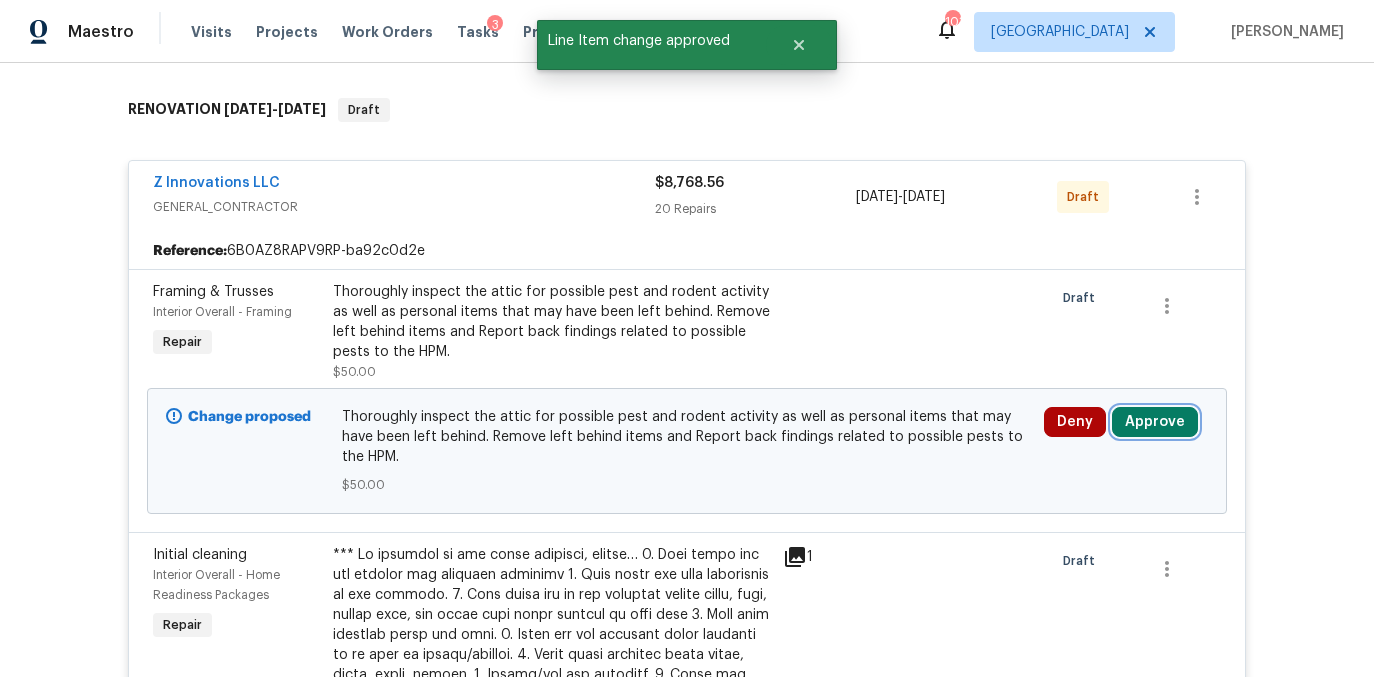 click on "Approve" at bounding box center (1155, 422) 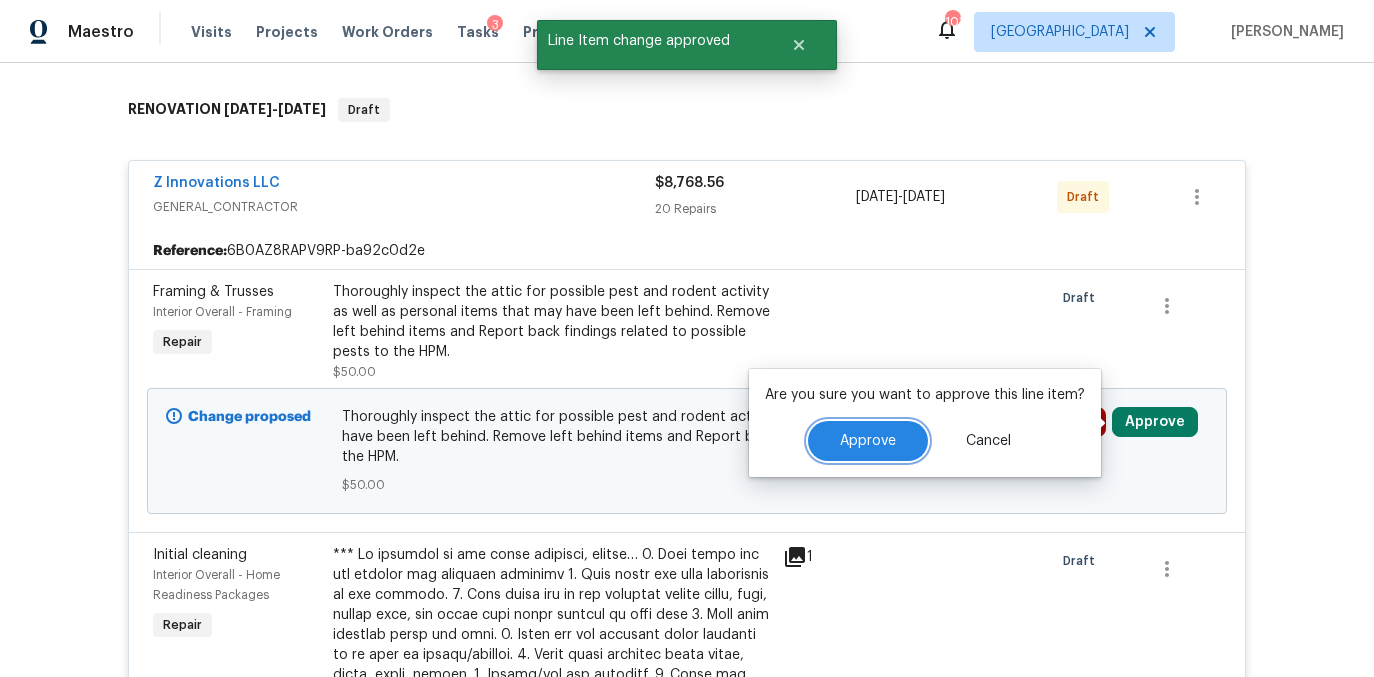 click on "Approve" at bounding box center (868, 441) 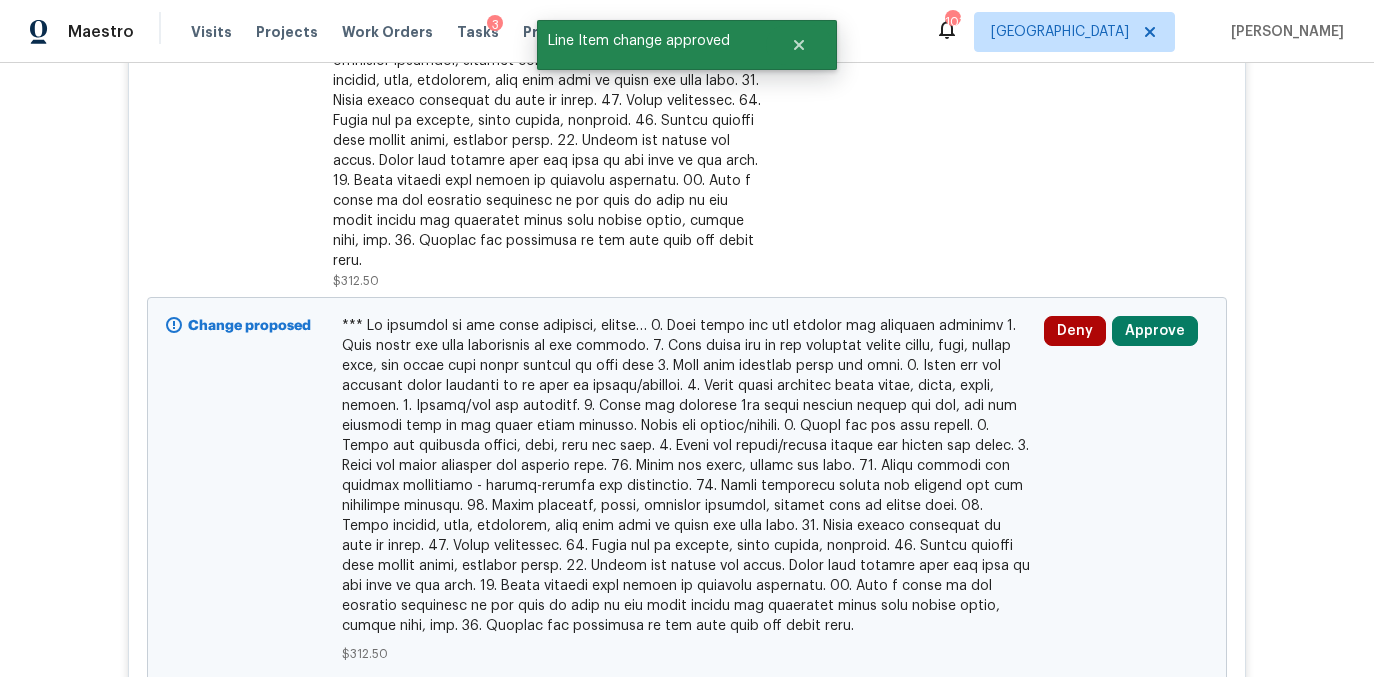 scroll, scrollTop: 830, scrollLeft: 0, axis: vertical 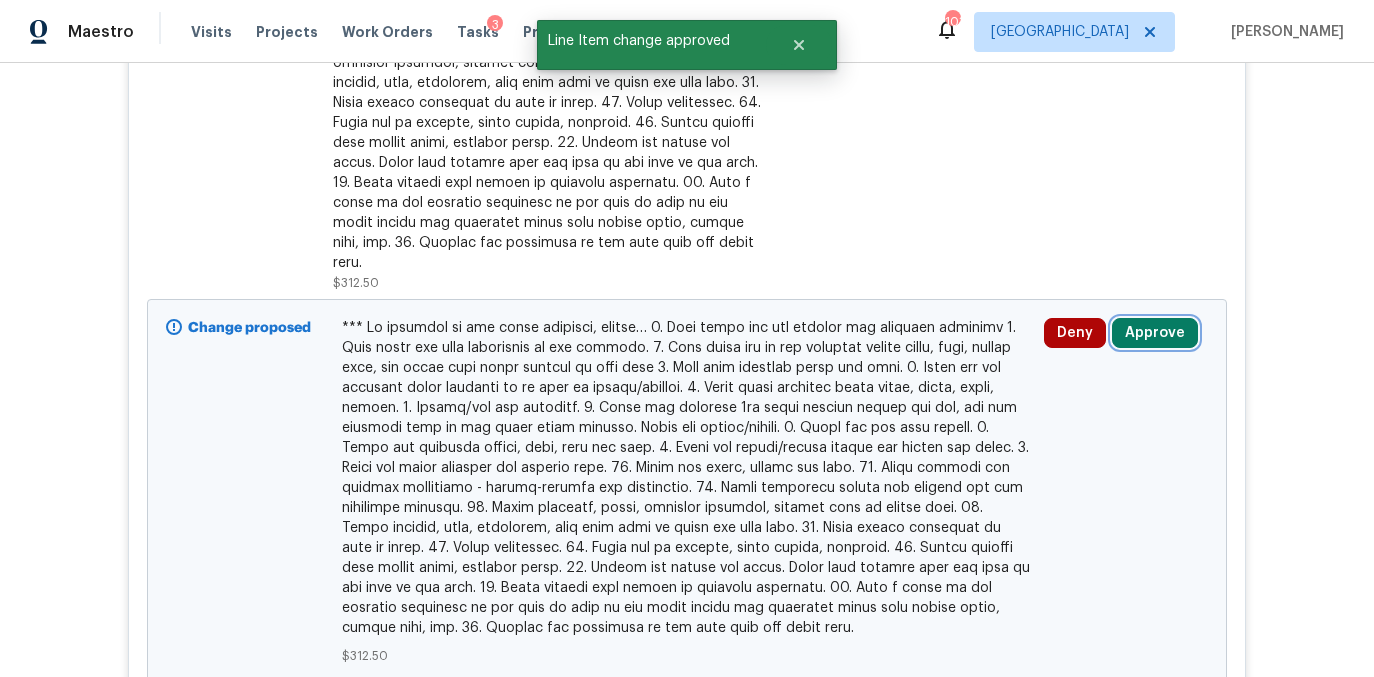drag, startPoint x: 1156, startPoint y: 309, endPoint x: 1103, endPoint y: 312, distance: 53.08484 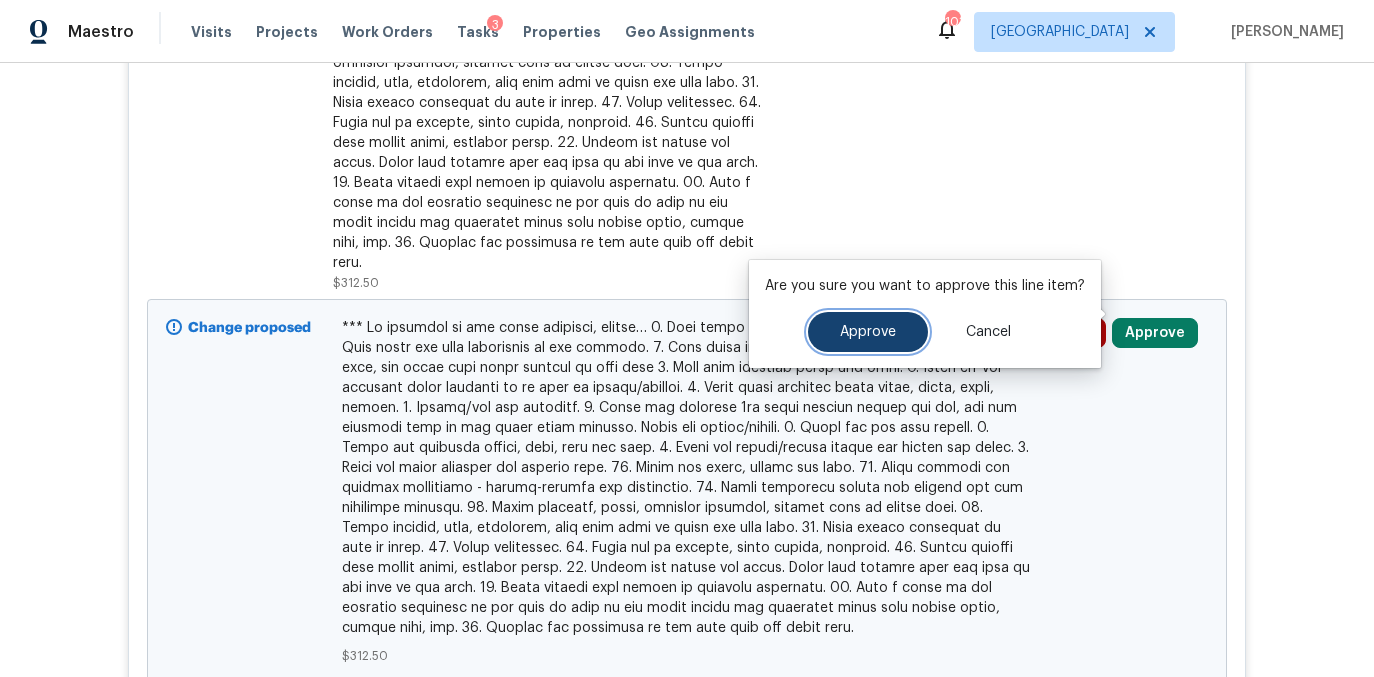 click on "Approve" at bounding box center (868, 332) 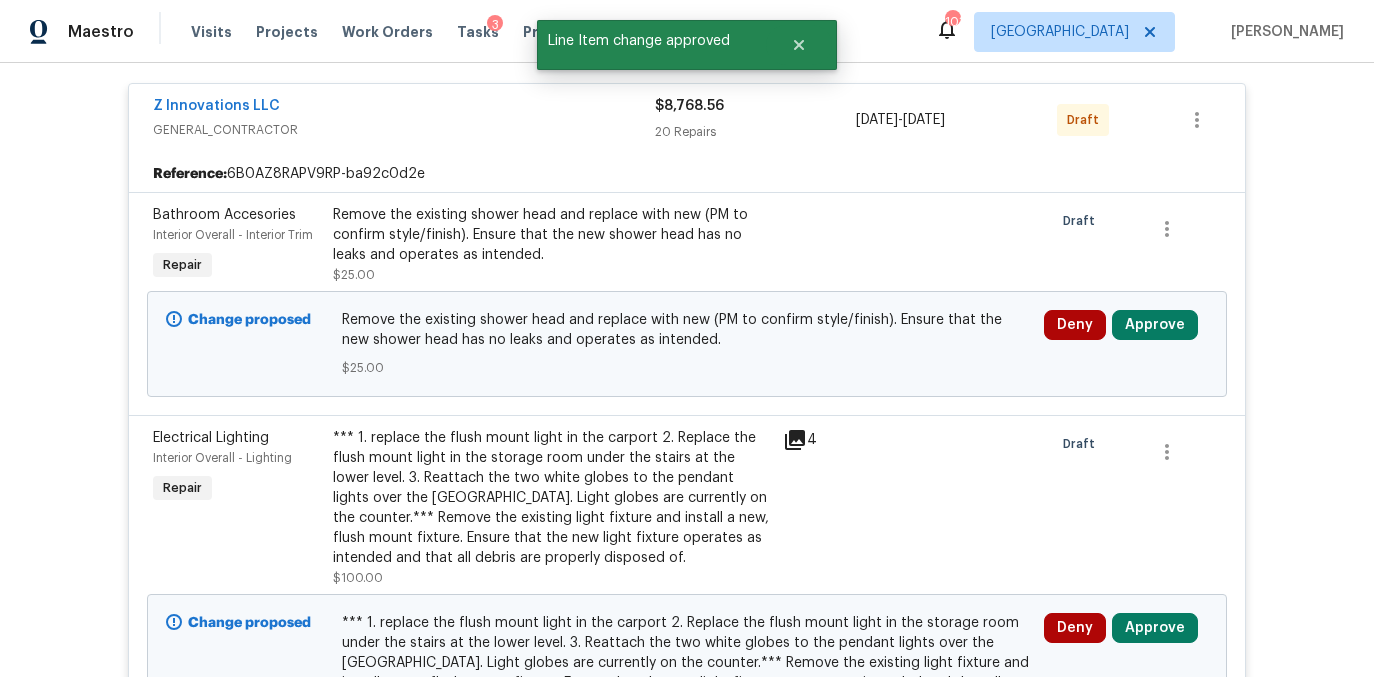 scroll, scrollTop: 830, scrollLeft: 0, axis: vertical 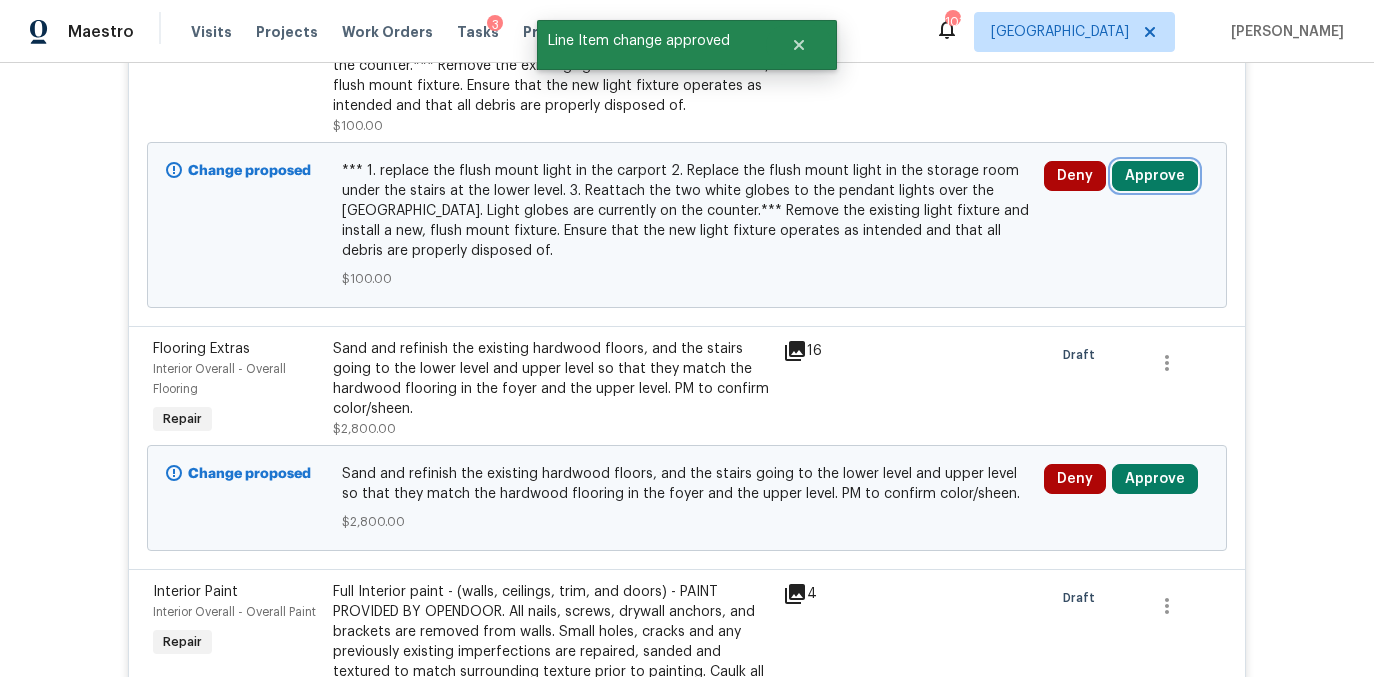 click on "Approve" at bounding box center [1155, 176] 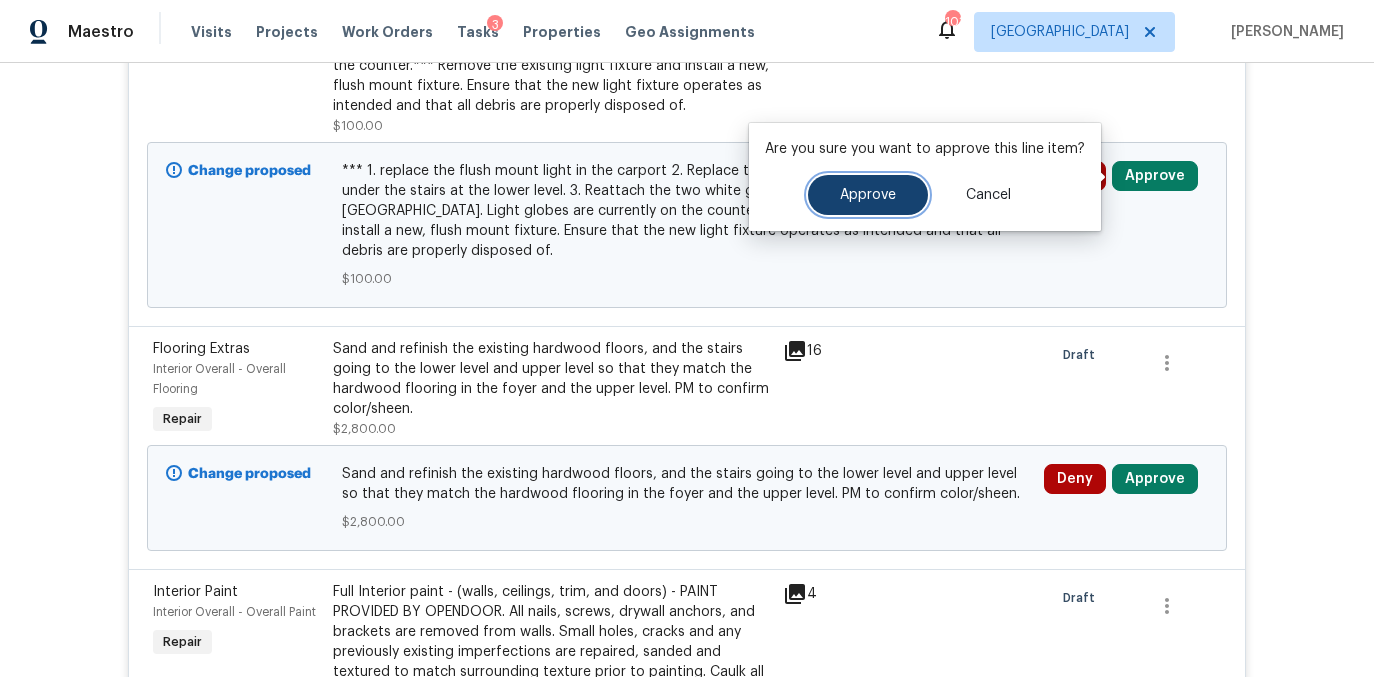 click on "Approve" at bounding box center [868, 195] 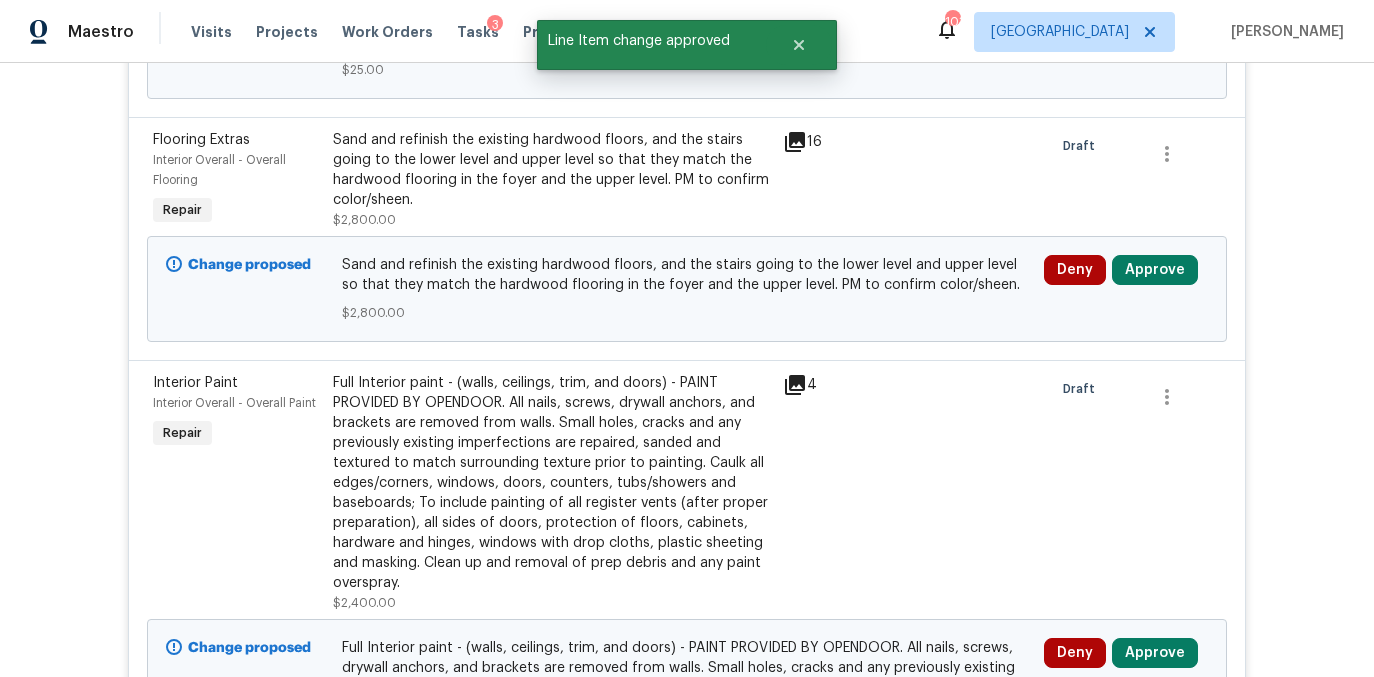 scroll, scrollTop: 637, scrollLeft: 0, axis: vertical 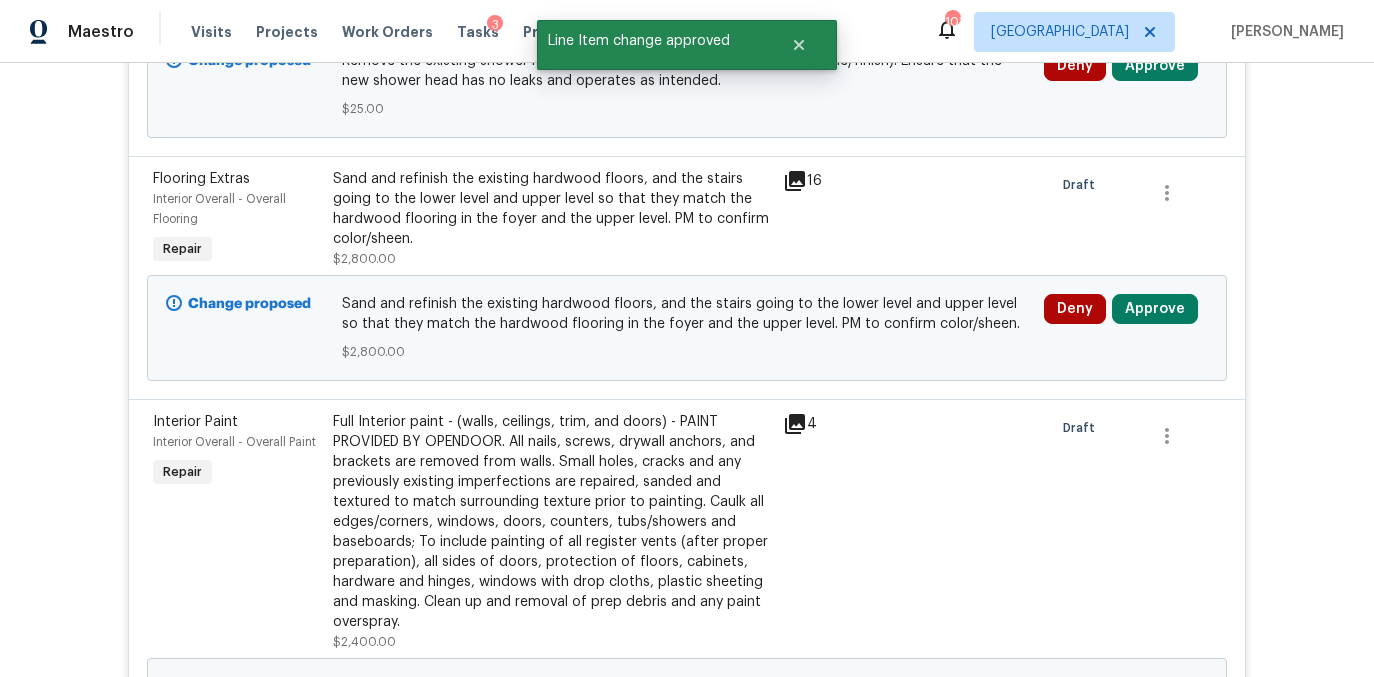 drag, startPoint x: 789, startPoint y: 179, endPoint x: 780, endPoint y: 204, distance: 26.57066 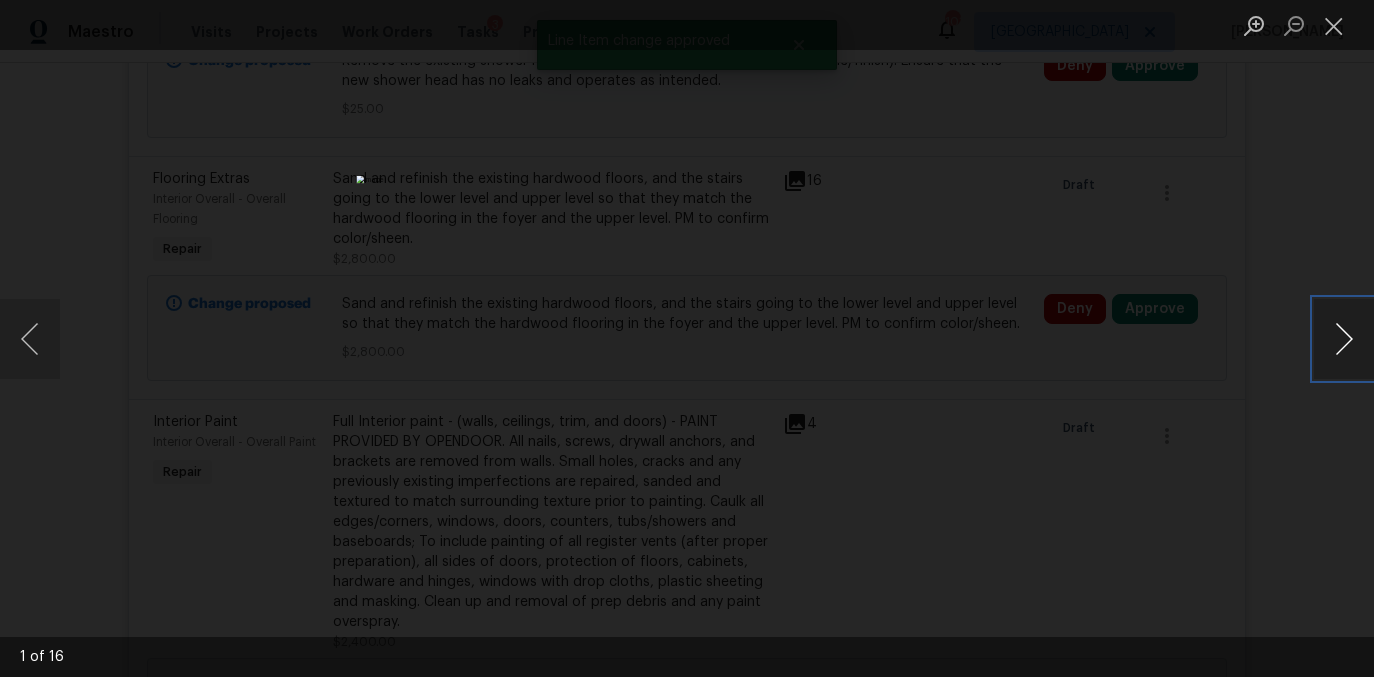click at bounding box center (1344, 339) 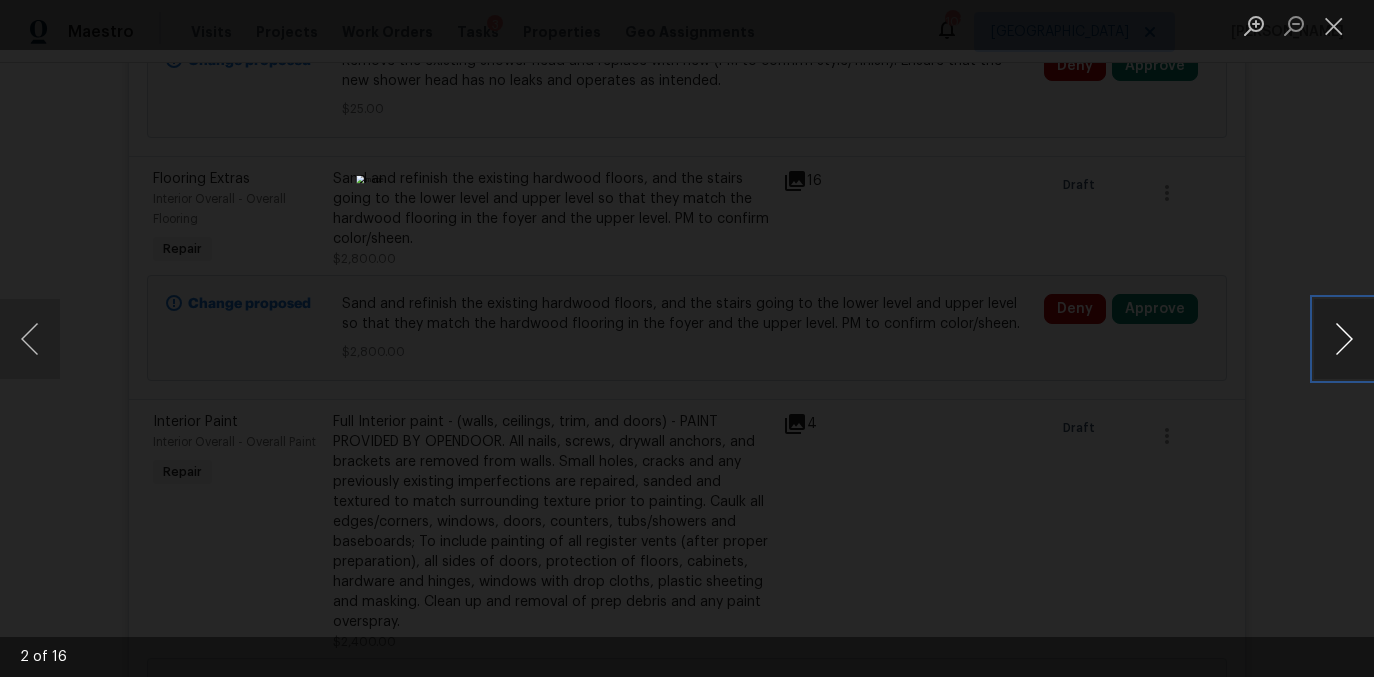 click at bounding box center (1344, 339) 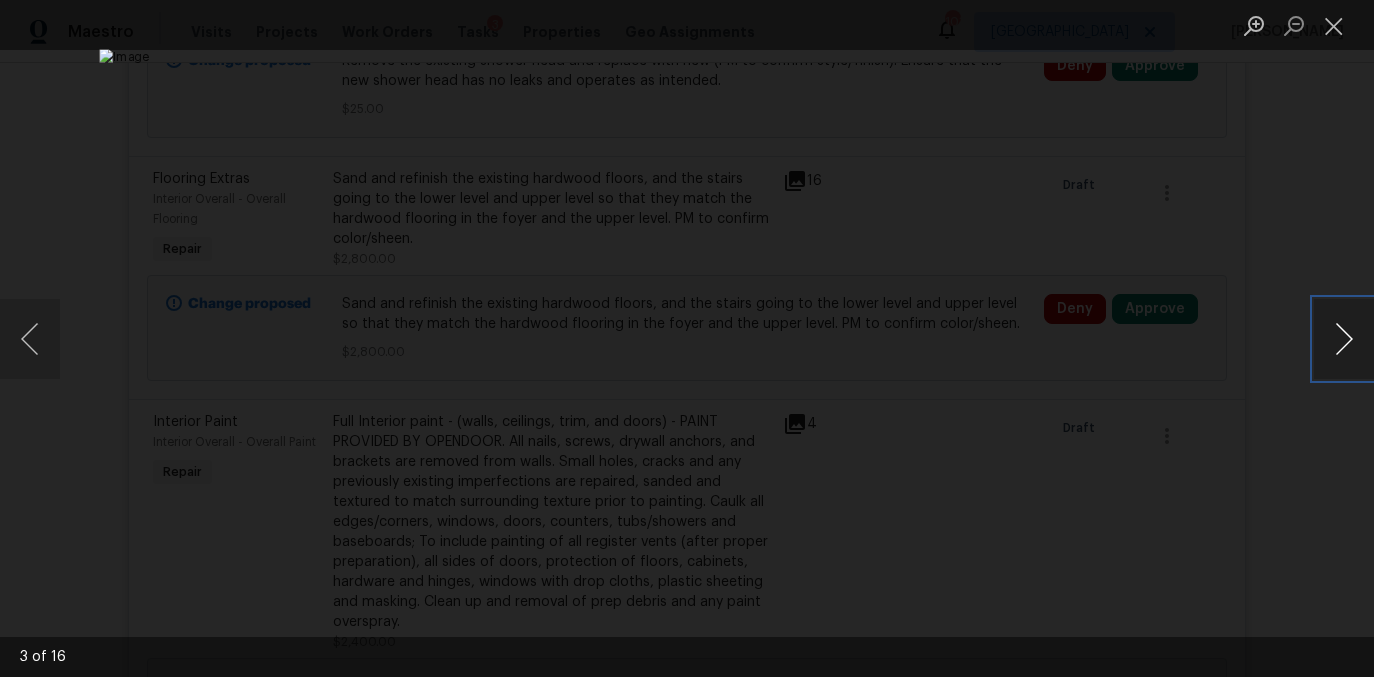 click at bounding box center [1344, 339] 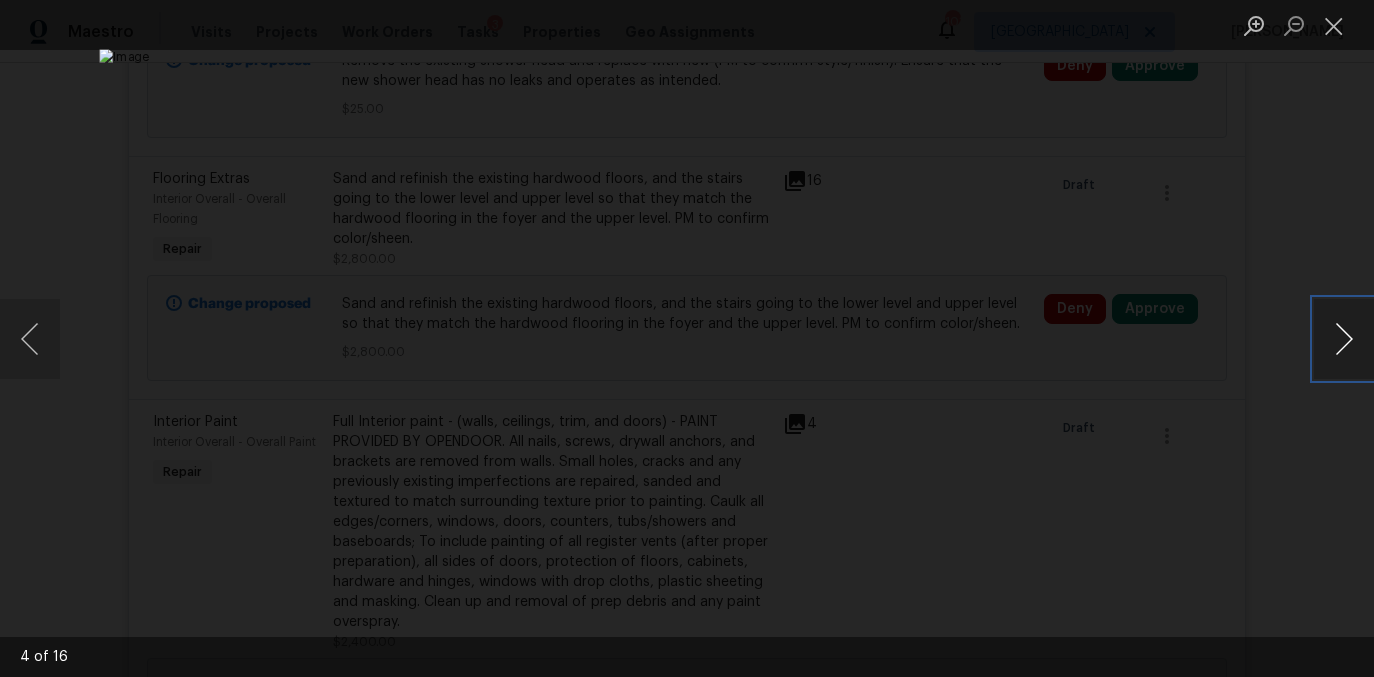 click at bounding box center [1344, 339] 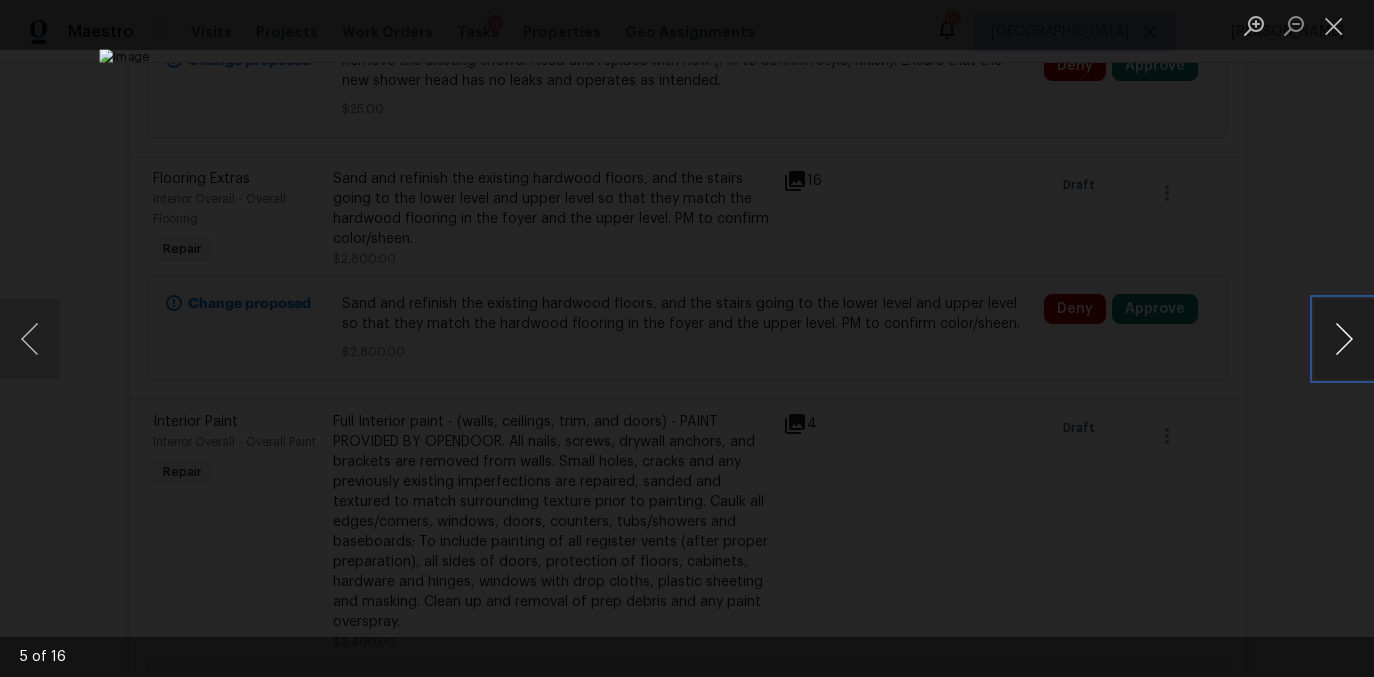 click at bounding box center (1344, 339) 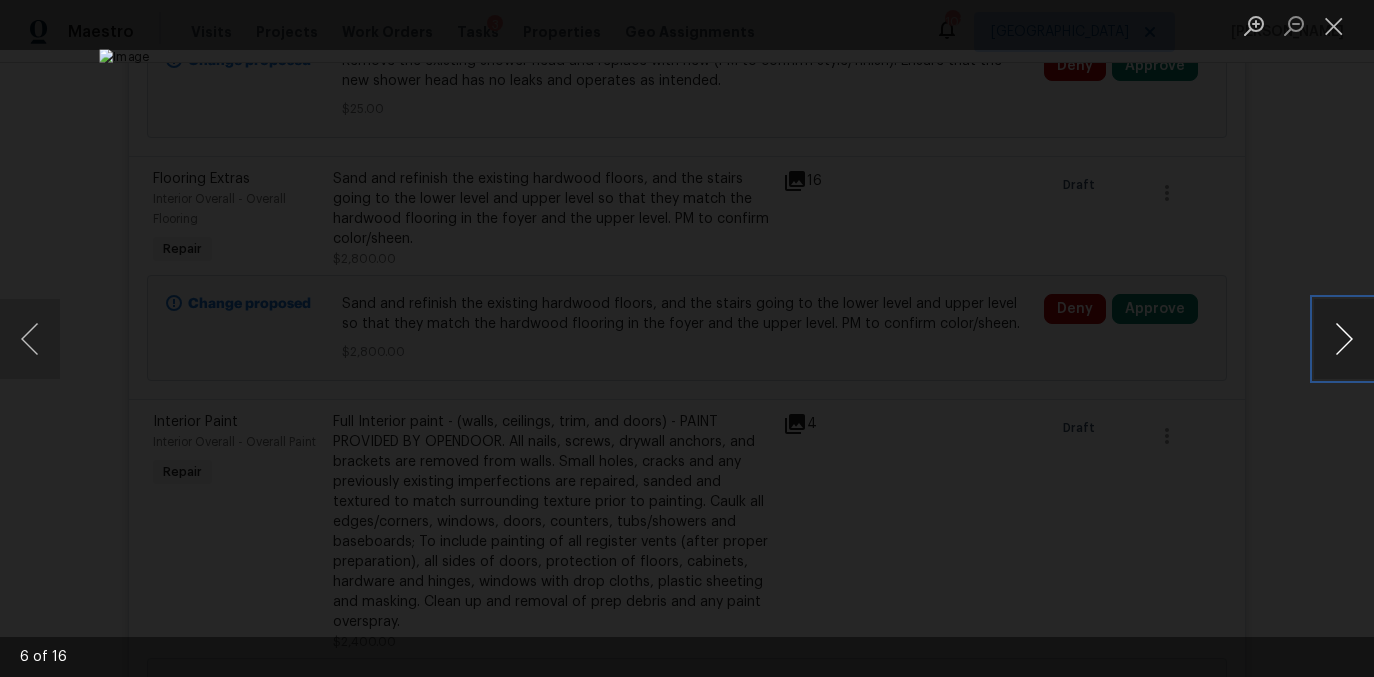 click at bounding box center [1344, 339] 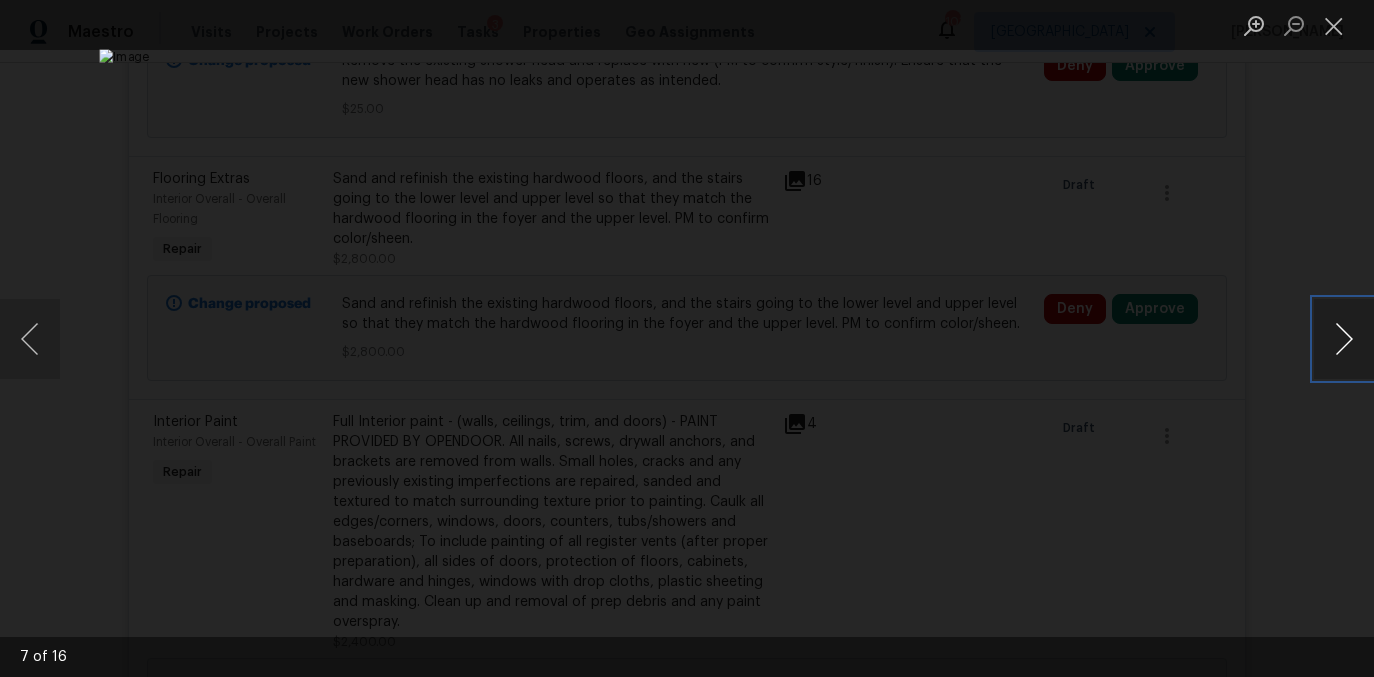 click at bounding box center (1344, 339) 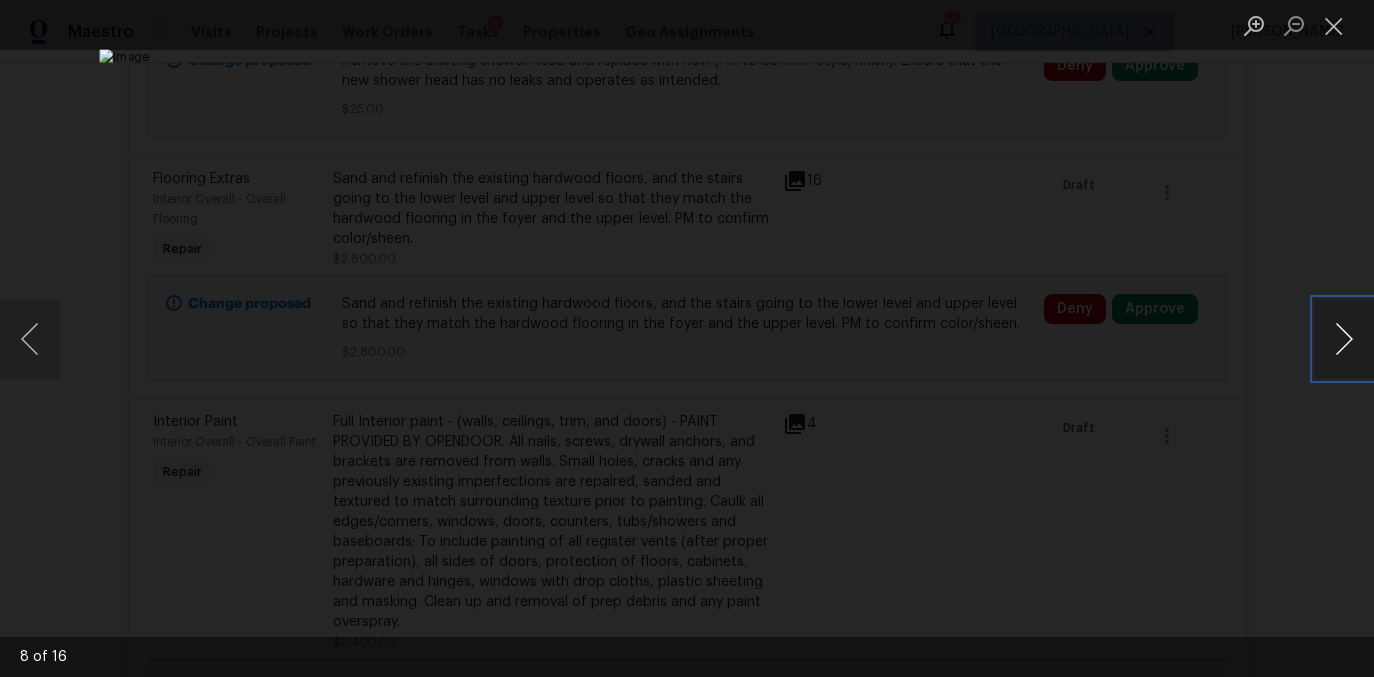 click at bounding box center [1344, 339] 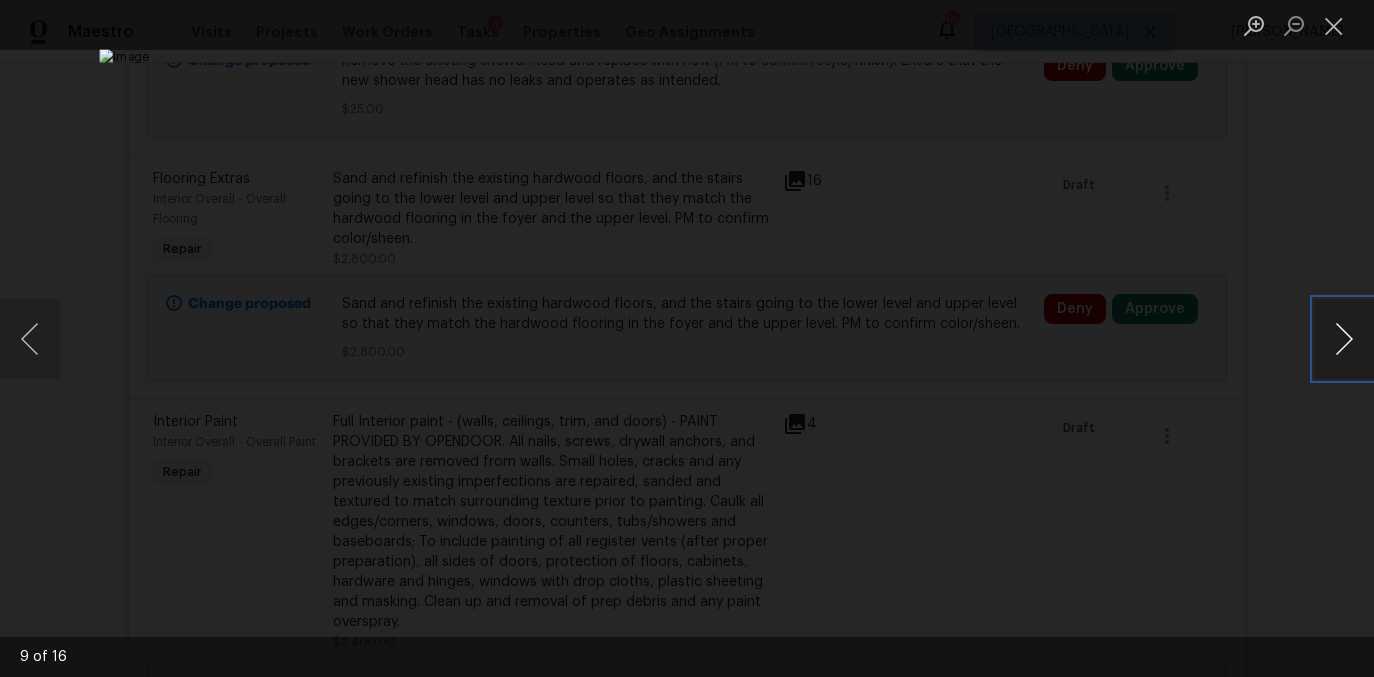 click at bounding box center (1344, 339) 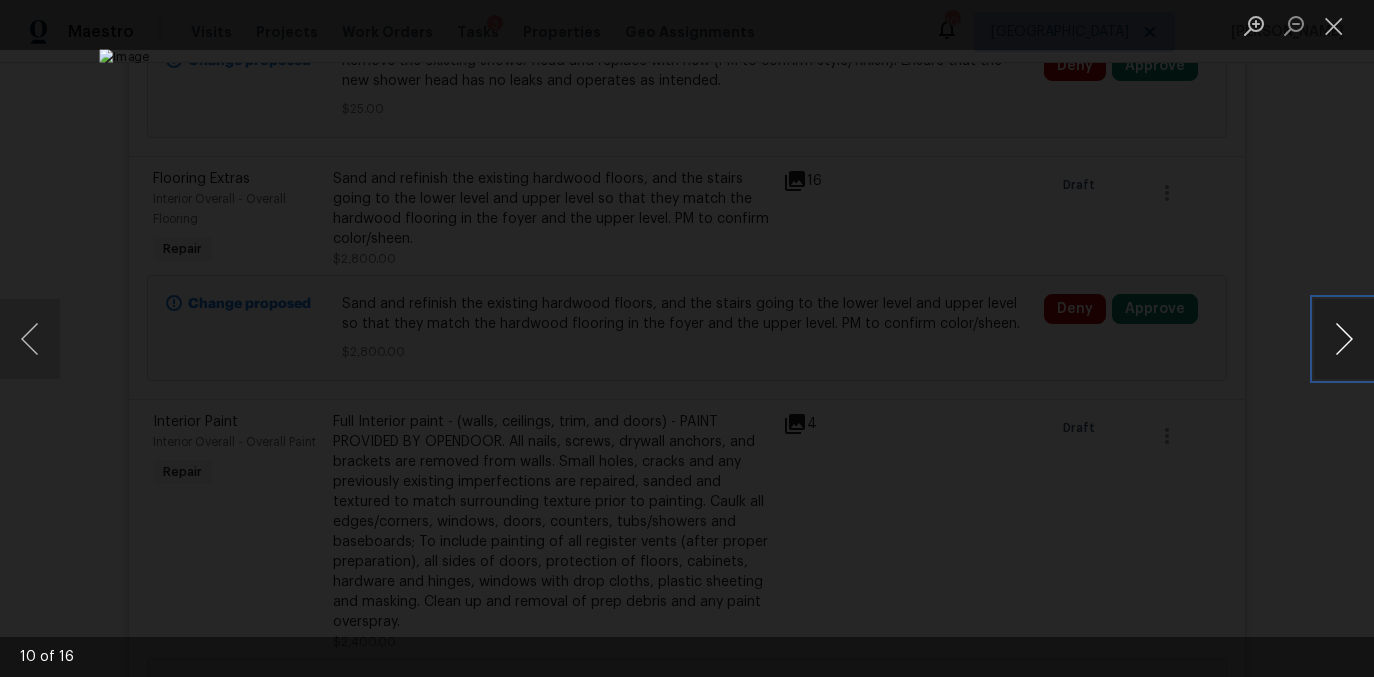 click at bounding box center [1344, 339] 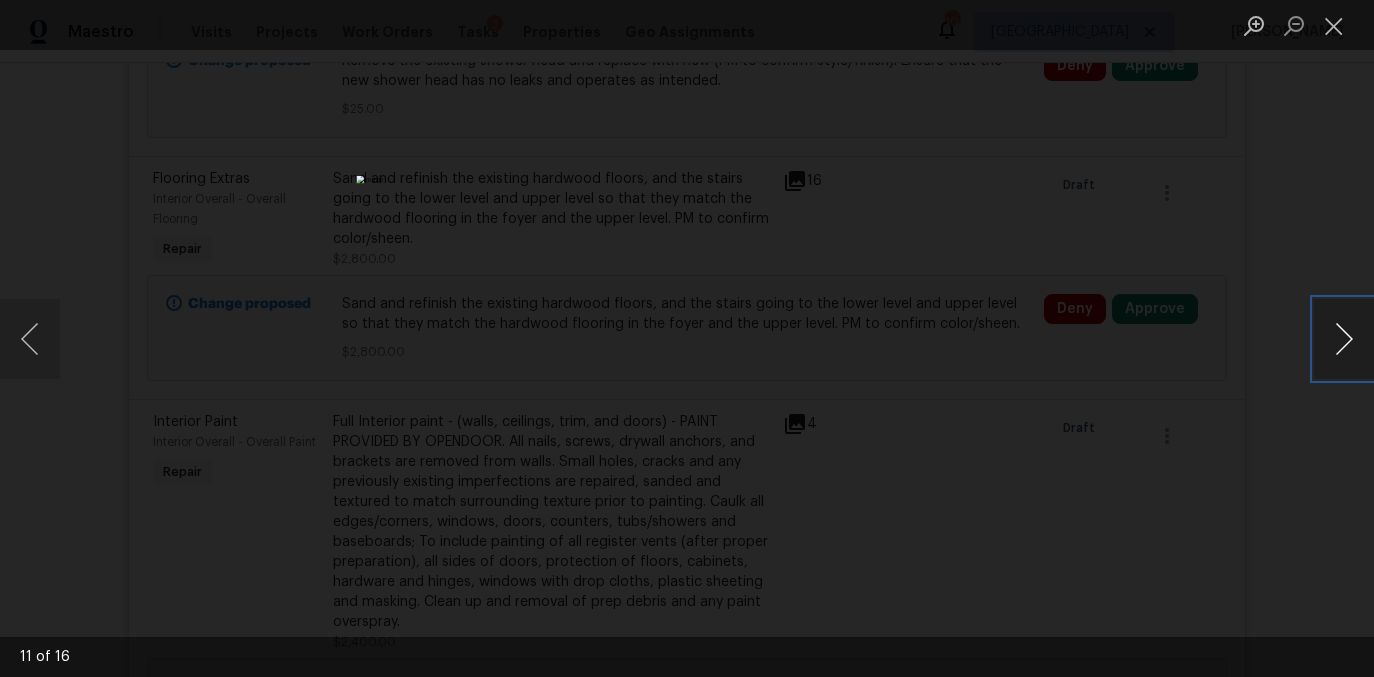 click at bounding box center (1344, 339) 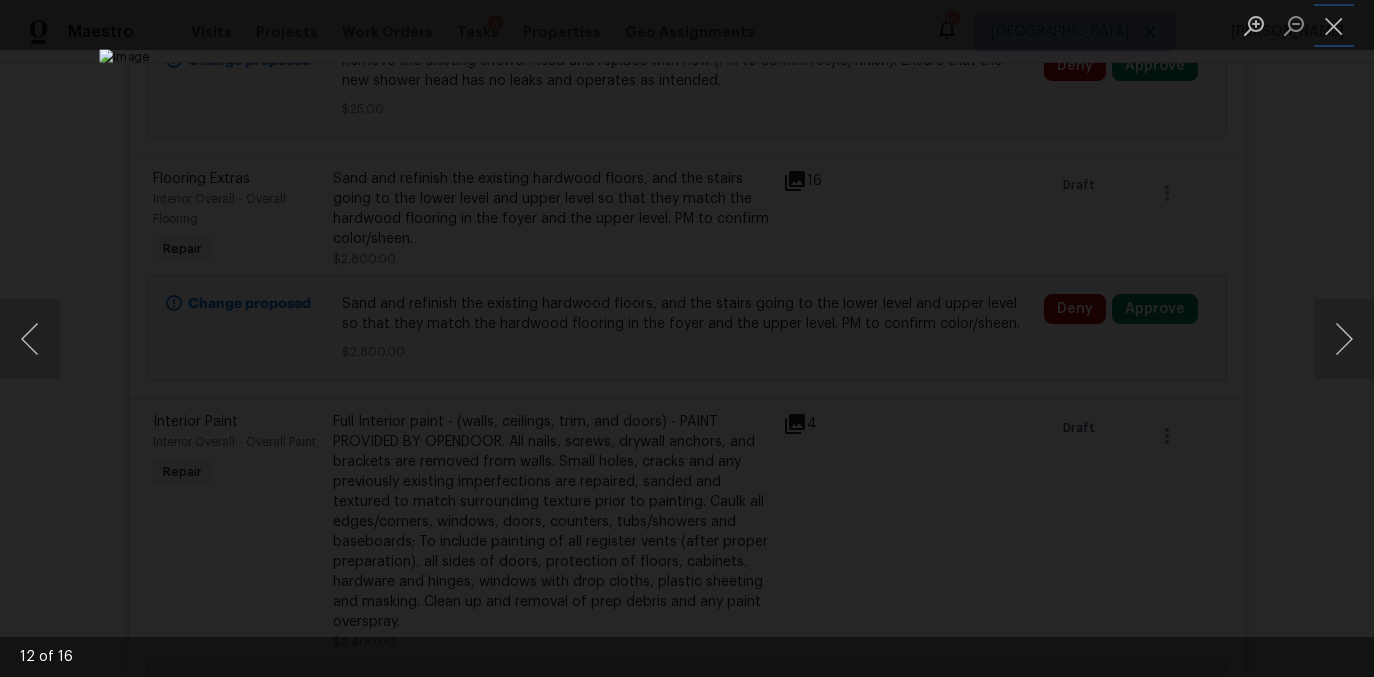 drag, startPoint x: 1326, startPoint y: 38, endPoint x: 1192, endPoint y: 300, distance: 294.27878 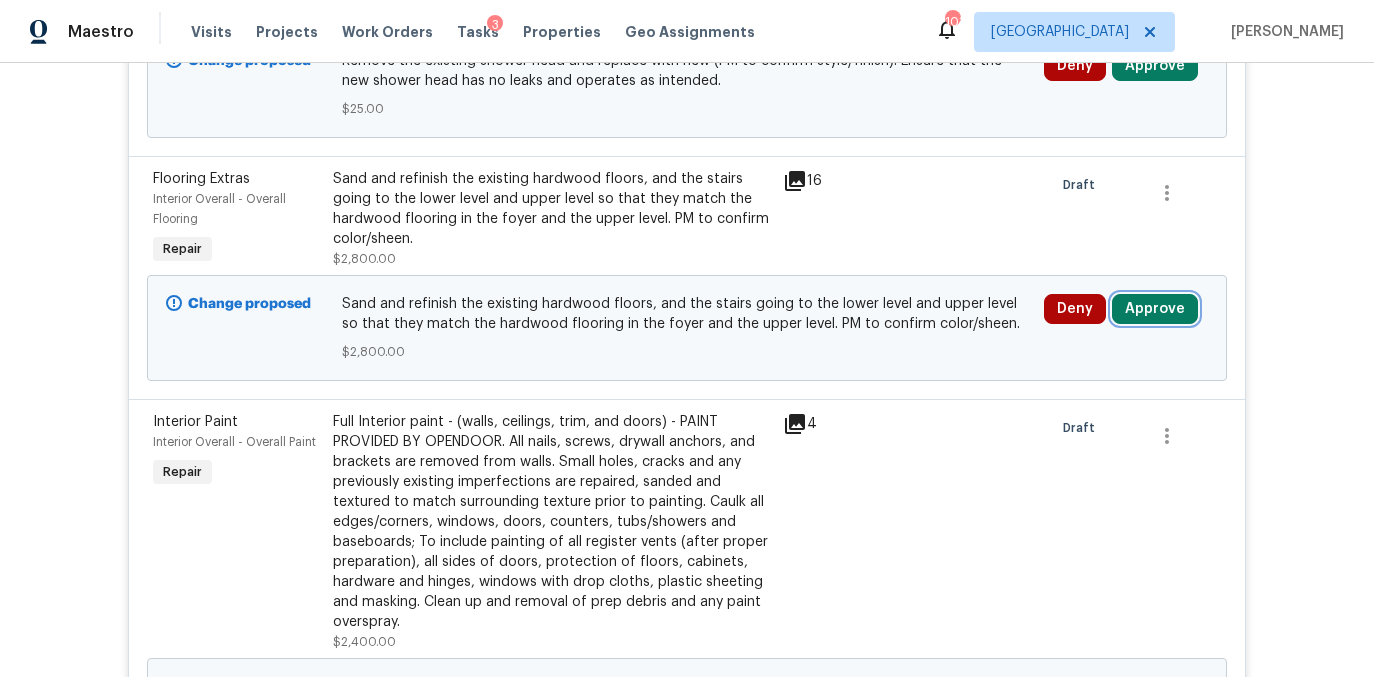 click on "Approve" at bounding box center (1155, 309) 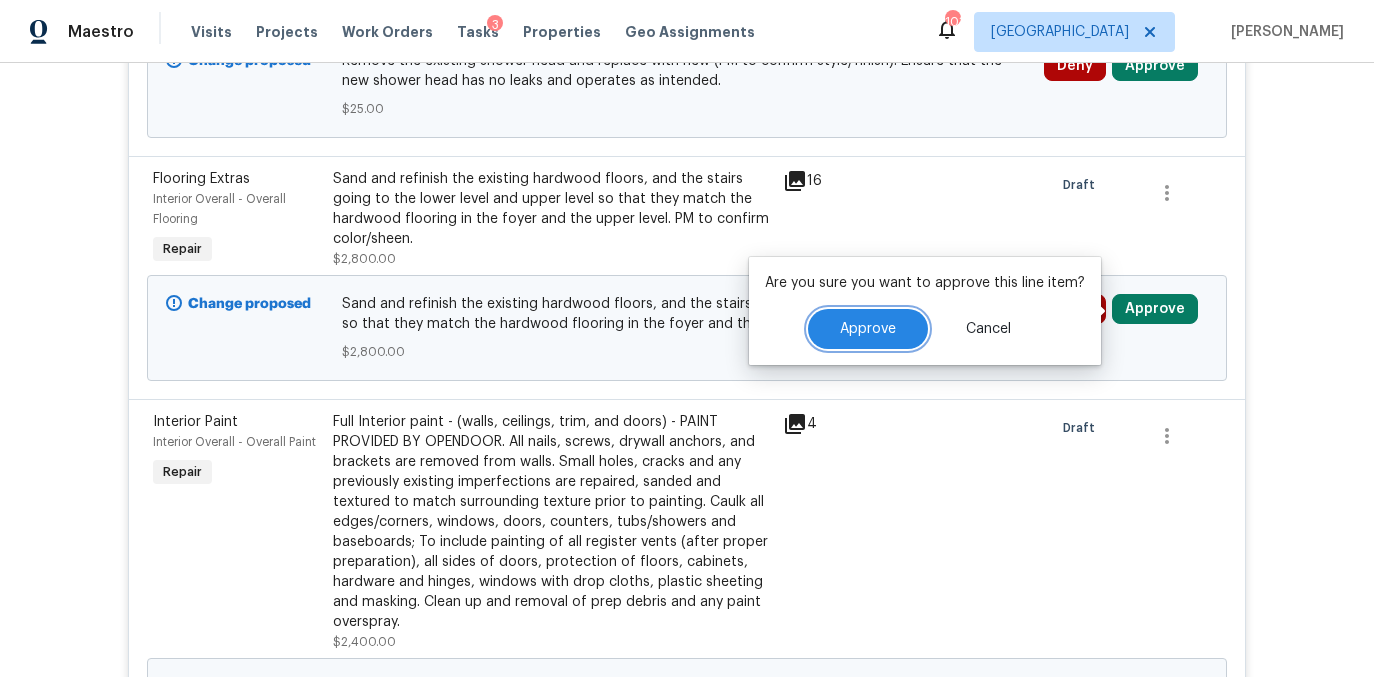 drag, startPoint x: 852, startPoint y: 338, endPoint x: 888, endPoint y: 331, distance: 36.67424 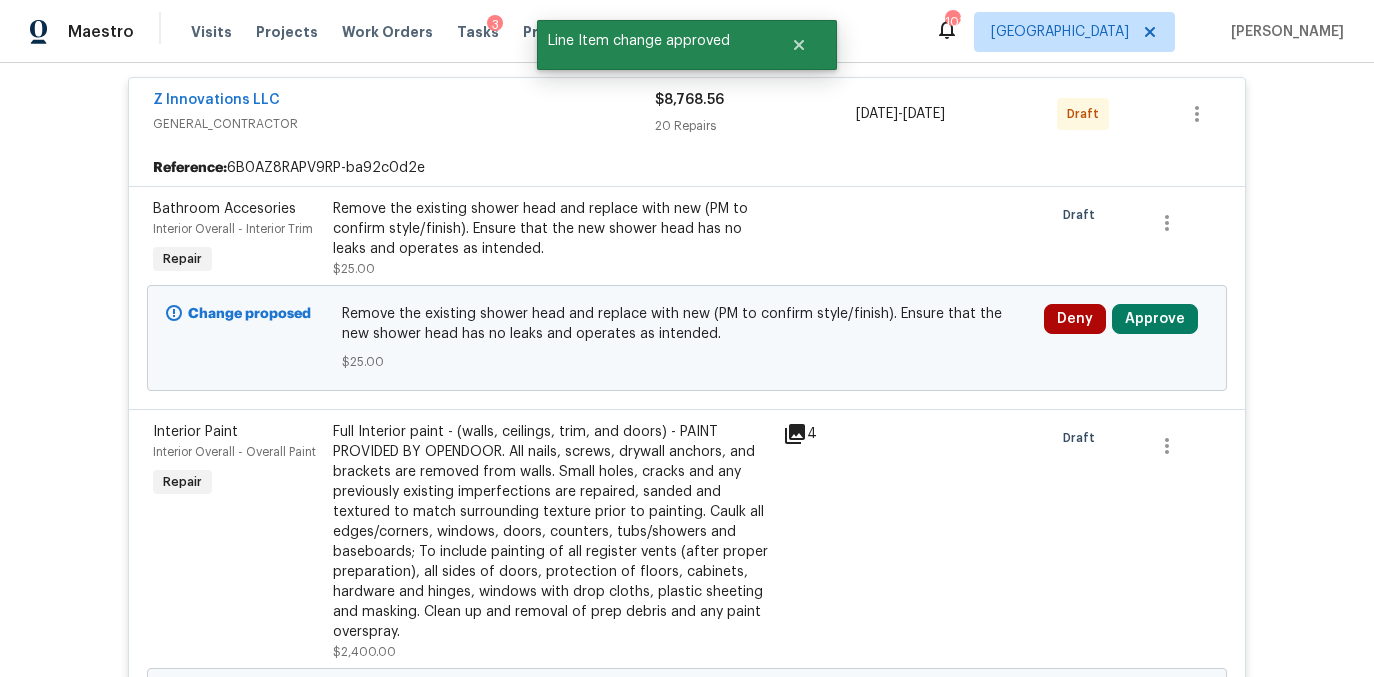 scroll, scrollTop: 380, scrollLeft: 0, axis: vertical 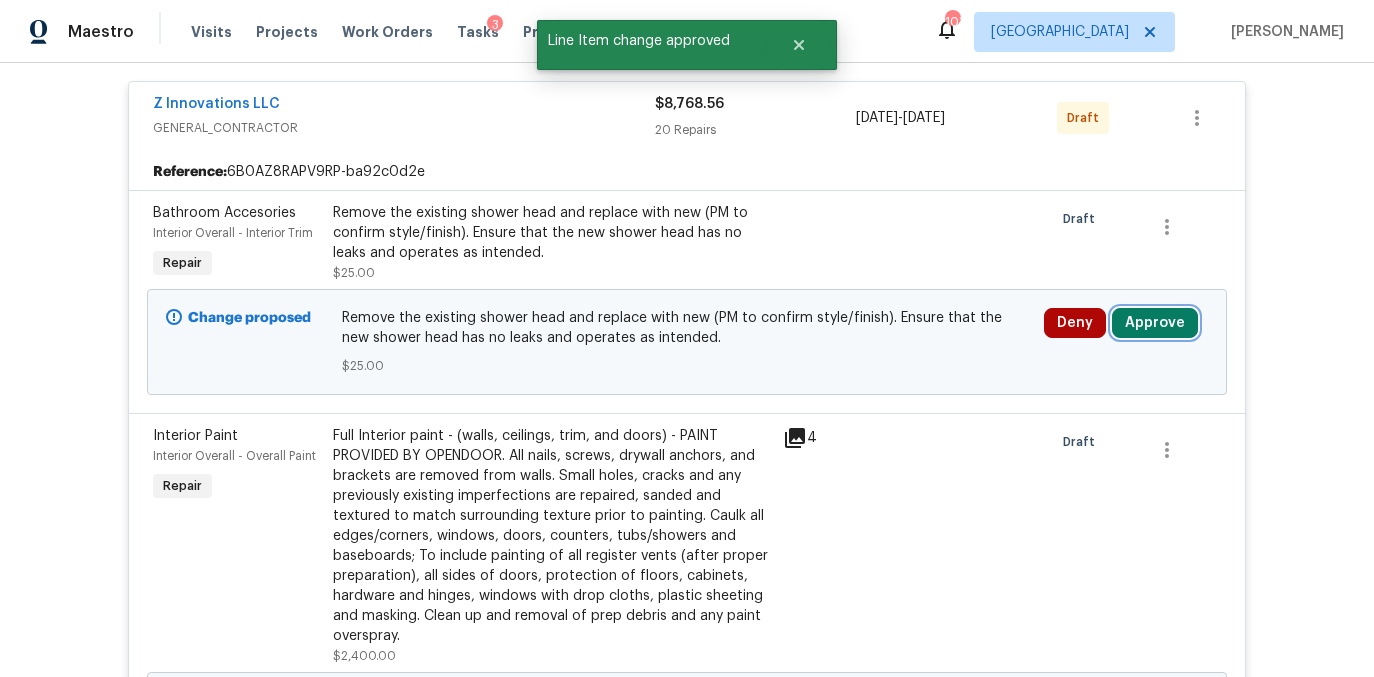 click on "Approve" at bounding box center [1155, 323] 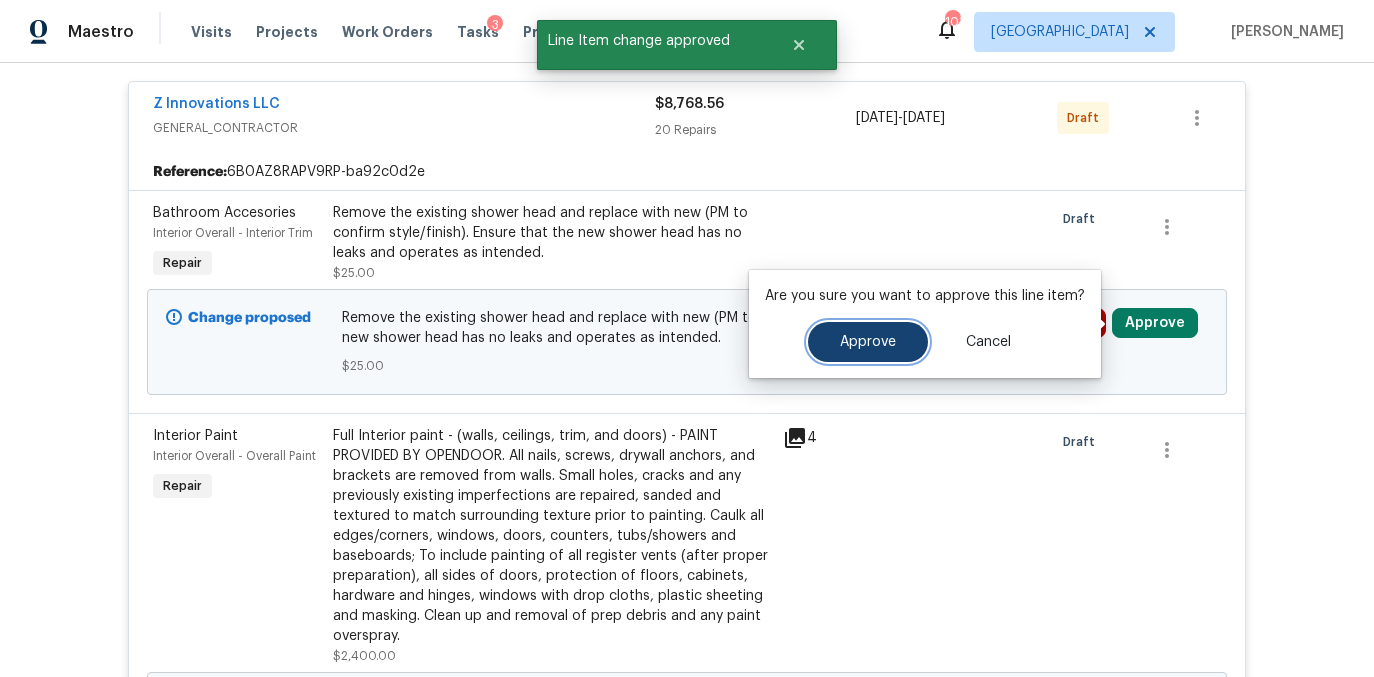click on "Approve" at bounding box center [868, 342] 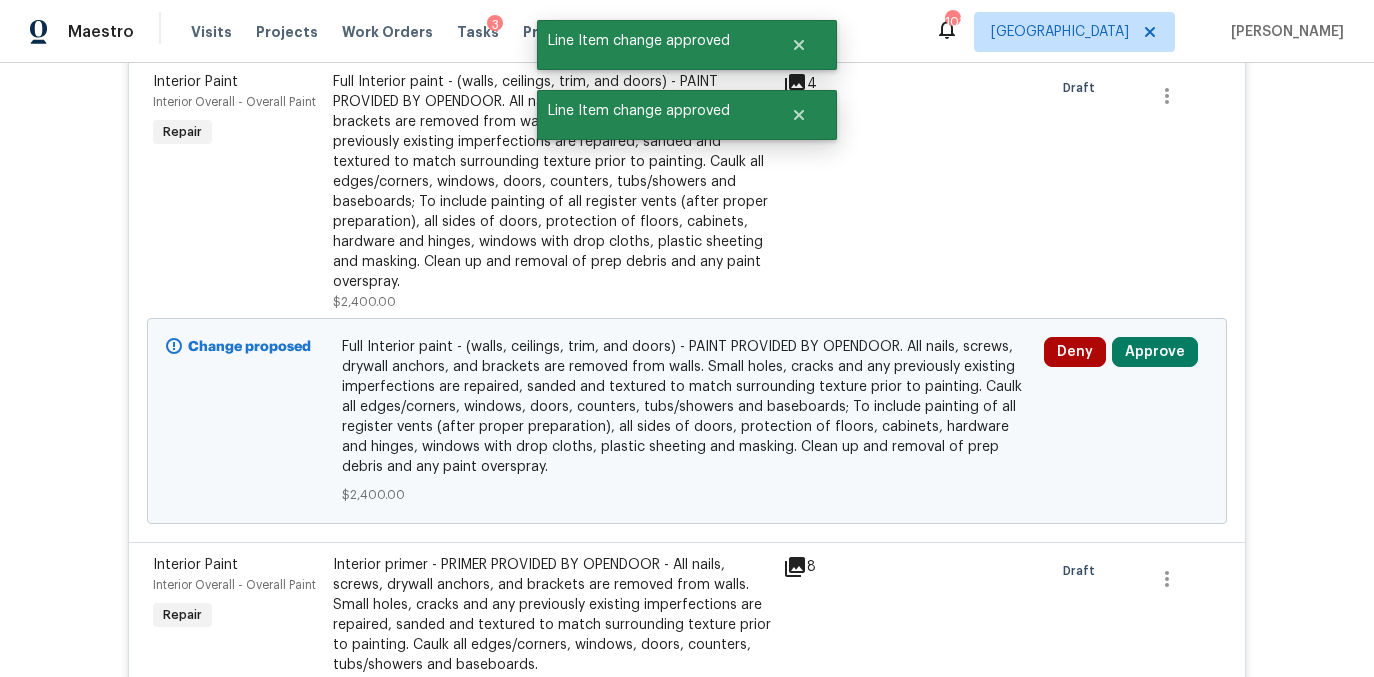 scroll, scrollTop: 512, scrollLeft: 0, axis: vertical 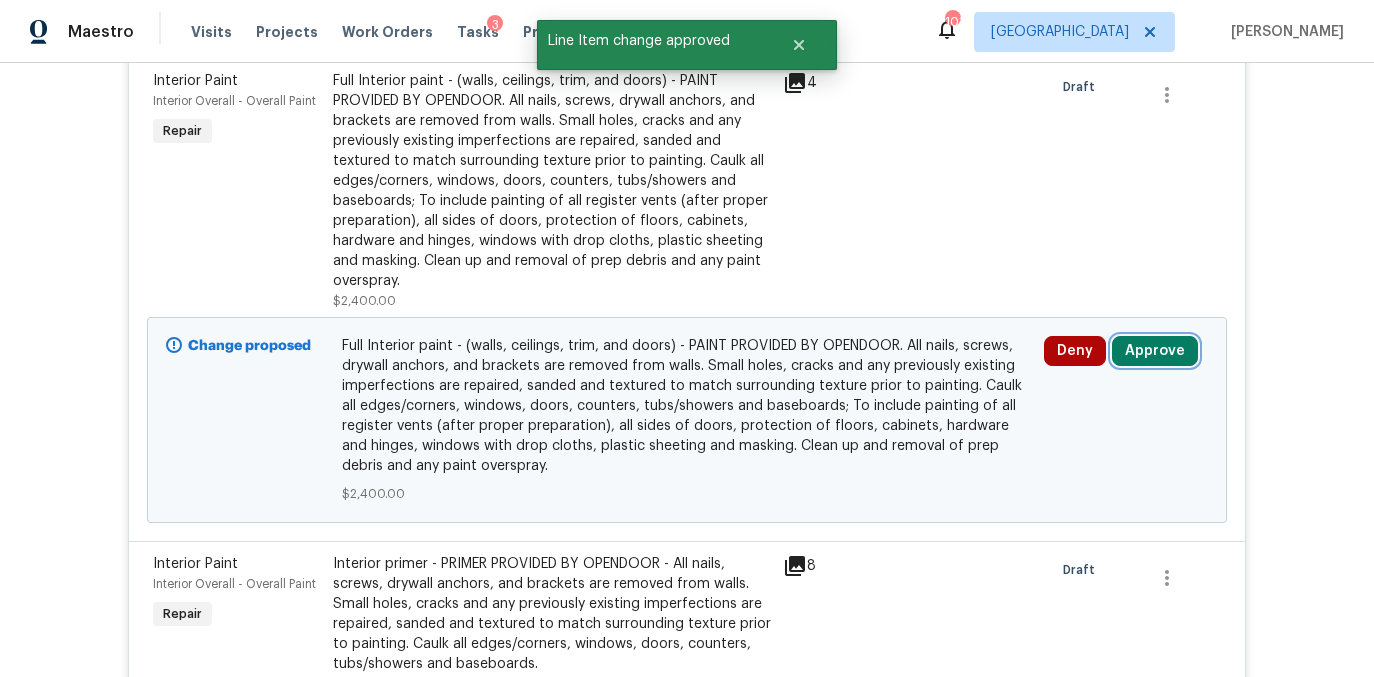 click on "Approve" at bounding box center [1155, 351] 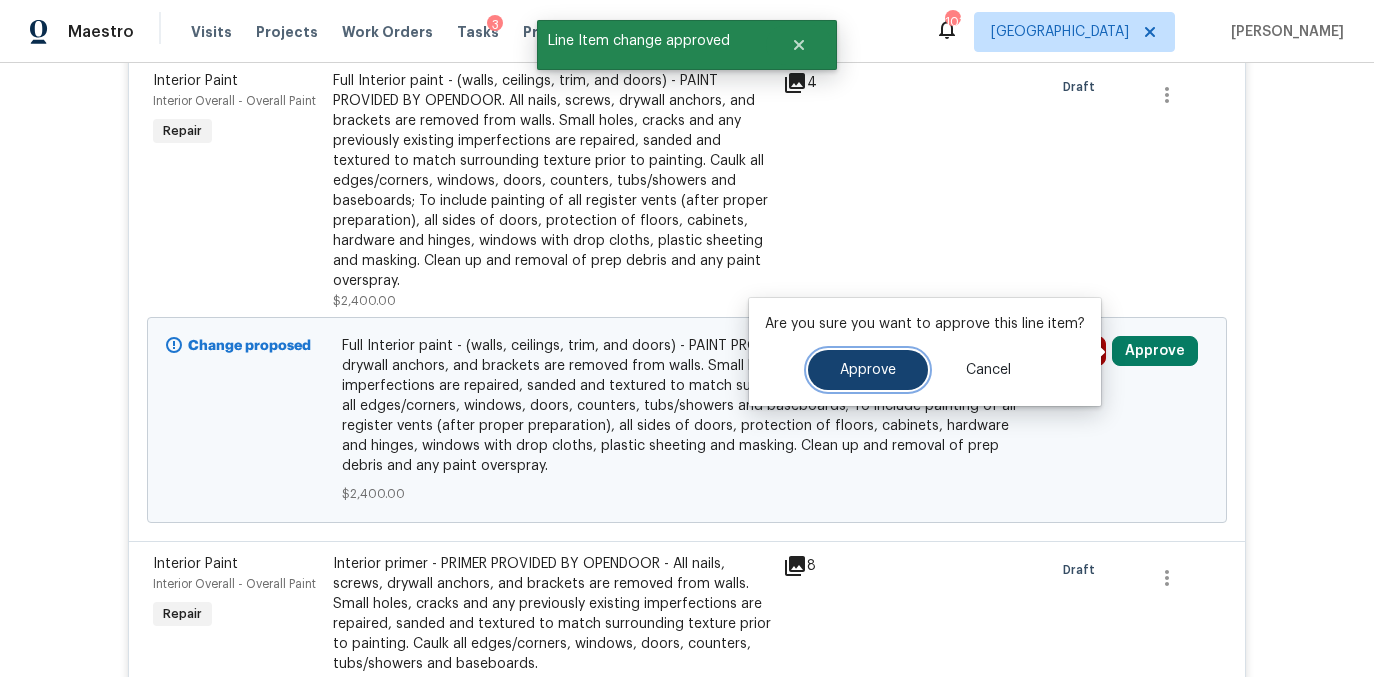 click on "Approve" at bounding box center [868, 370] 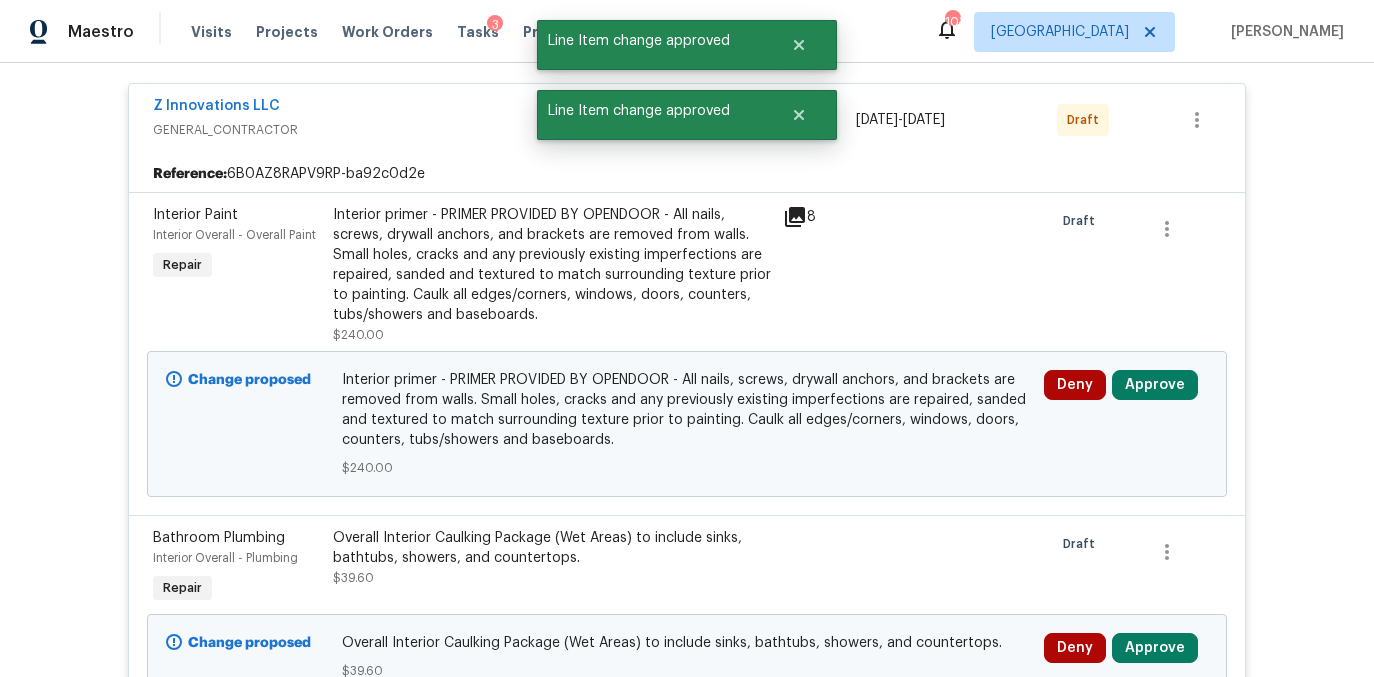 scroll, scrollTop: 512, scrollLeft: 0, axis: vertical 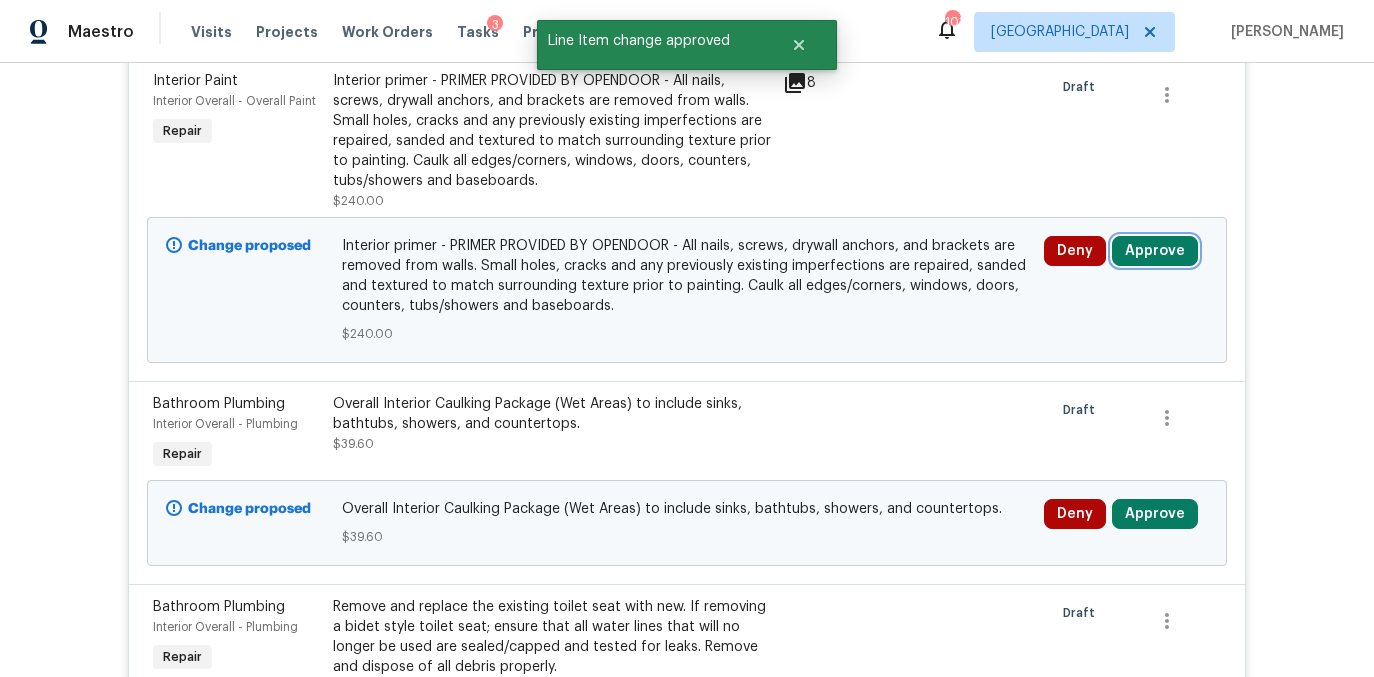 click on "Approve" at bounding box center (1155, 251) 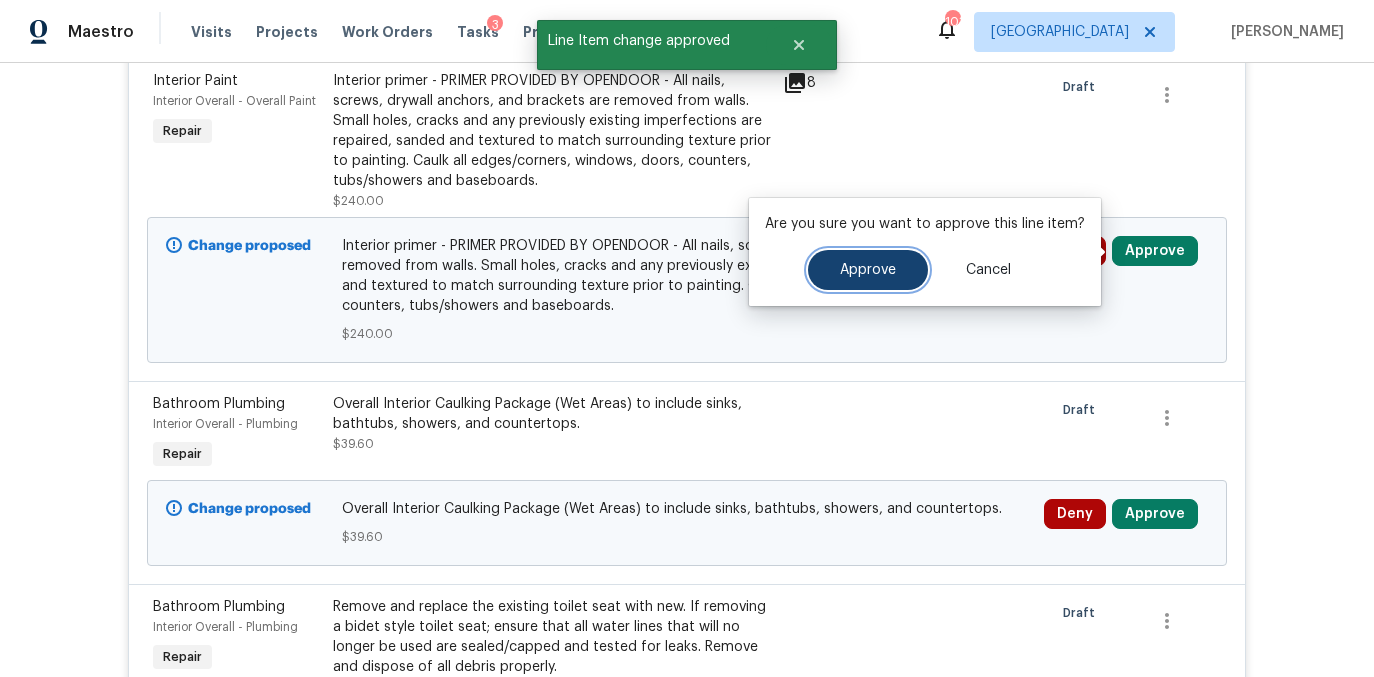 click on "Approve" at bounding box center [868, 270] 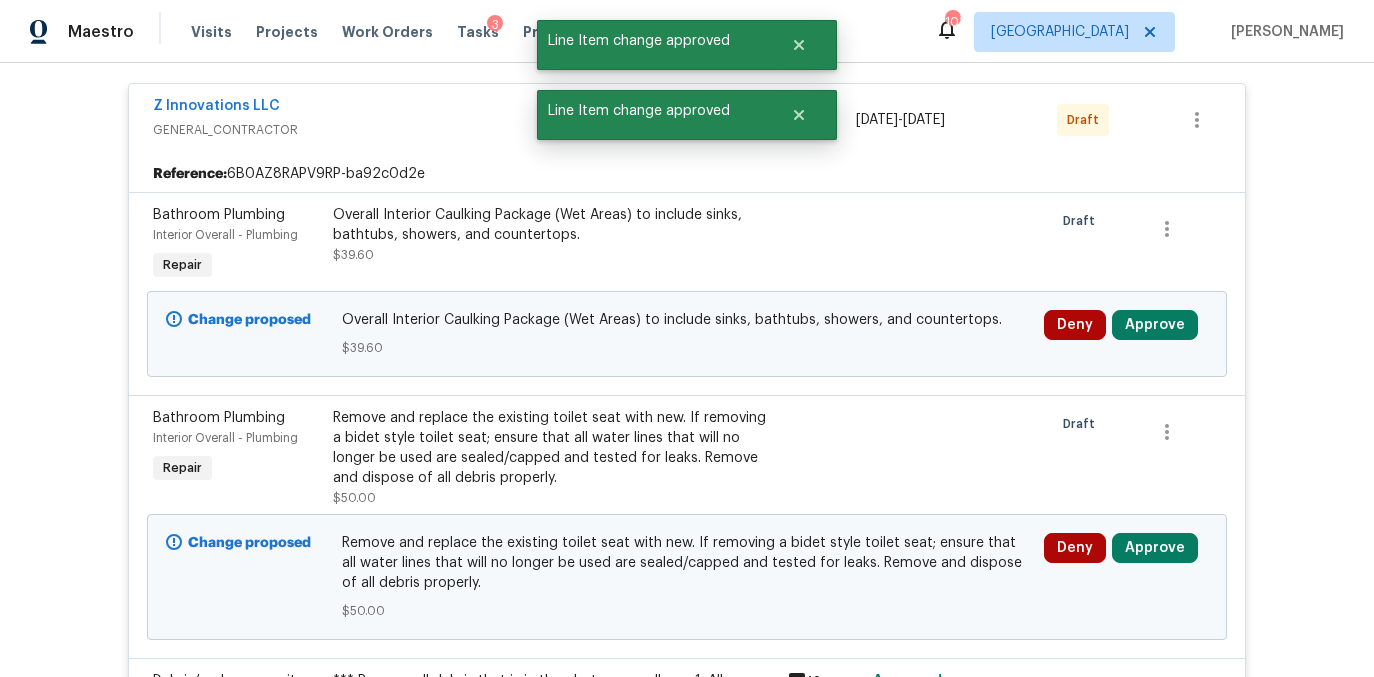 scroll, scrollTop: 512, scrollLeft: 0, axis: vertical 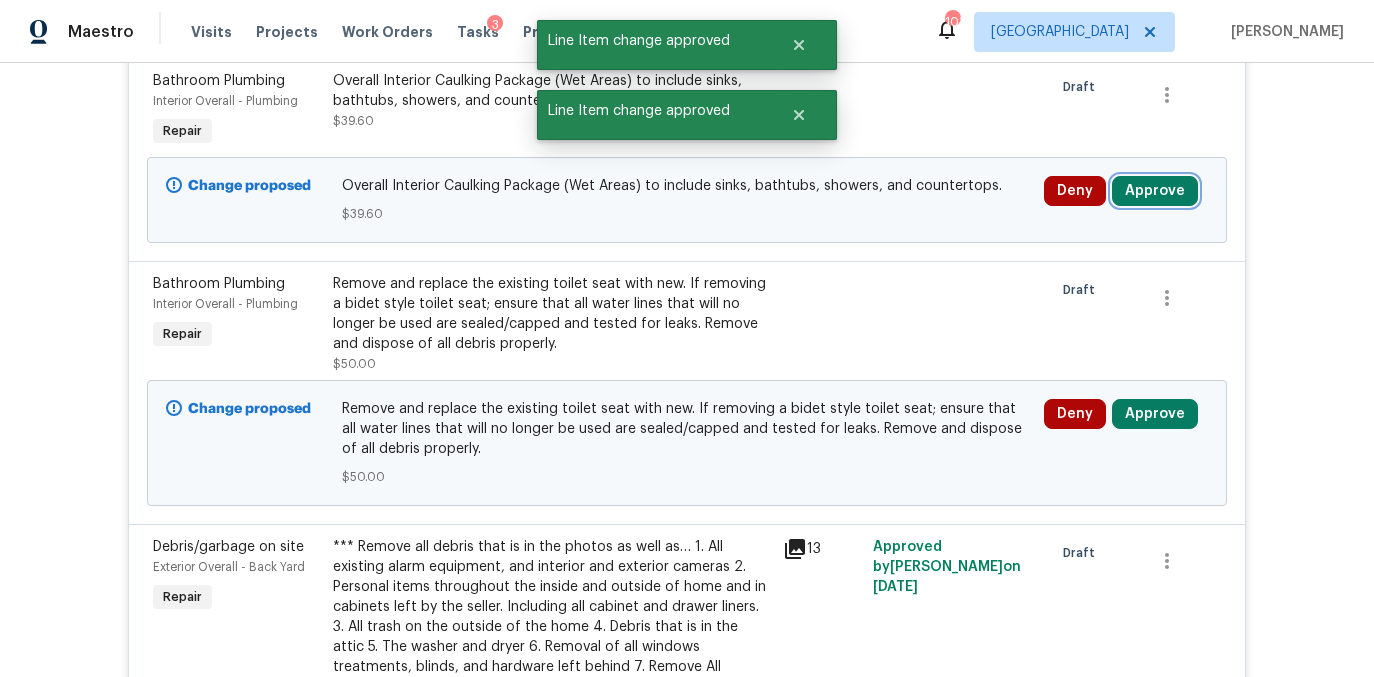 click on "Approve" at bounding box center (1155, 191) 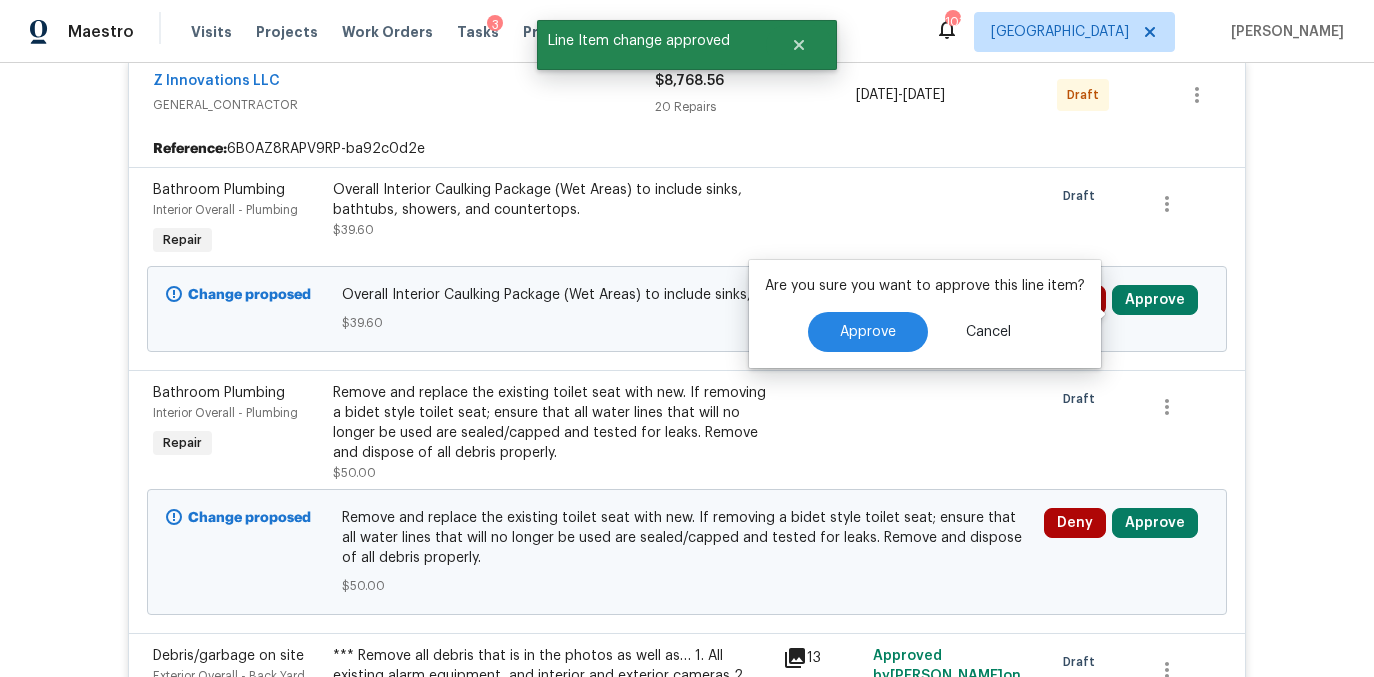 scroll, scrollTop: 351, scrollLeft: 0, axis: vertical 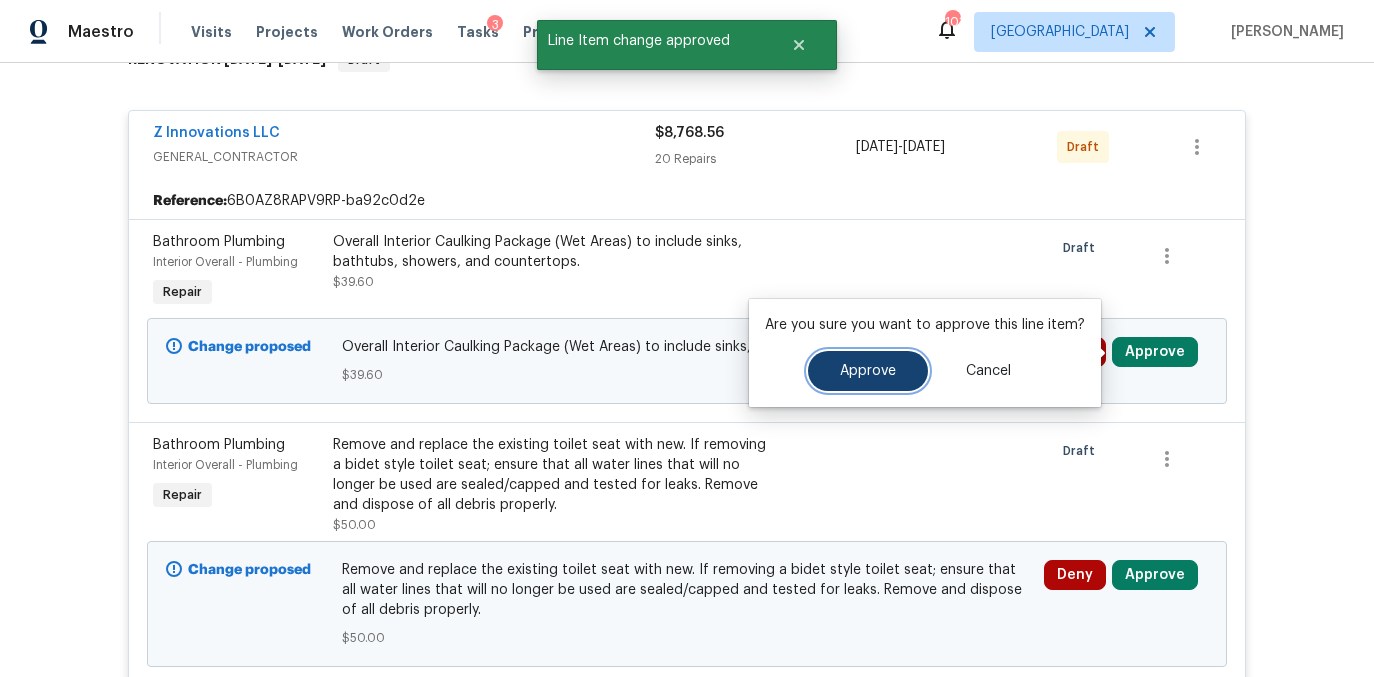 click on "Approve" at bounding box center (868, 371) 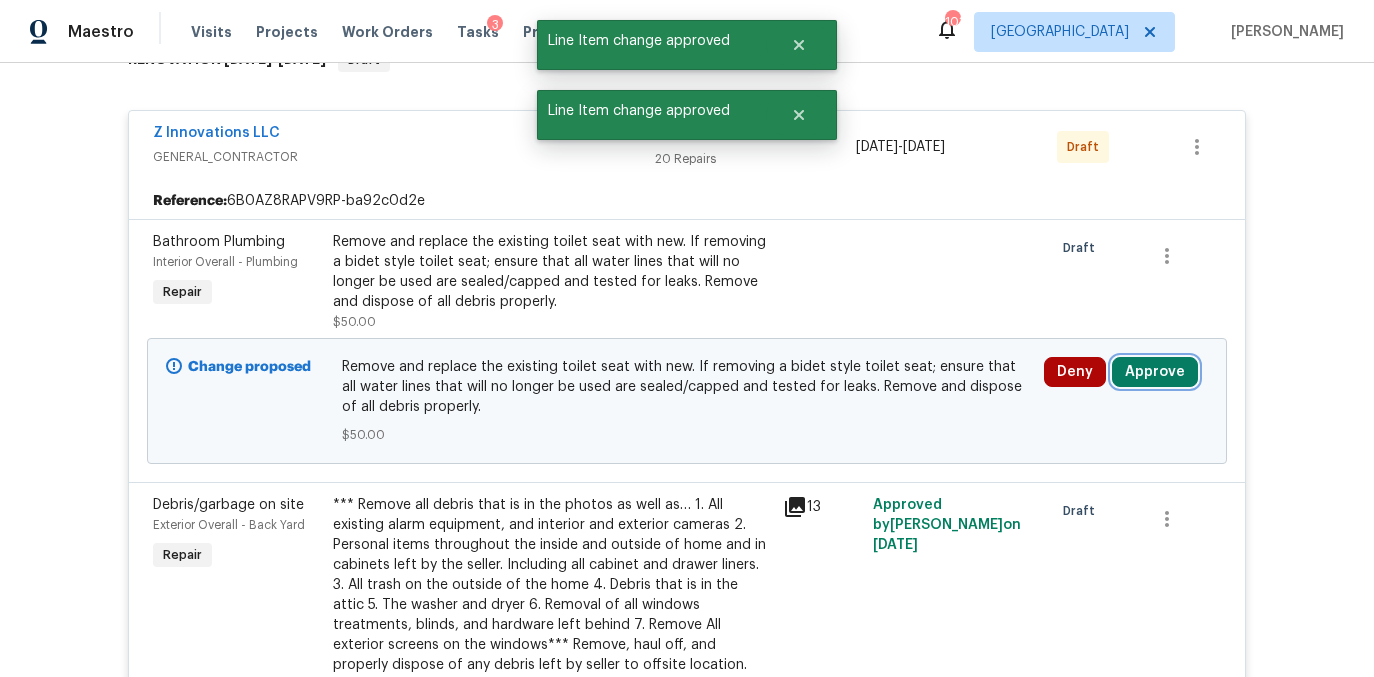 click on "Approve" at bounding box center (1155, 372) 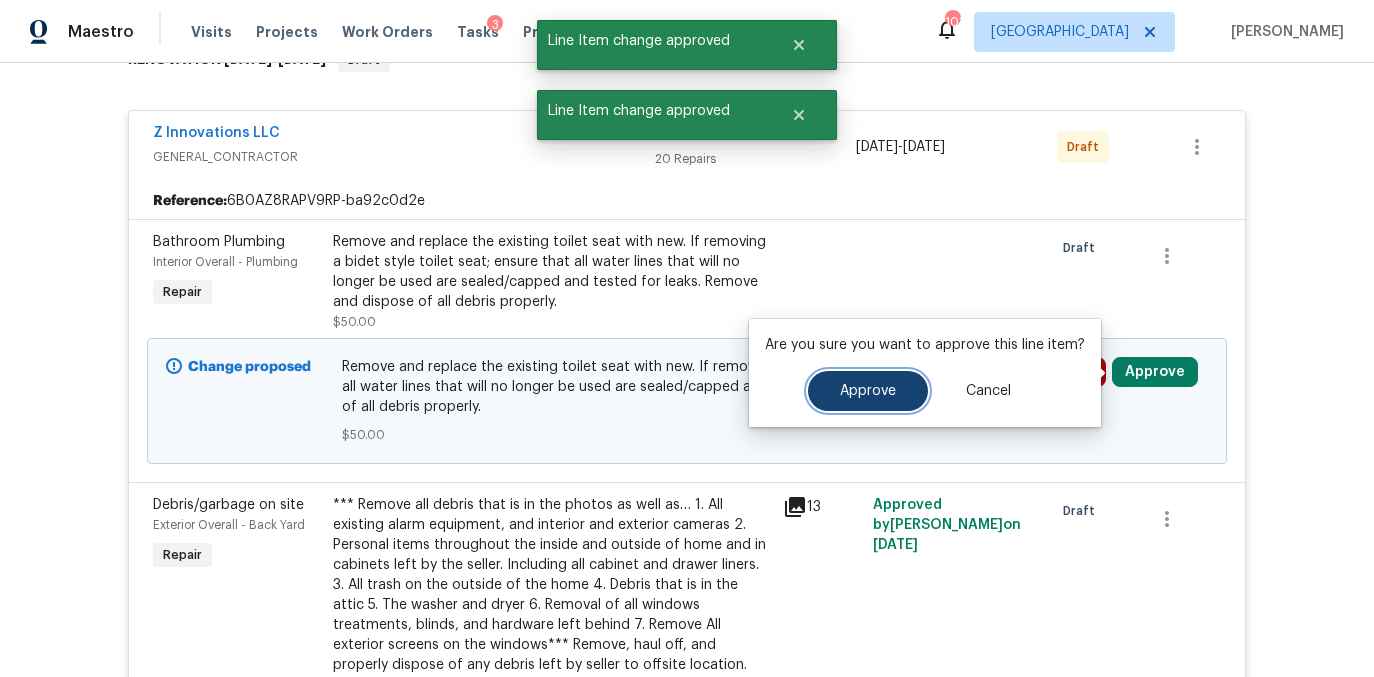 click on "Approve" at bounding box center [868, 391] 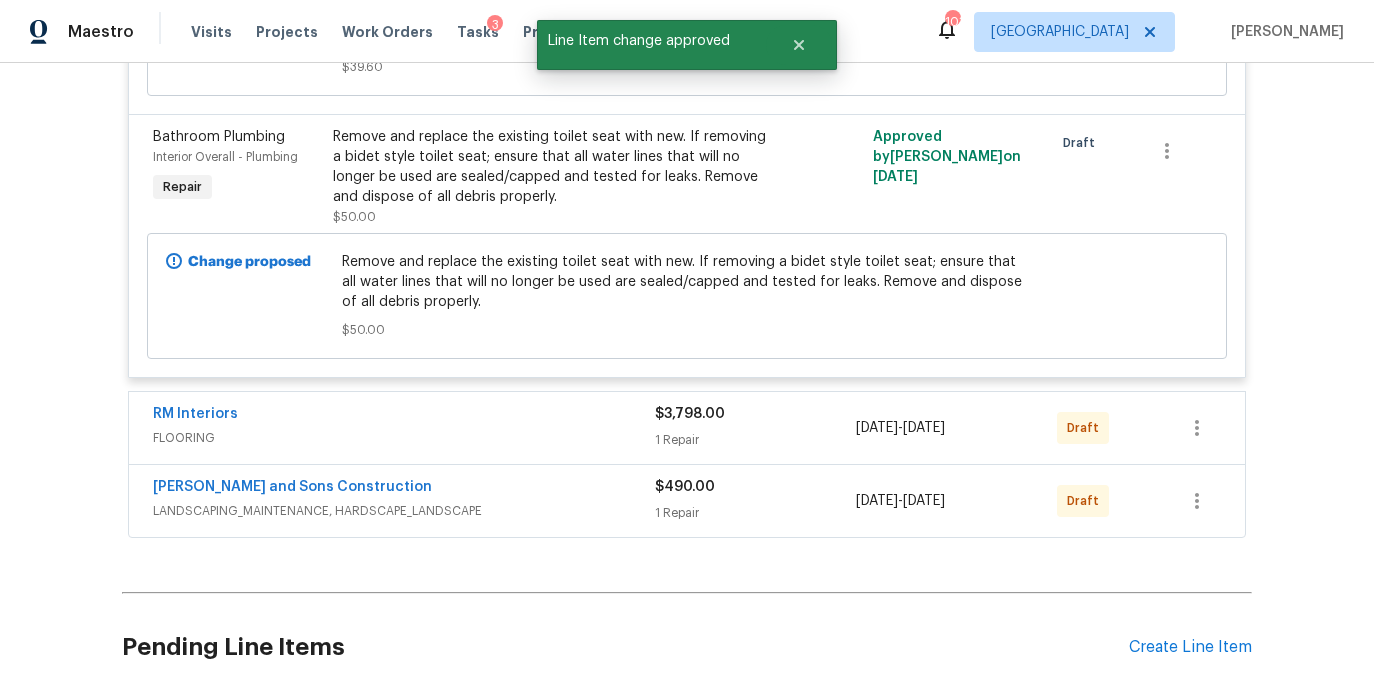 scroll, scrollTop: 6874, scrollLeft: 0, axis: vertical 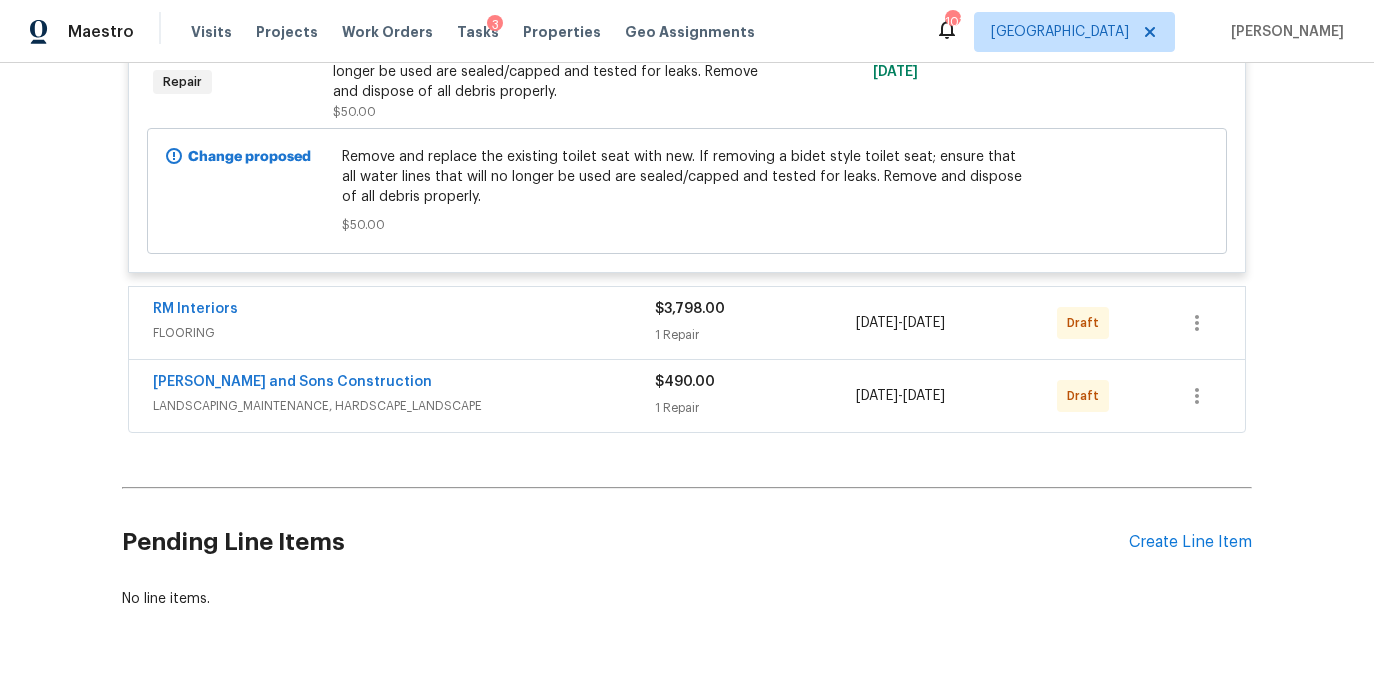 click on "1 Repair" at bounding box center [755, 335] 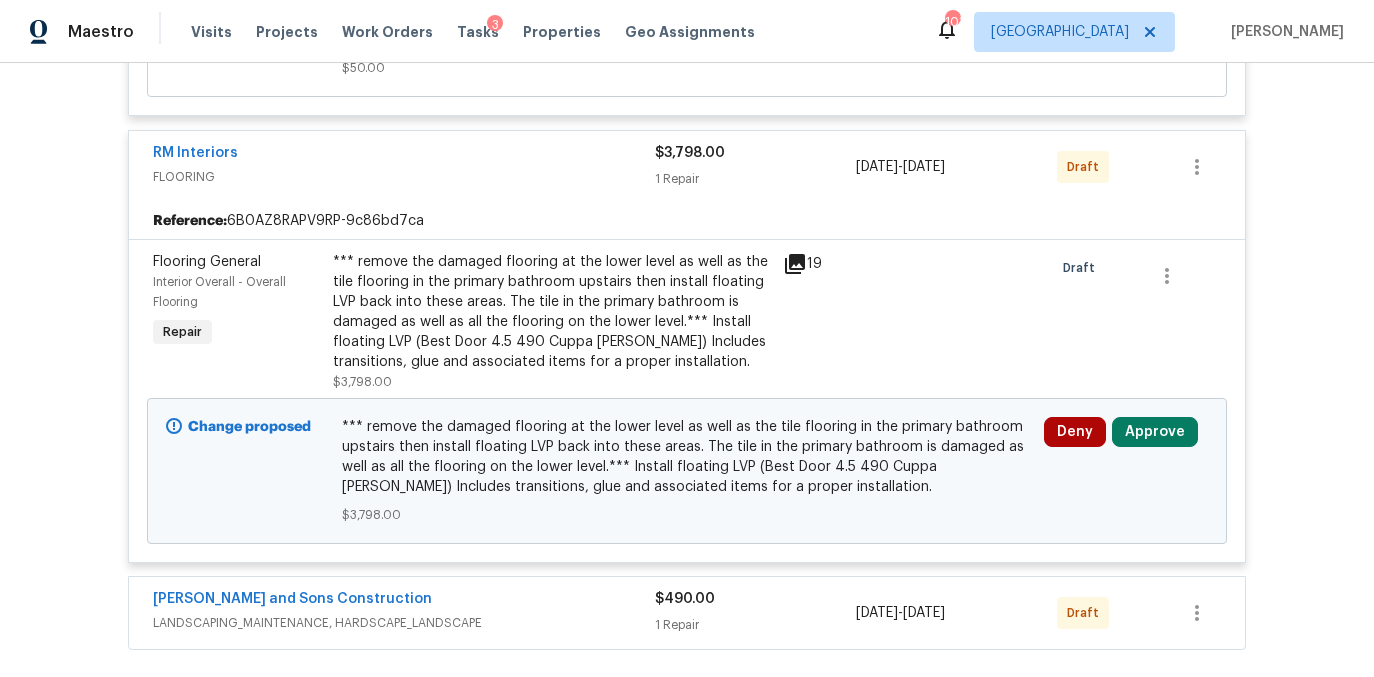 scroll, scrollTop: 7032, scrollLeft: 0, axis: vertical 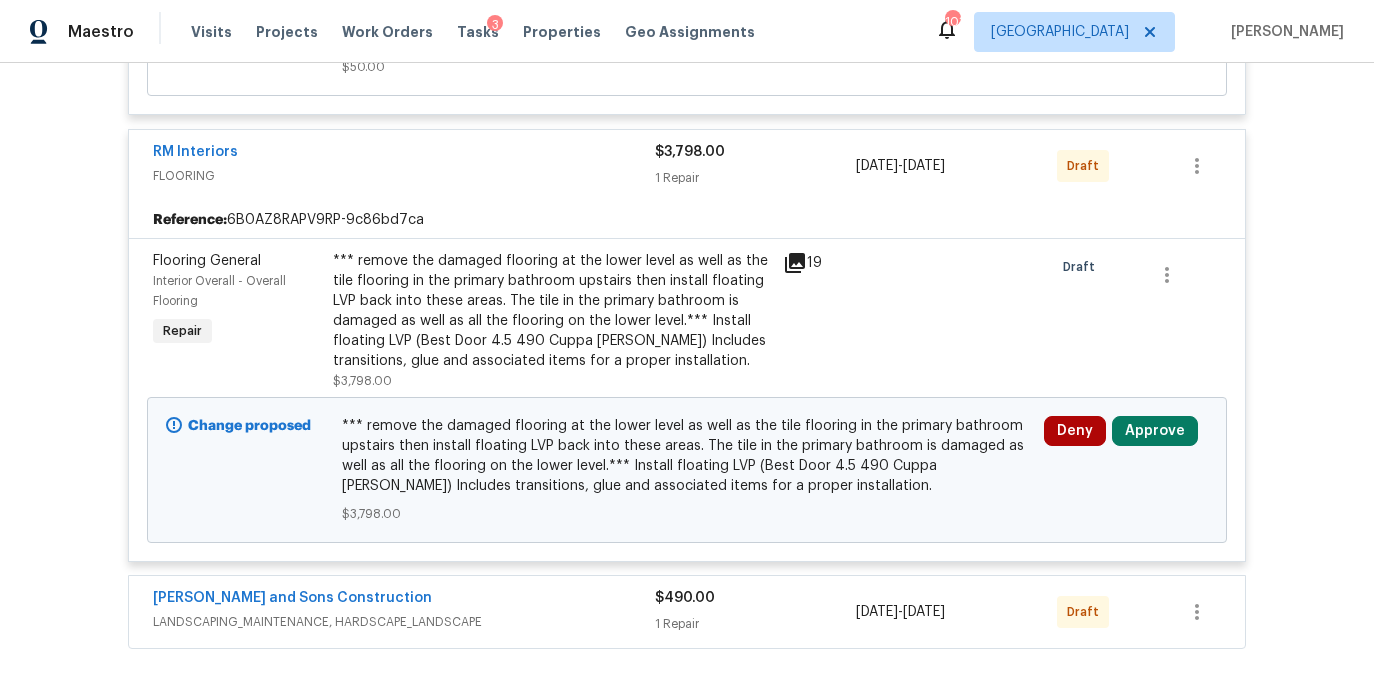 click 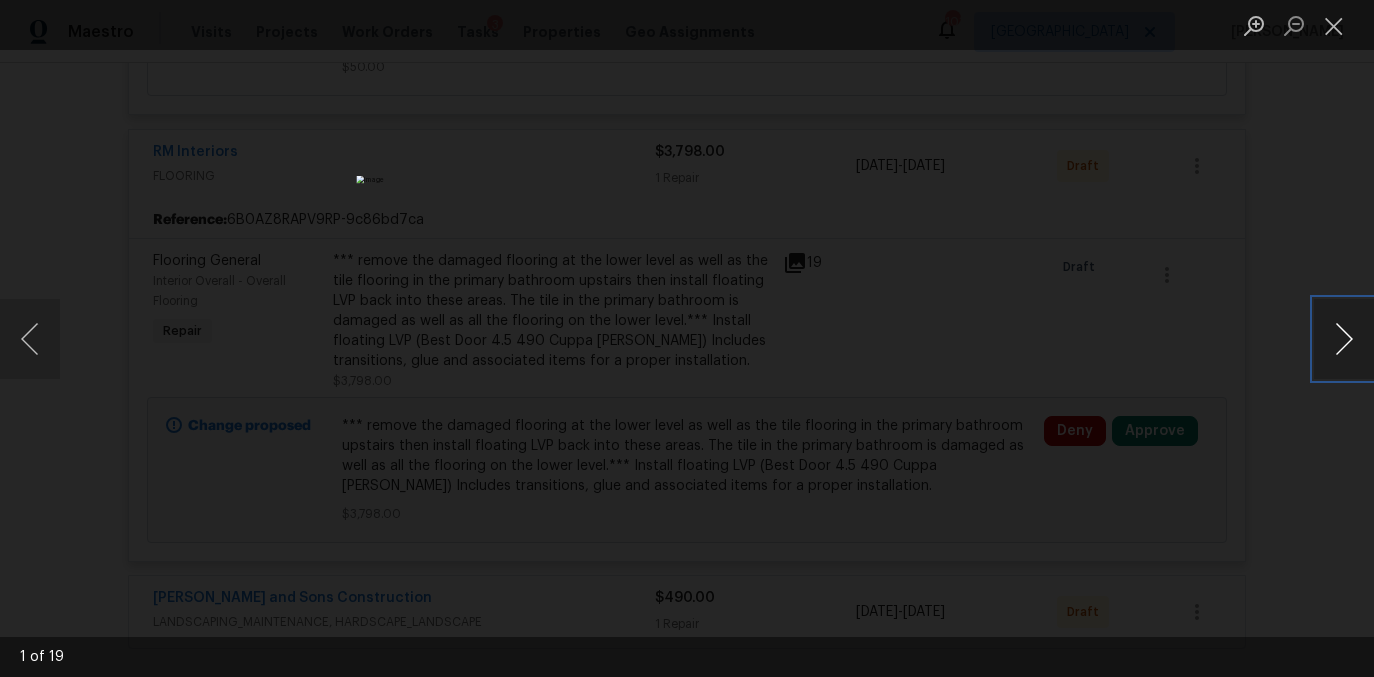 click at bounding box center (1344, 339) 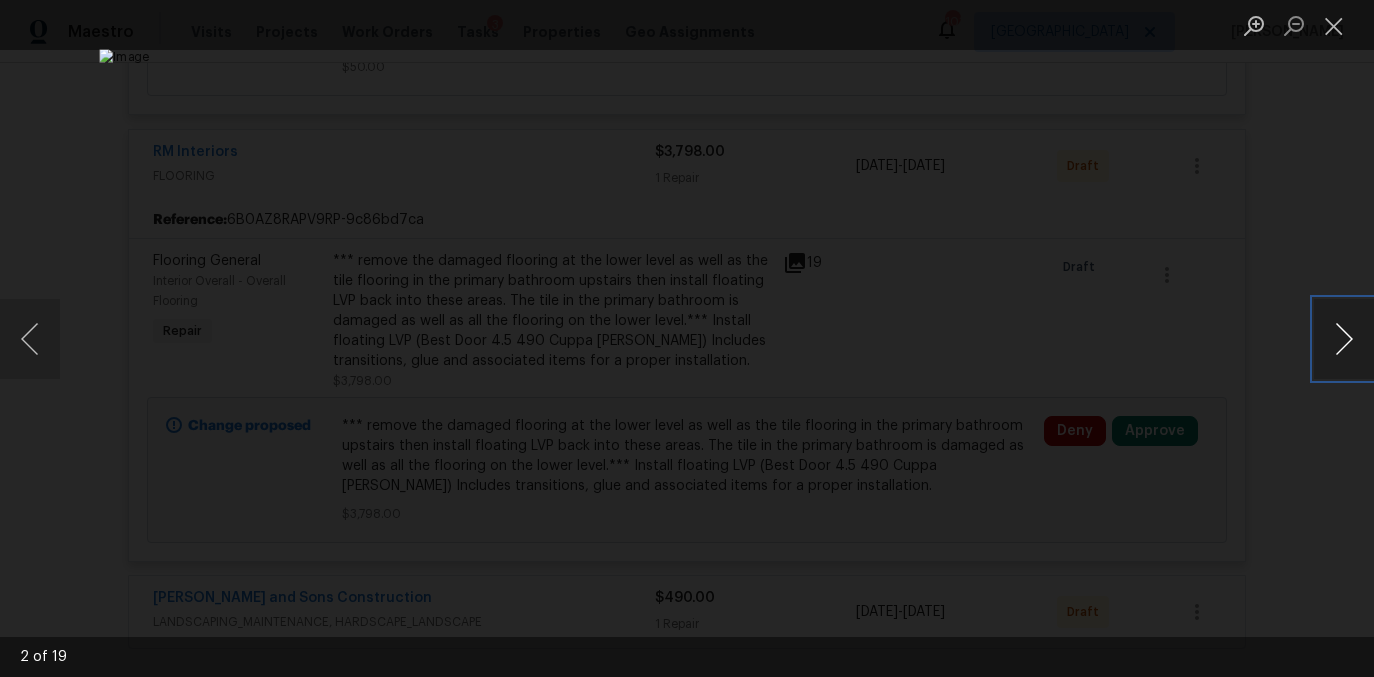 click at bounding box center (1344, 339) 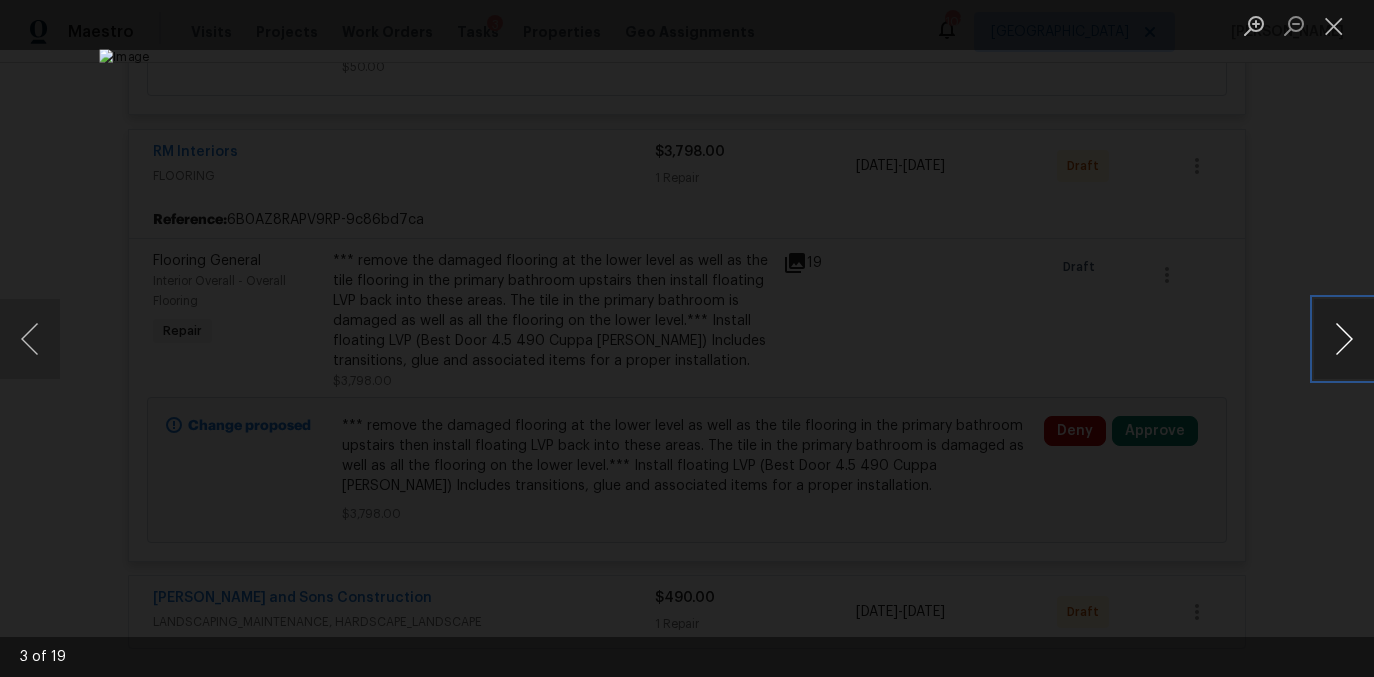click at bounding box center [1344, 339] 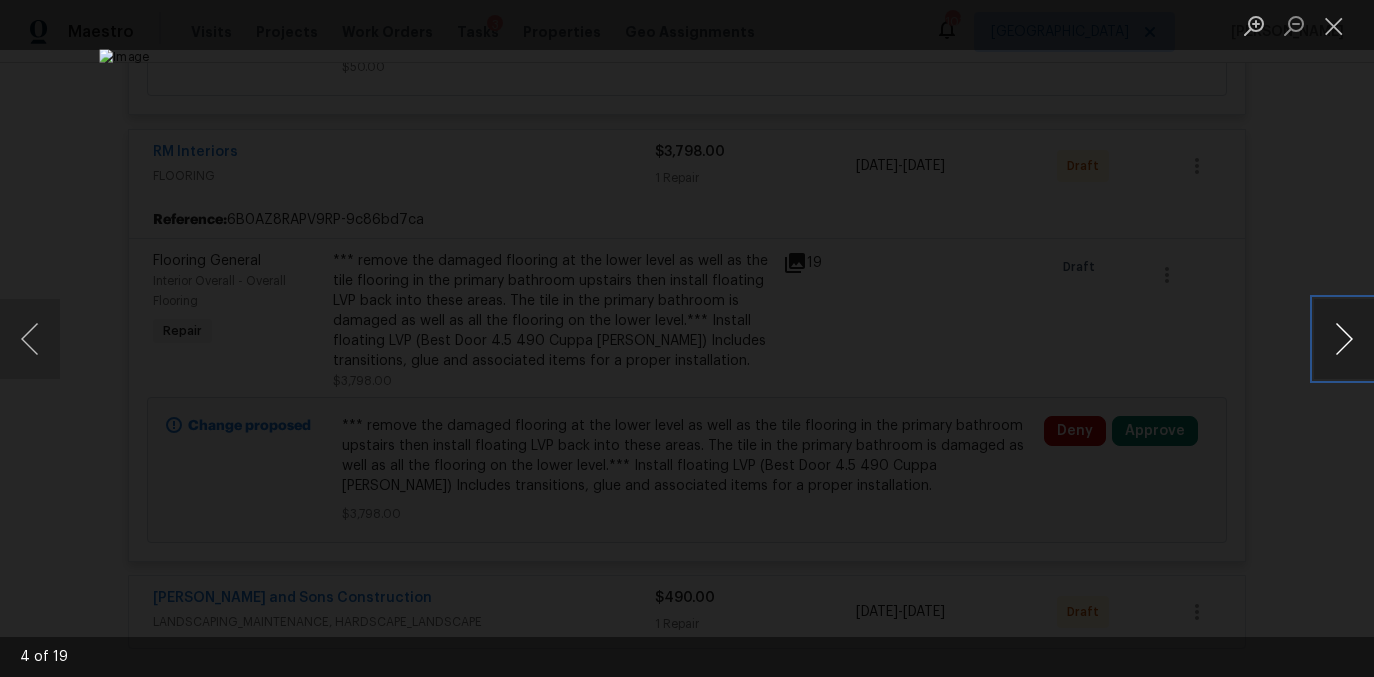 click at bounding box center (1344, 339) 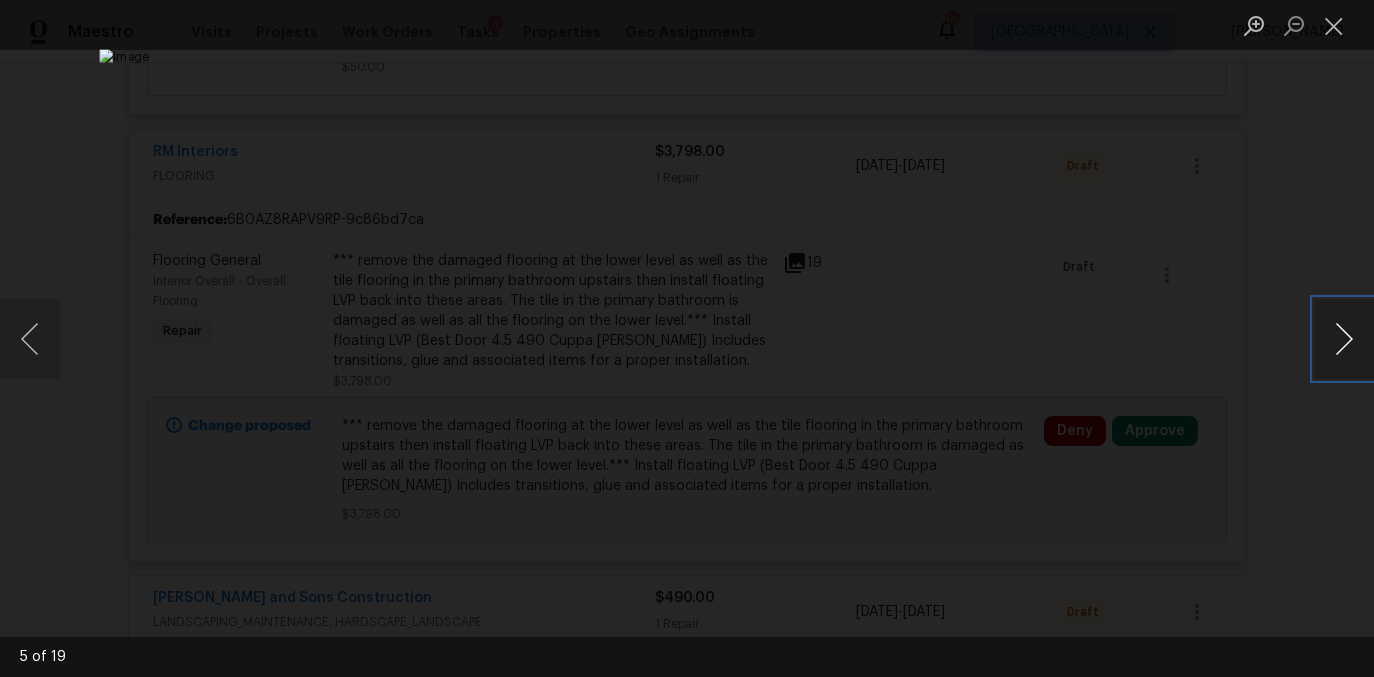 click at bounding box center (1344, 339) 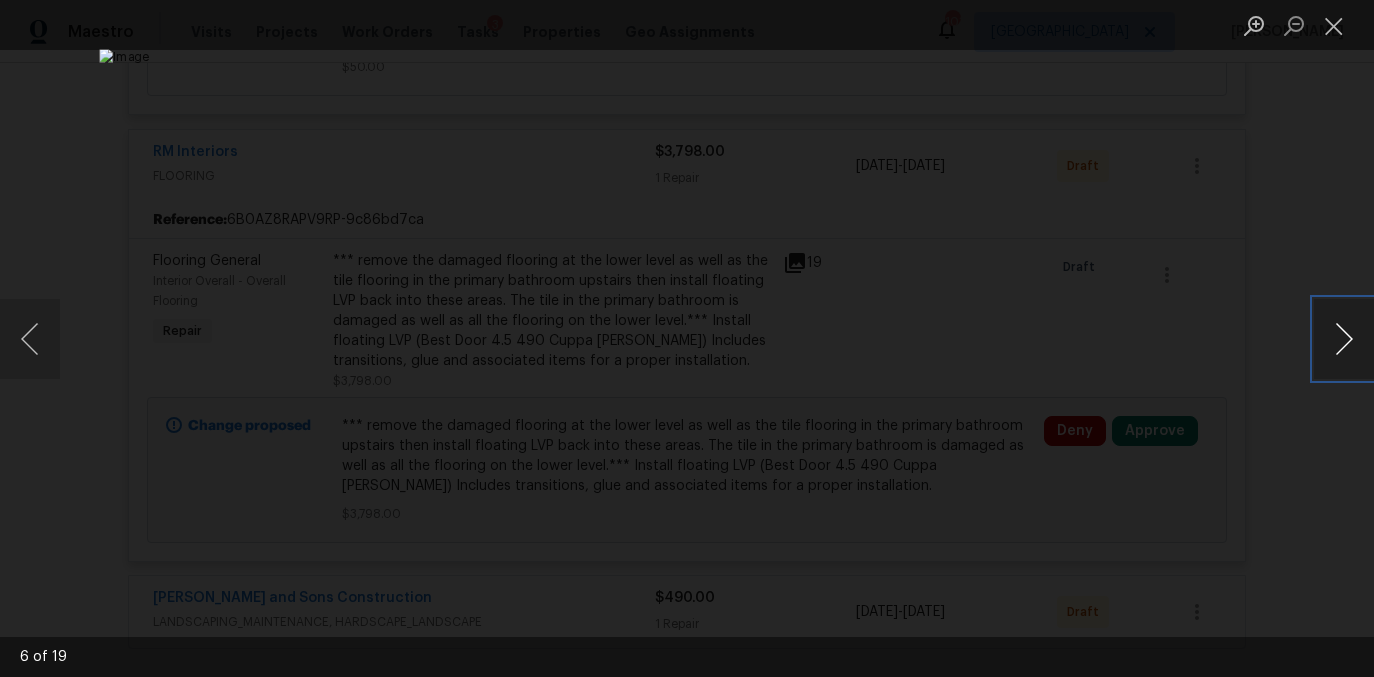 click at bounding box center [1344, 339] 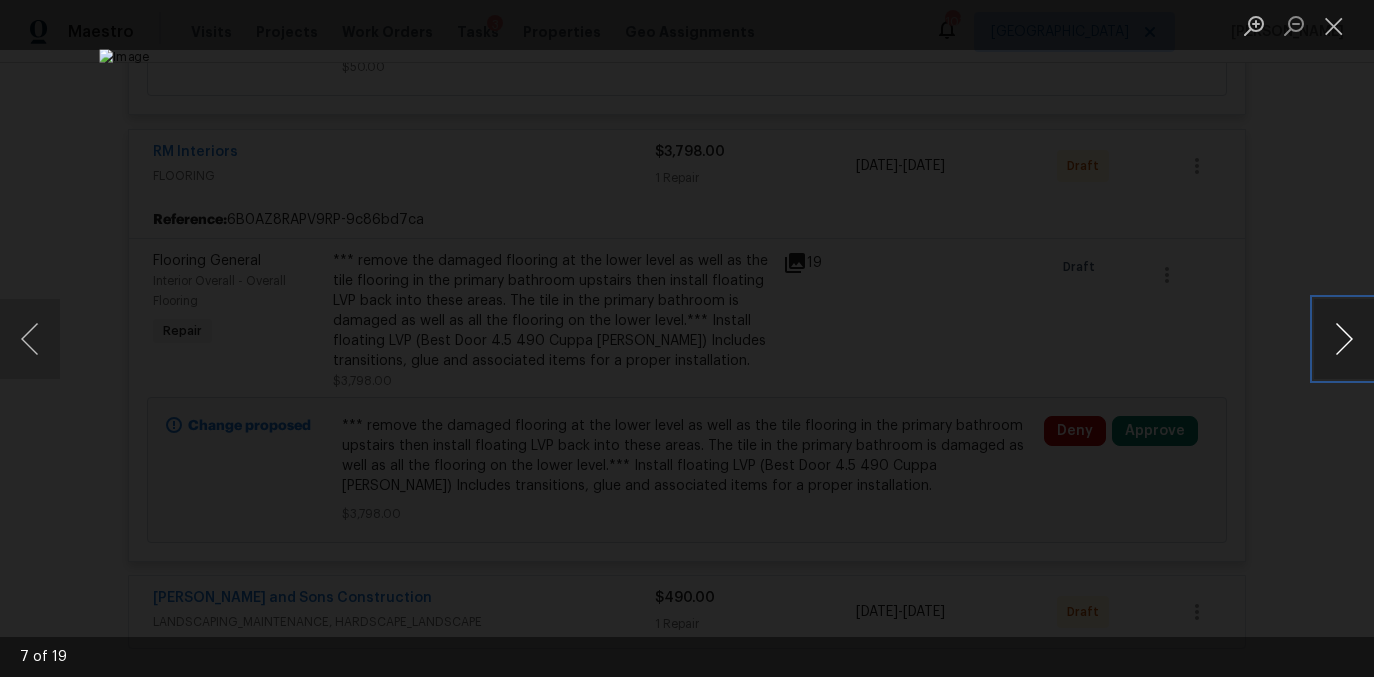 click at bounding box center (1344, 339) 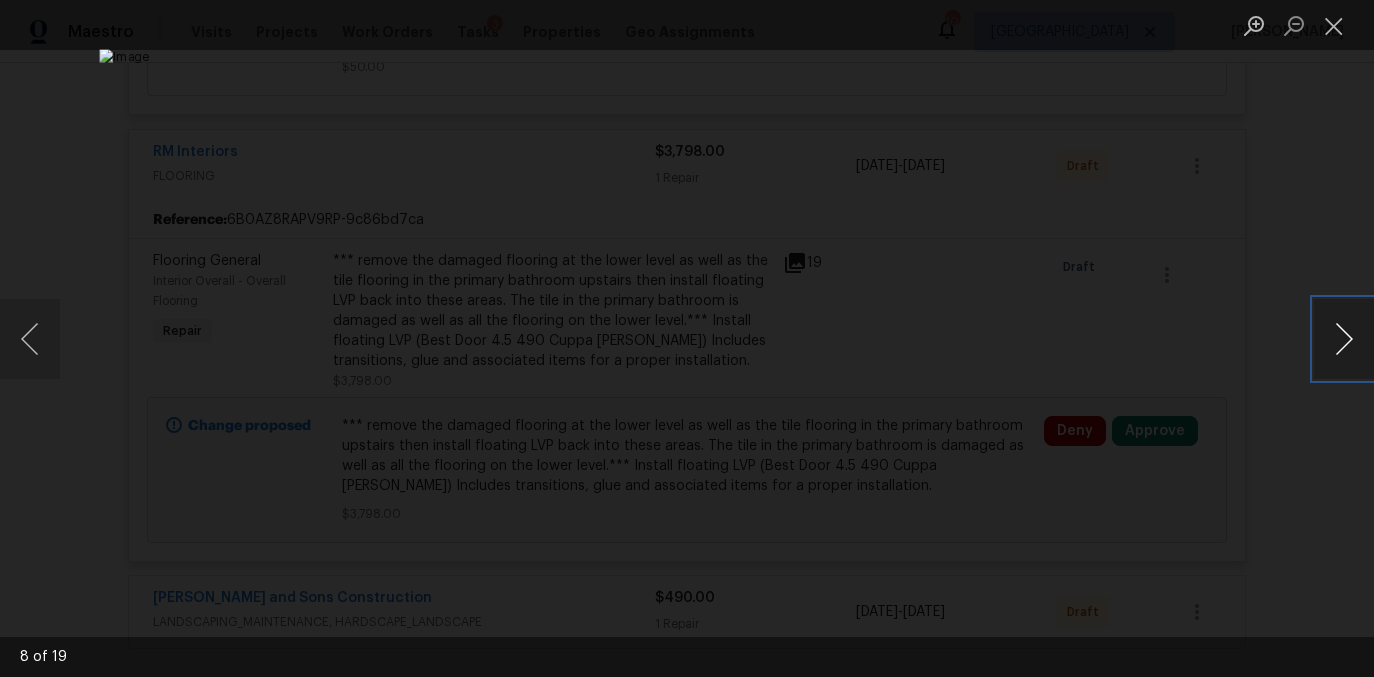 click at bounding box center [1344, 339] 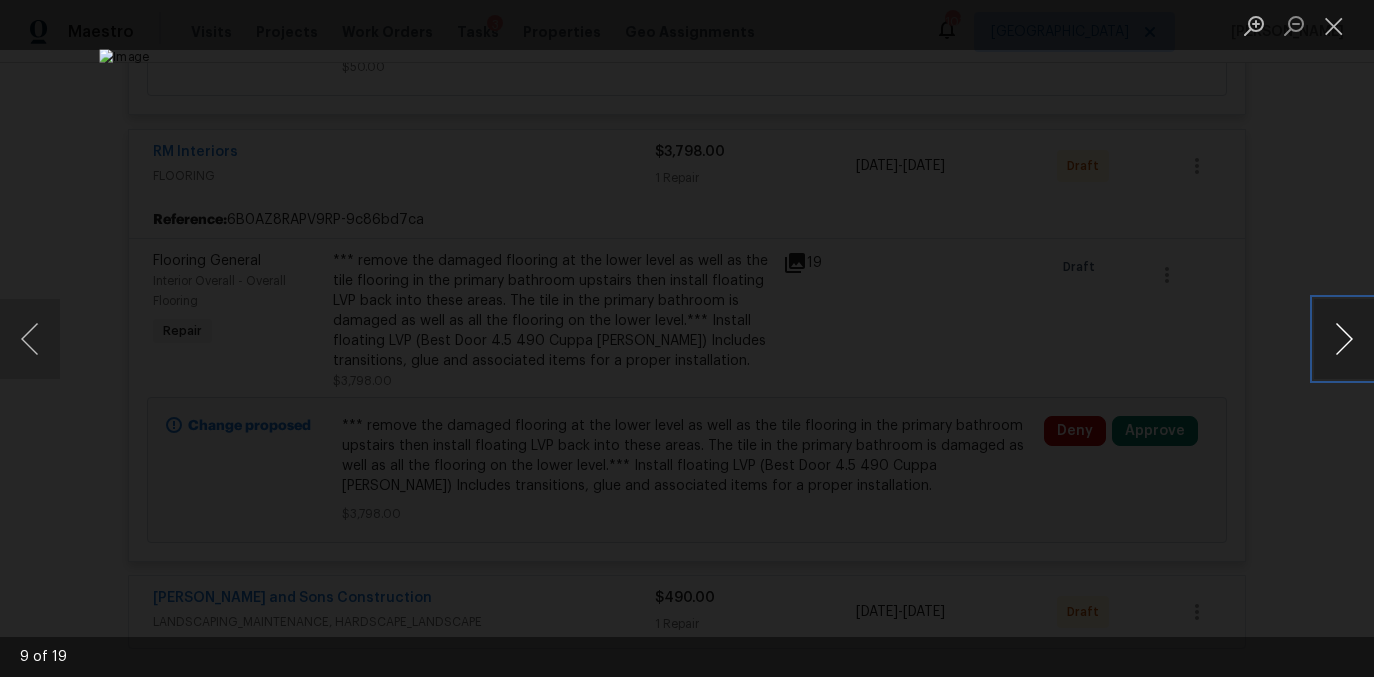 click at bounding box center [1344, 339] 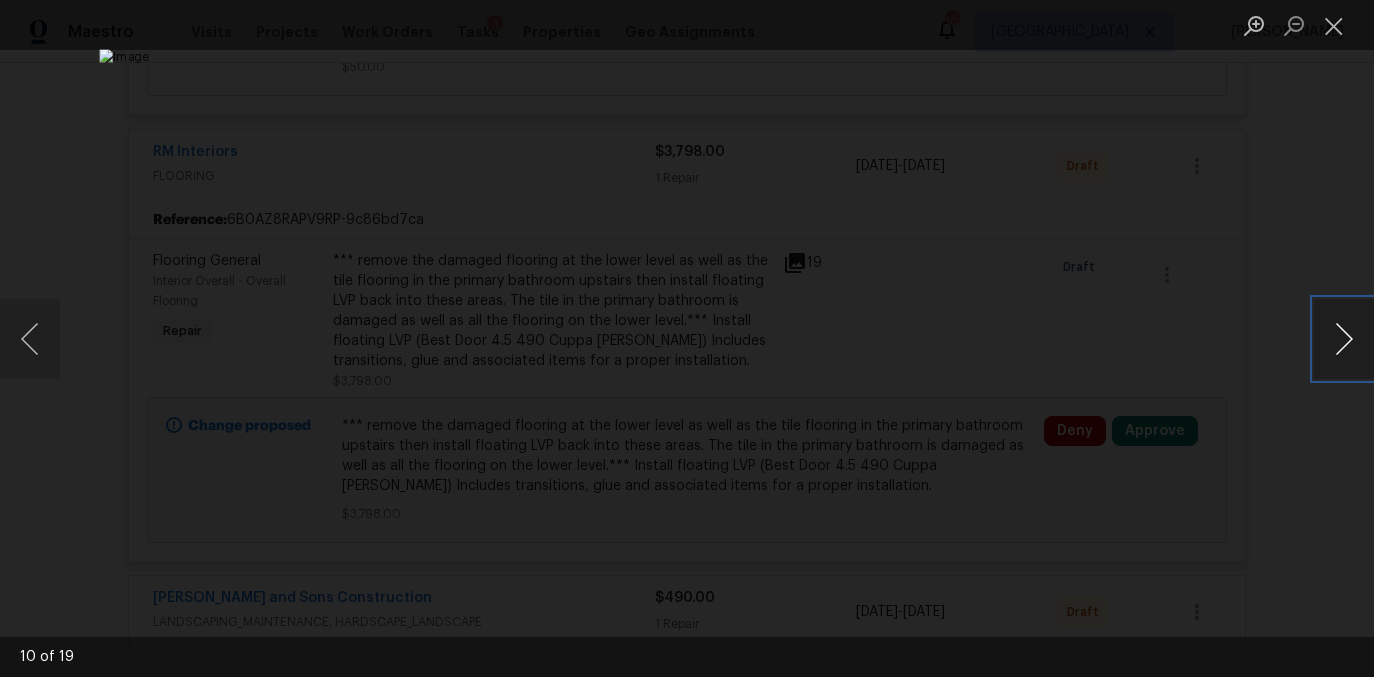 click at bounding box center [1344, 339] 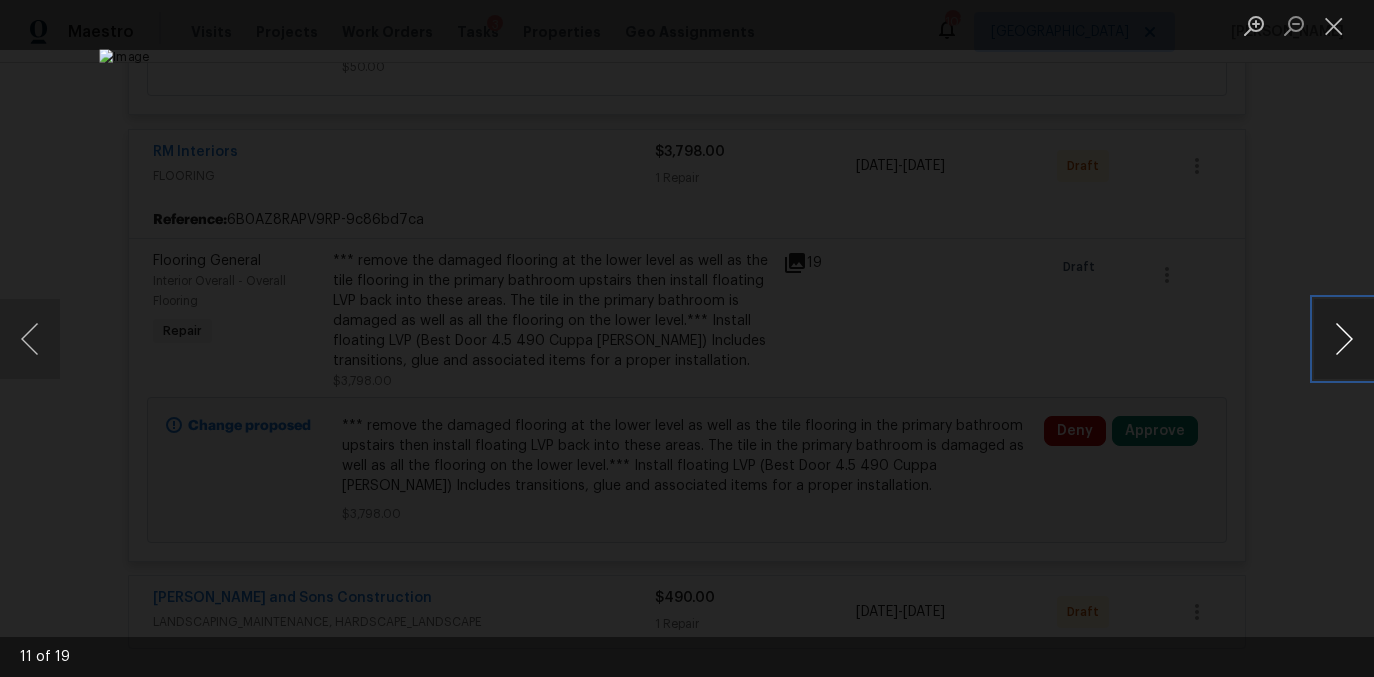 click at bounding box center [1344, 339] 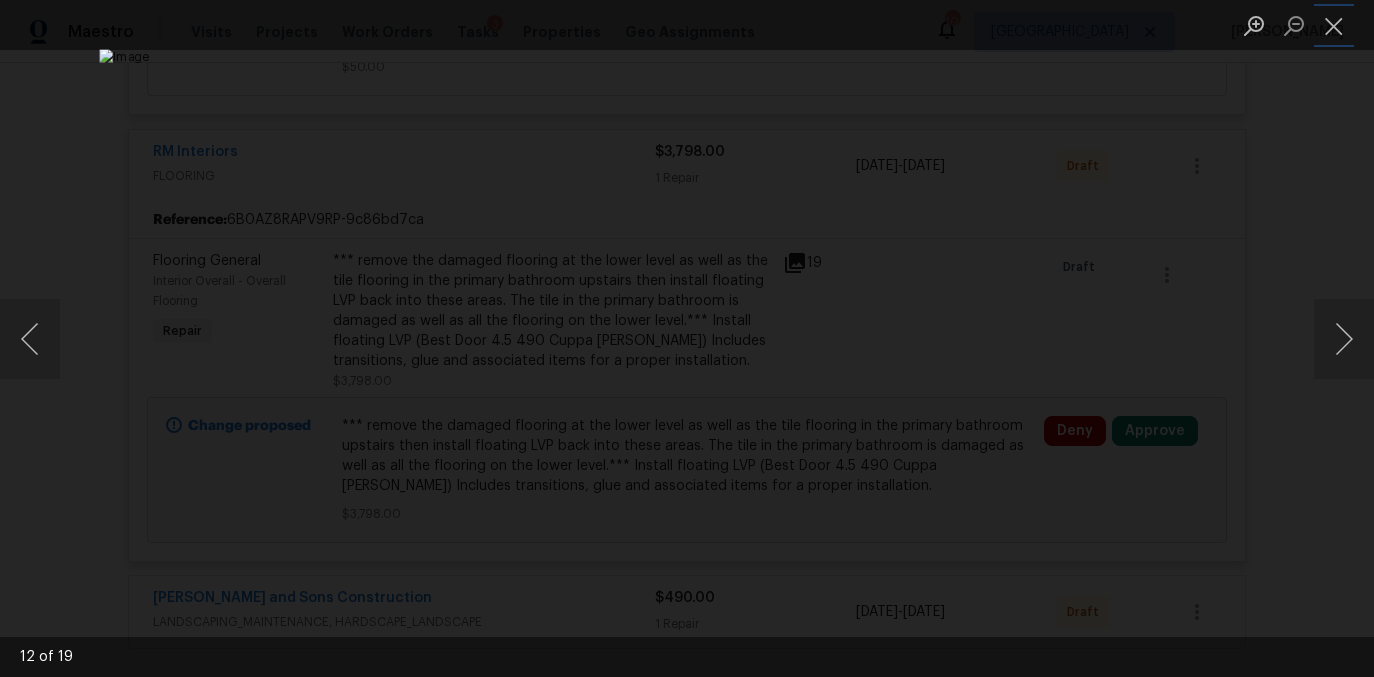 drag, startPoint x: 1334, startPoint y: 23, endPoint x: 1292, endPoint y: 42, distance: 46.09772 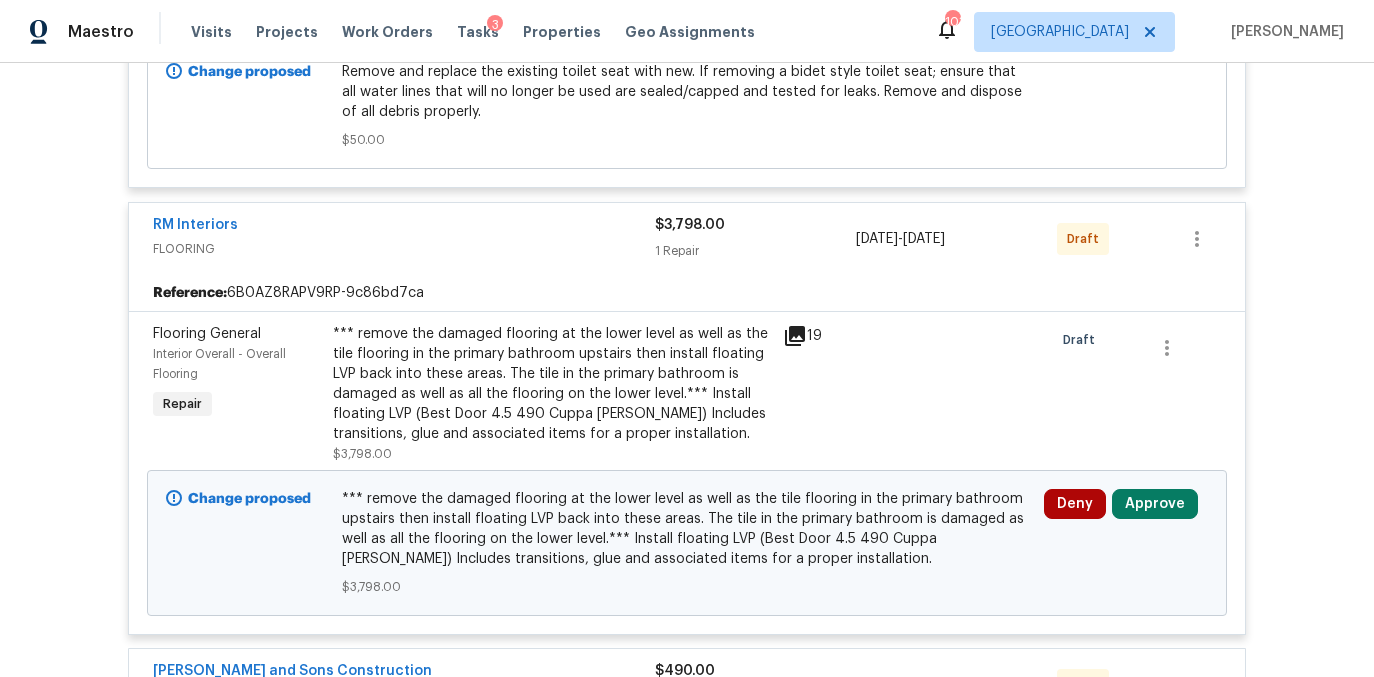 scroll, scrollTop: 7079, scrollLeft: 0, axis: vertical 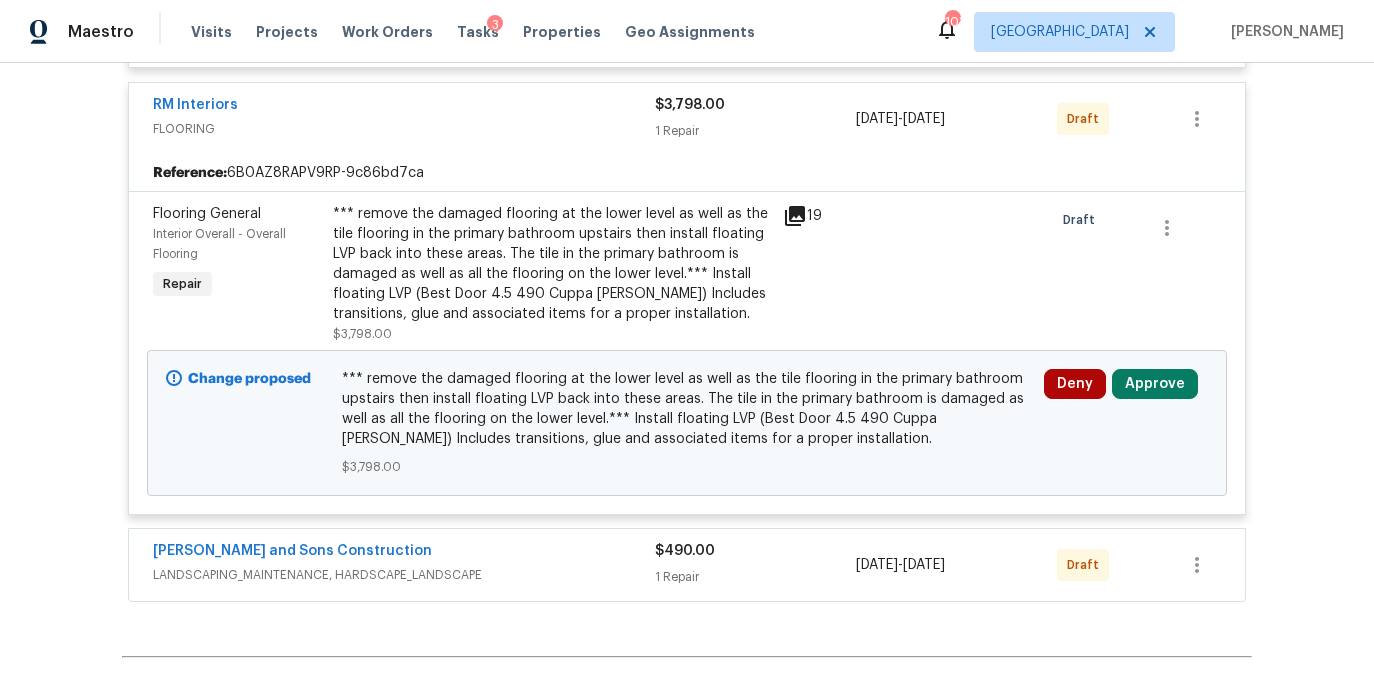click on "1 Repair" at bounding box center (755, 577) 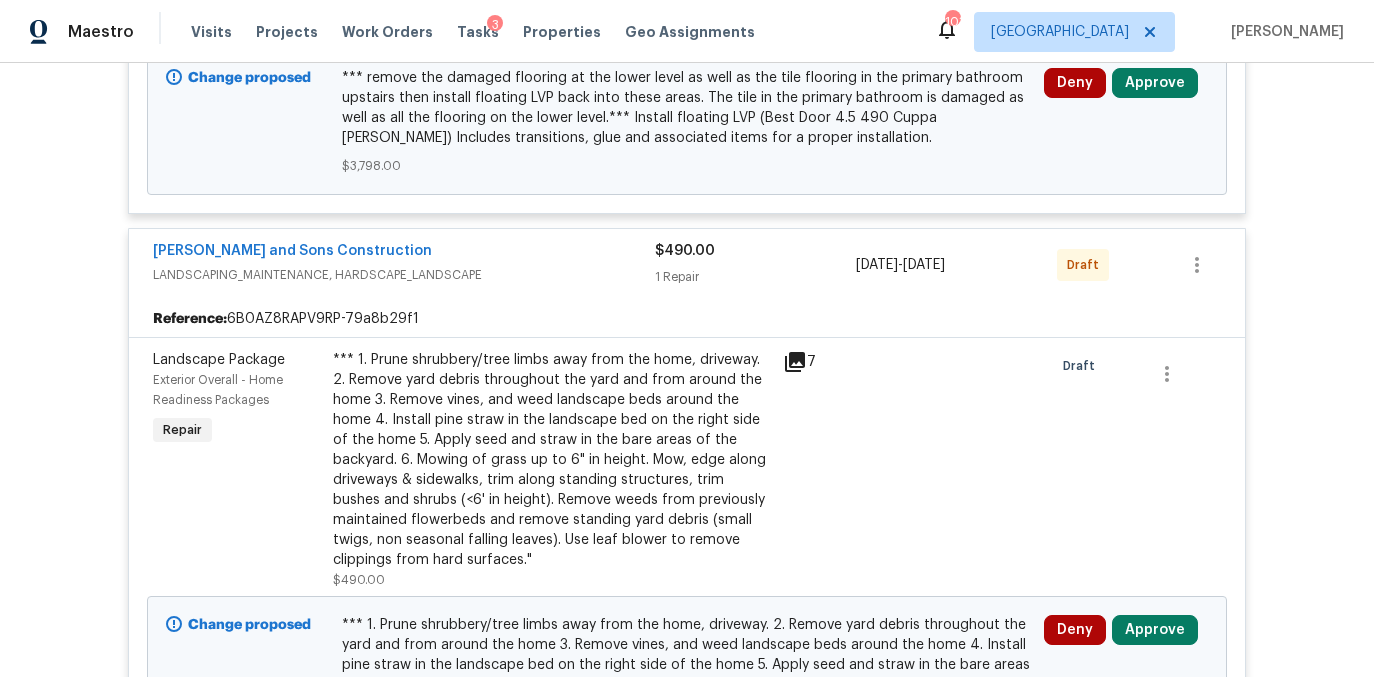 scroll, scrollTop: 7530, scrollLeft: 0, axis: vertical 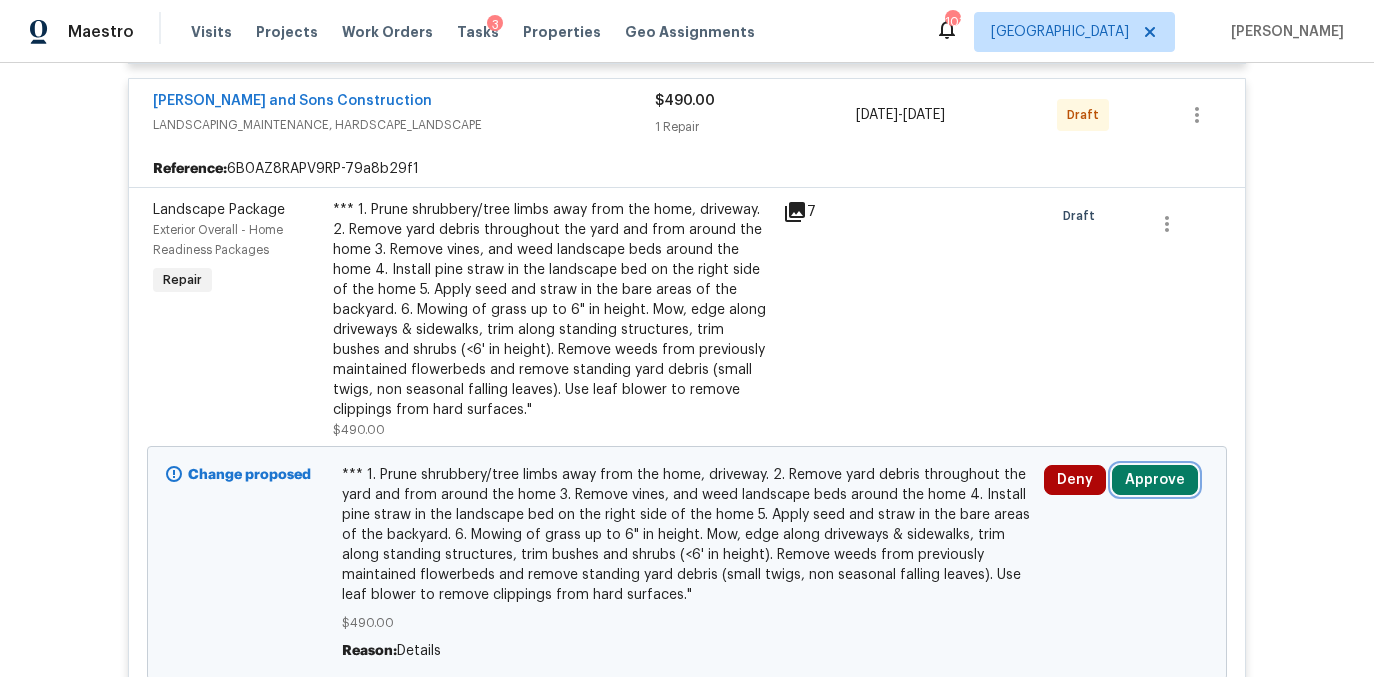 click on "Approve" at bounding box center [1155, 480] 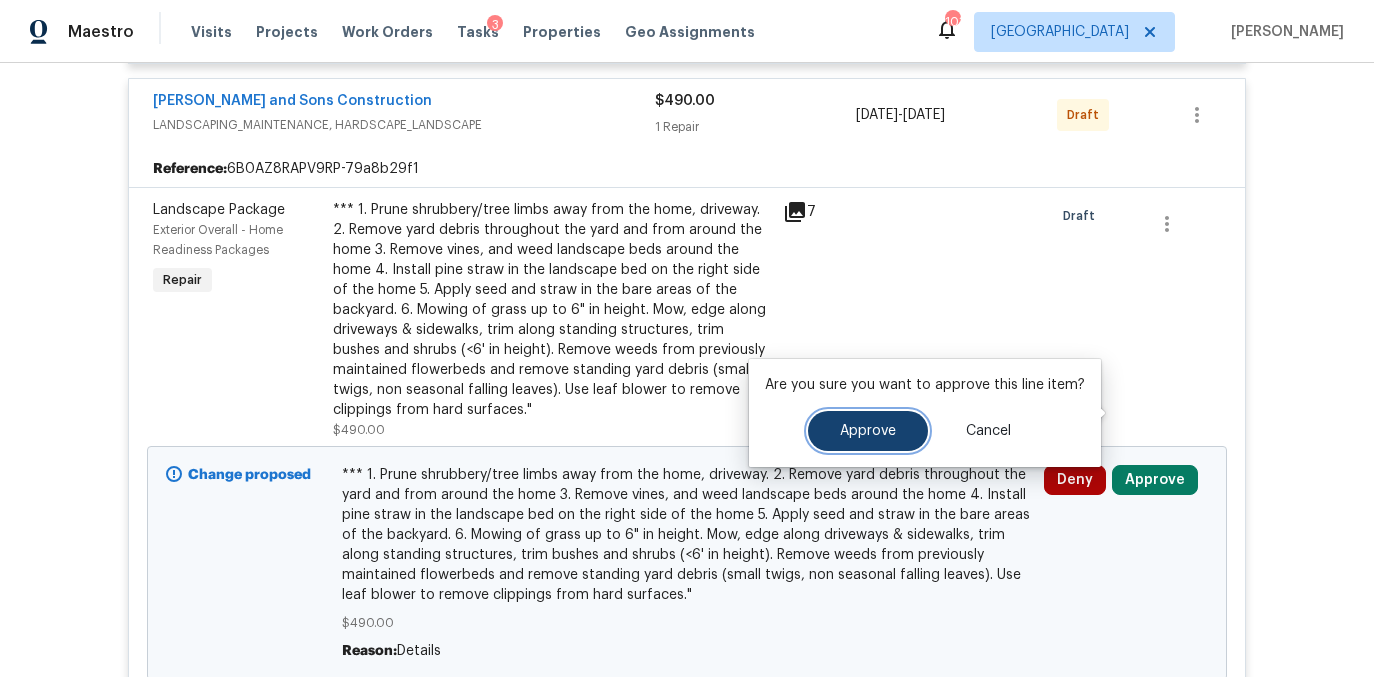 click on "Approve" at bounding box center (868, 431) 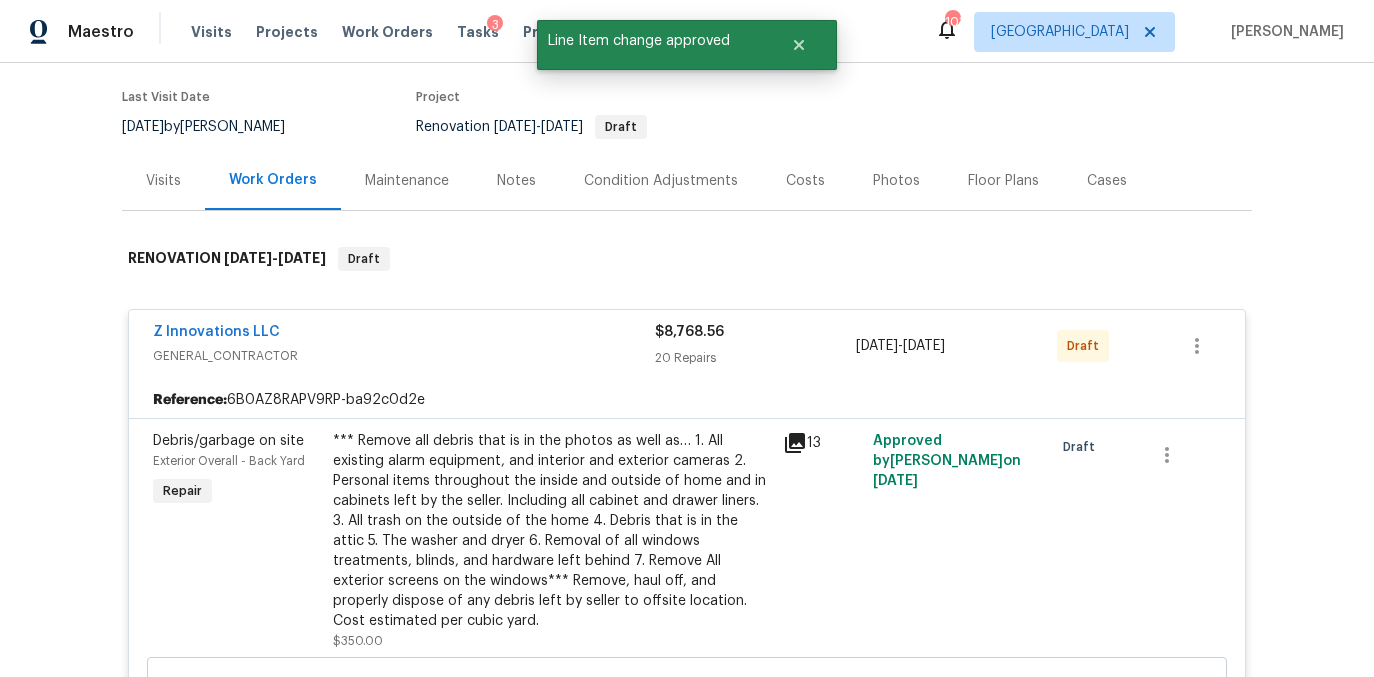 scroll, scrollTop: 0, scrollLeft: 0, axis: both 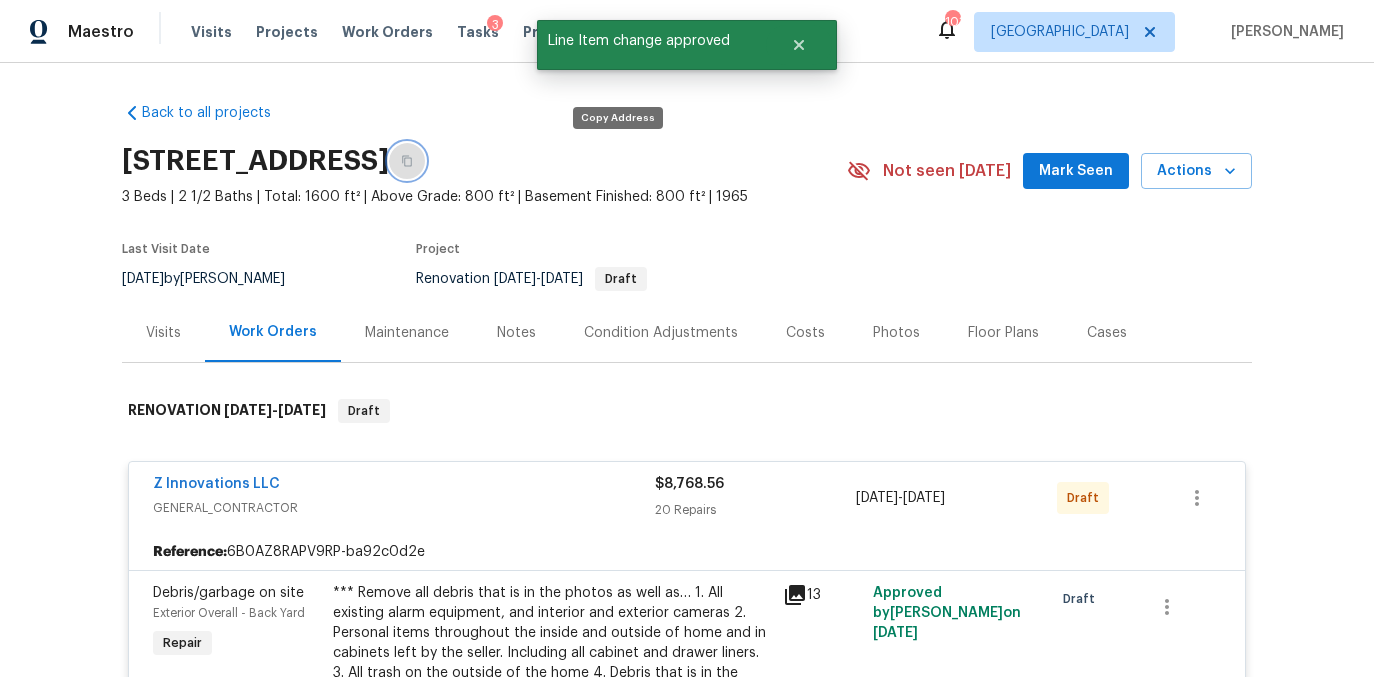 click at bounding box center (407, 161) 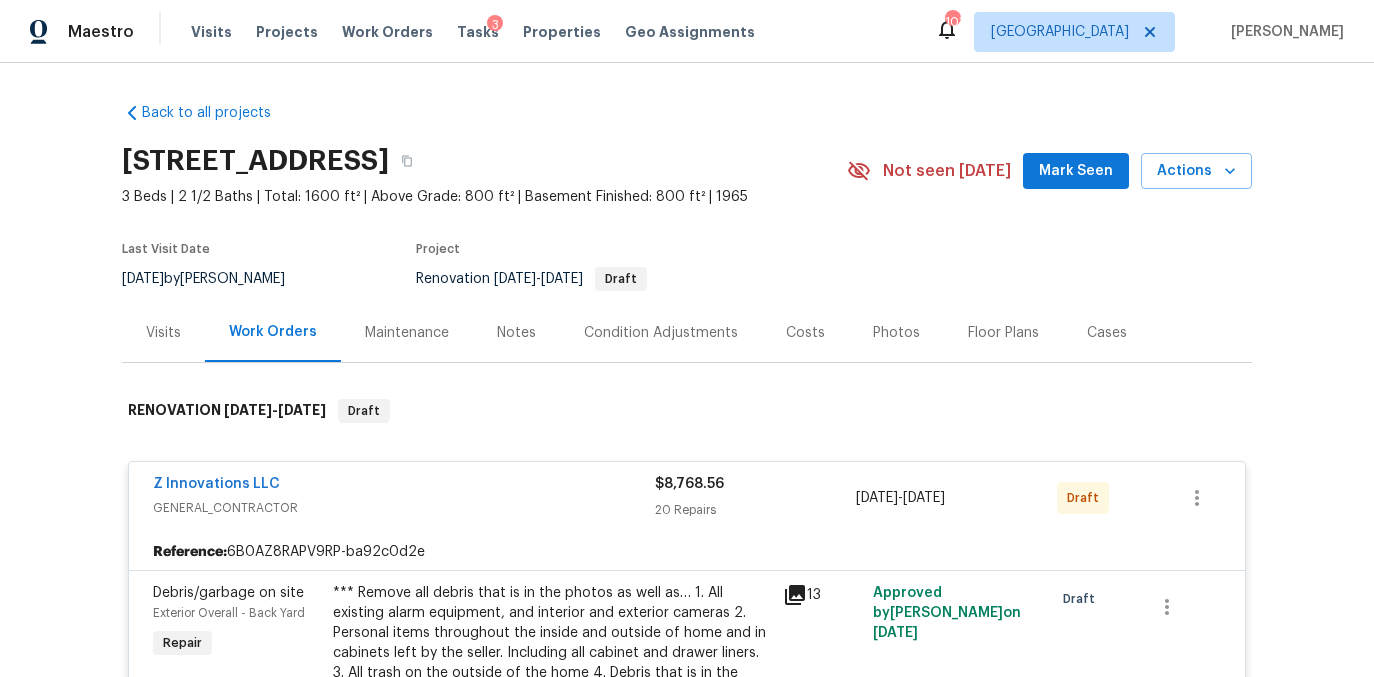 click on "Visits" at bounding box center (163, 333) 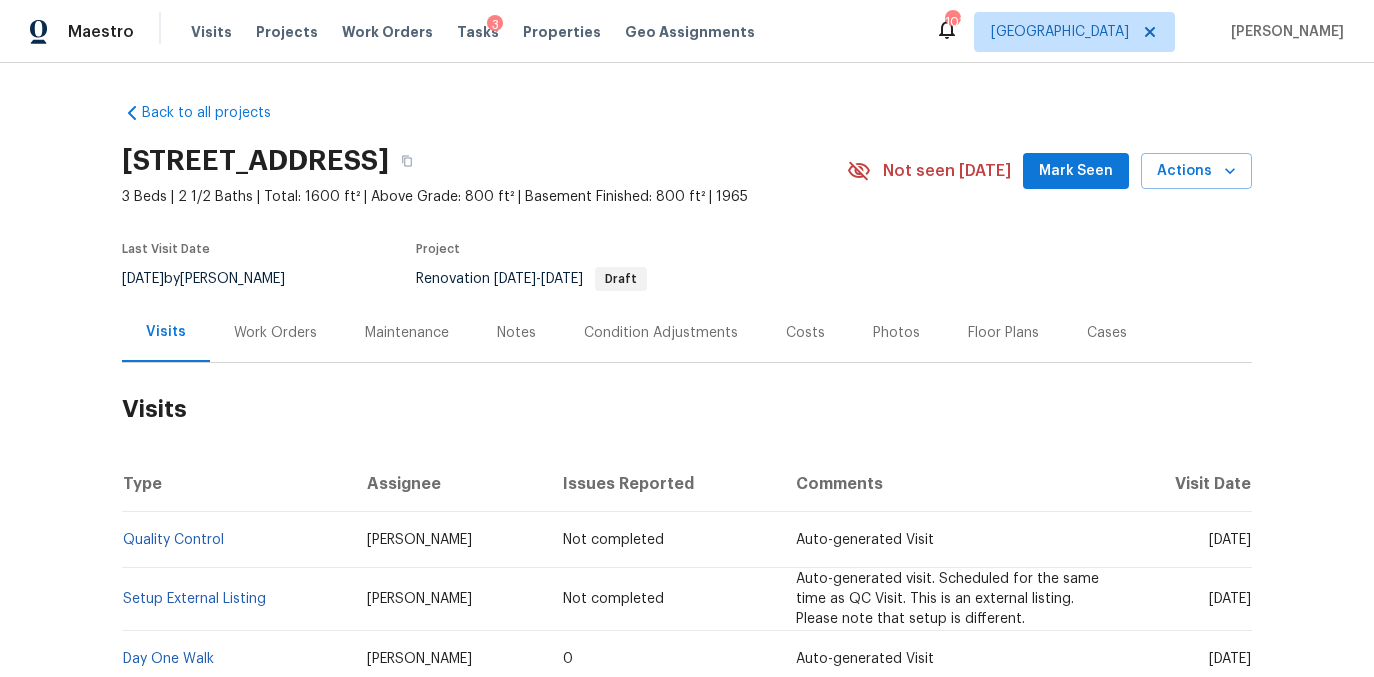 scroll, scrollTop: 202, scrollLeft: 0, axis: vertical 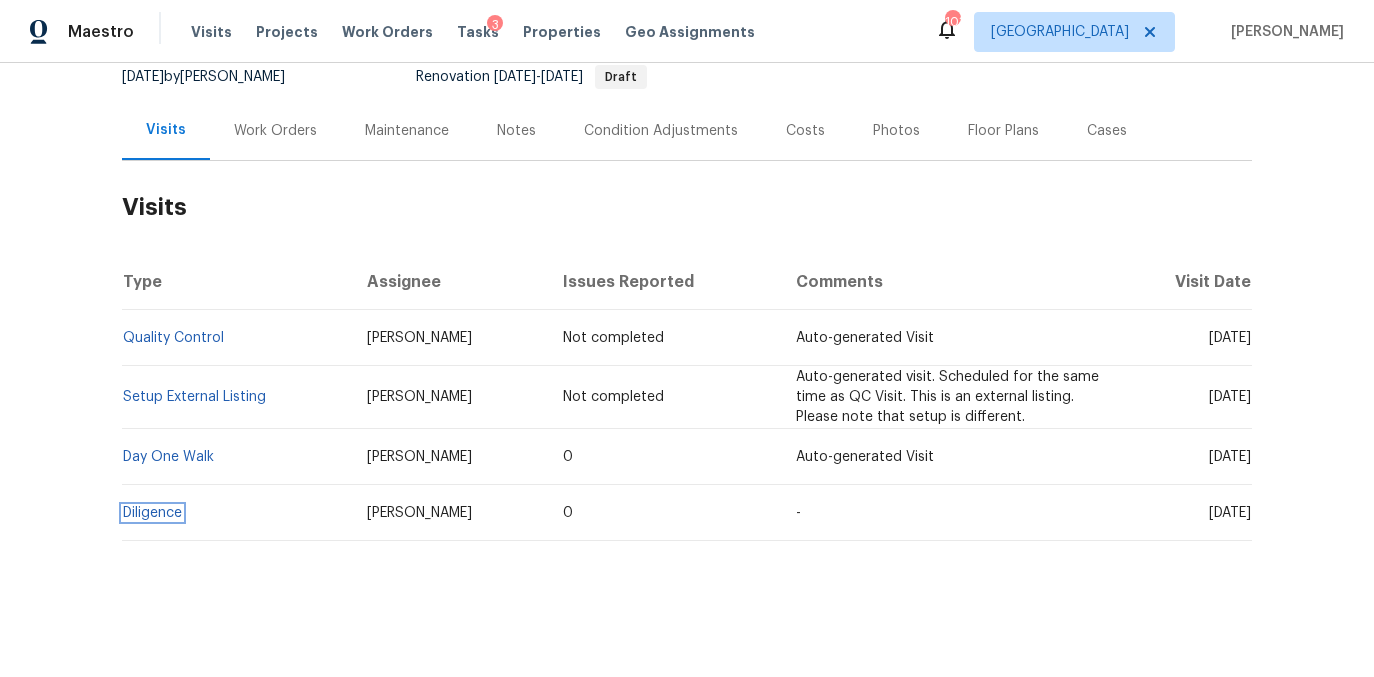 click on "Diligence" at bounding box center (152, 513) 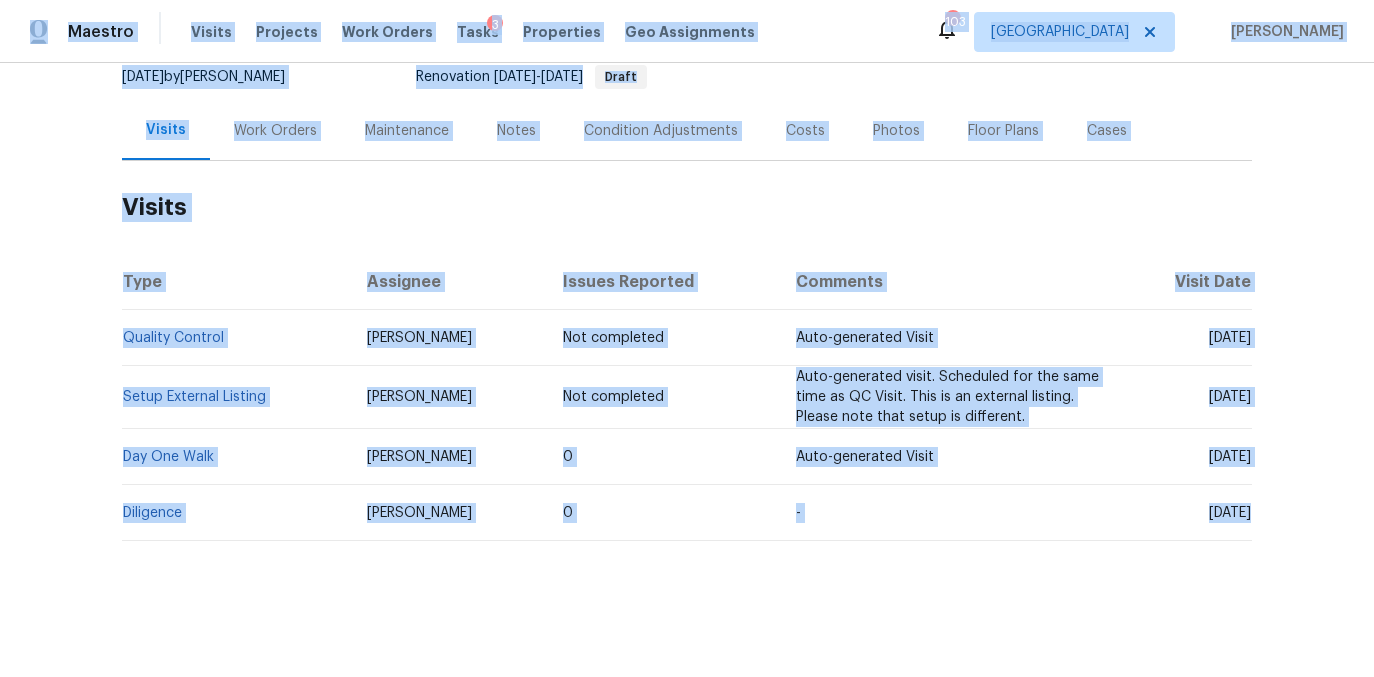 drag, startPoint x: 176, startPoint y: 510, endPoint x: 211, endPoint y: 503, distance: 35.69314 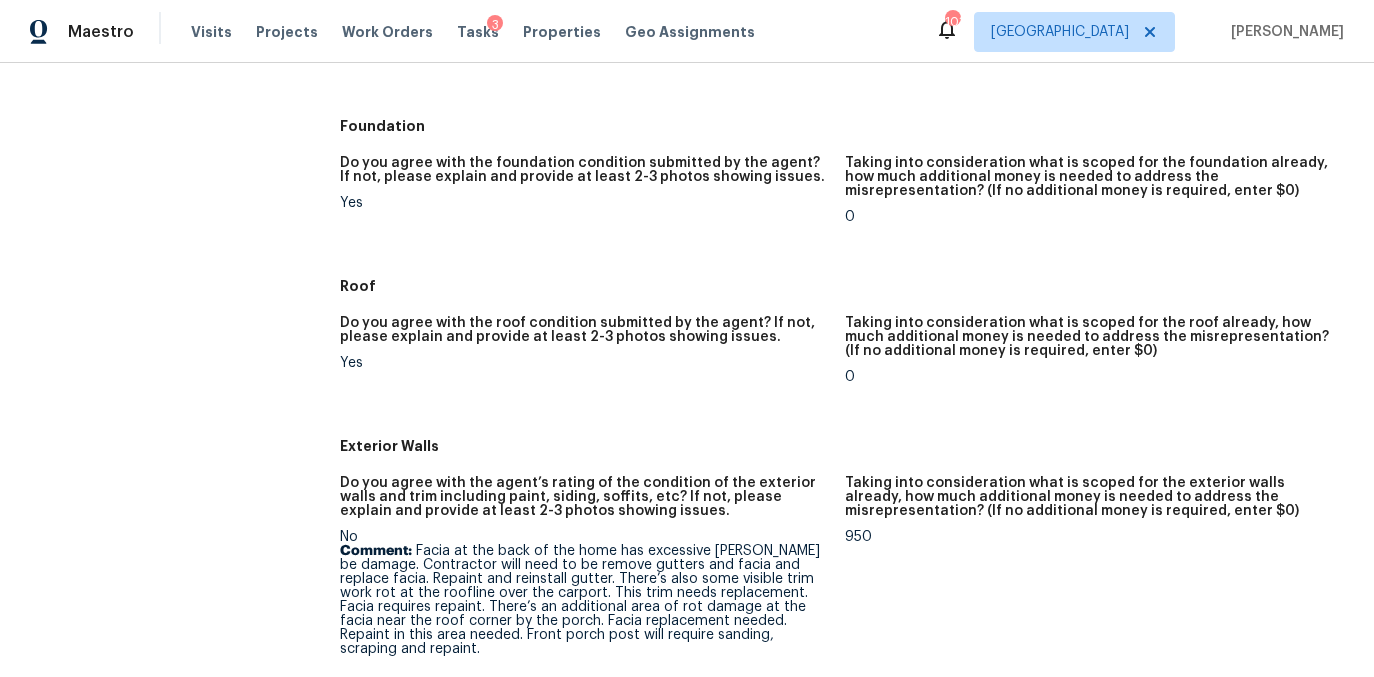 click on "Exterior Walls" at bounding box center [845, 446] 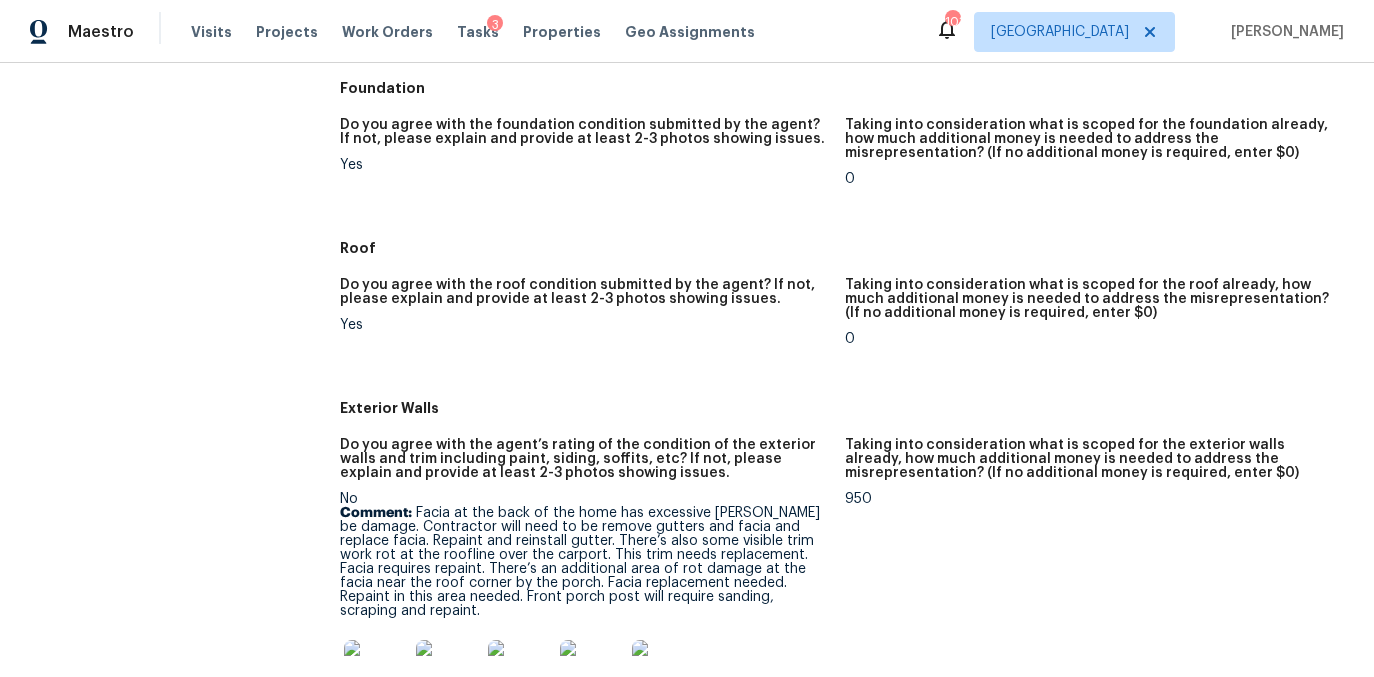 scroll, scrollTop: 0, scrollLeft: 0, axis: both 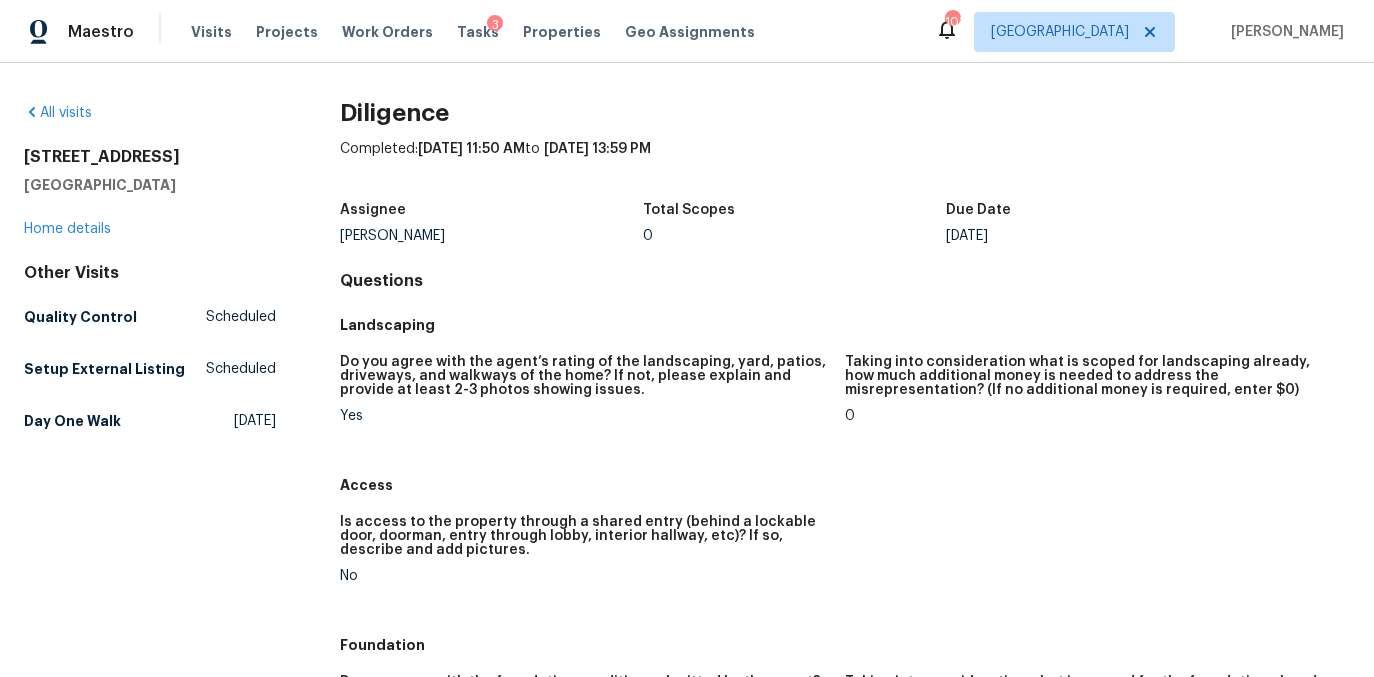 click on "2460 Surrey Trl" at bounding box center [150, 157] 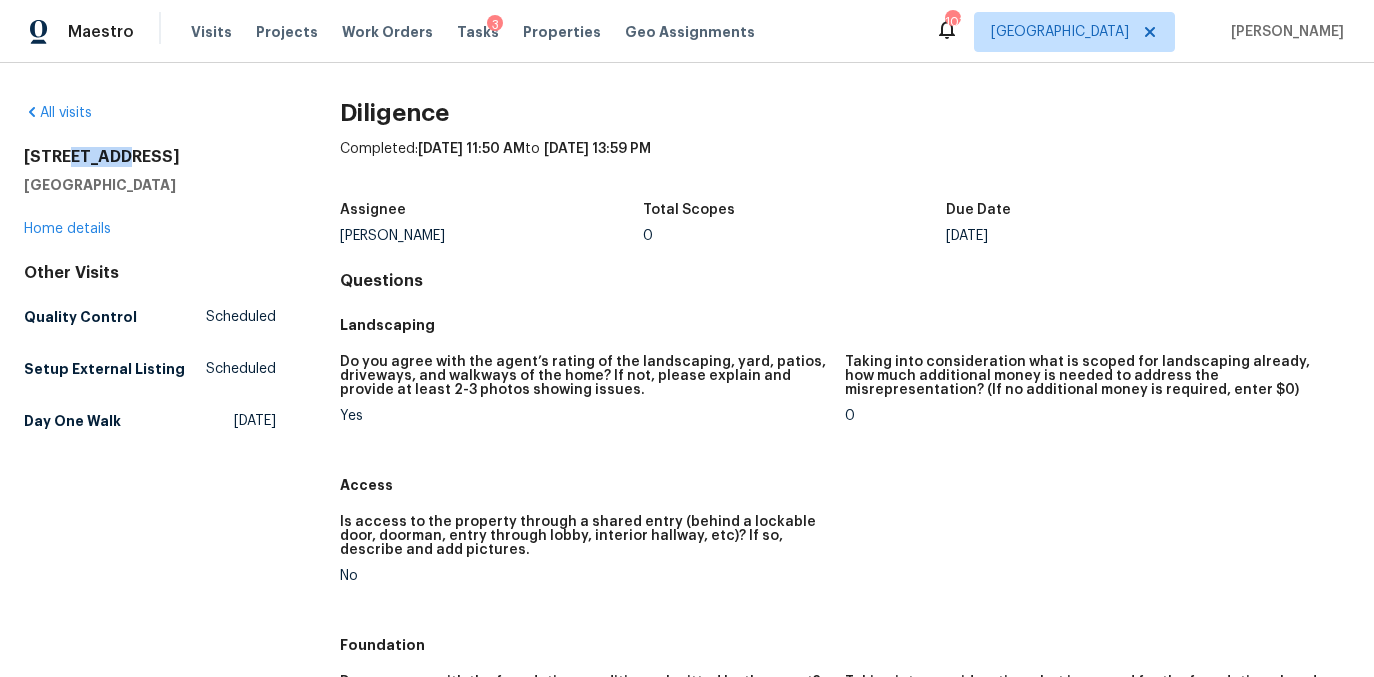 click on "2460 Surrey Trl" at bounding box center (150, 157) 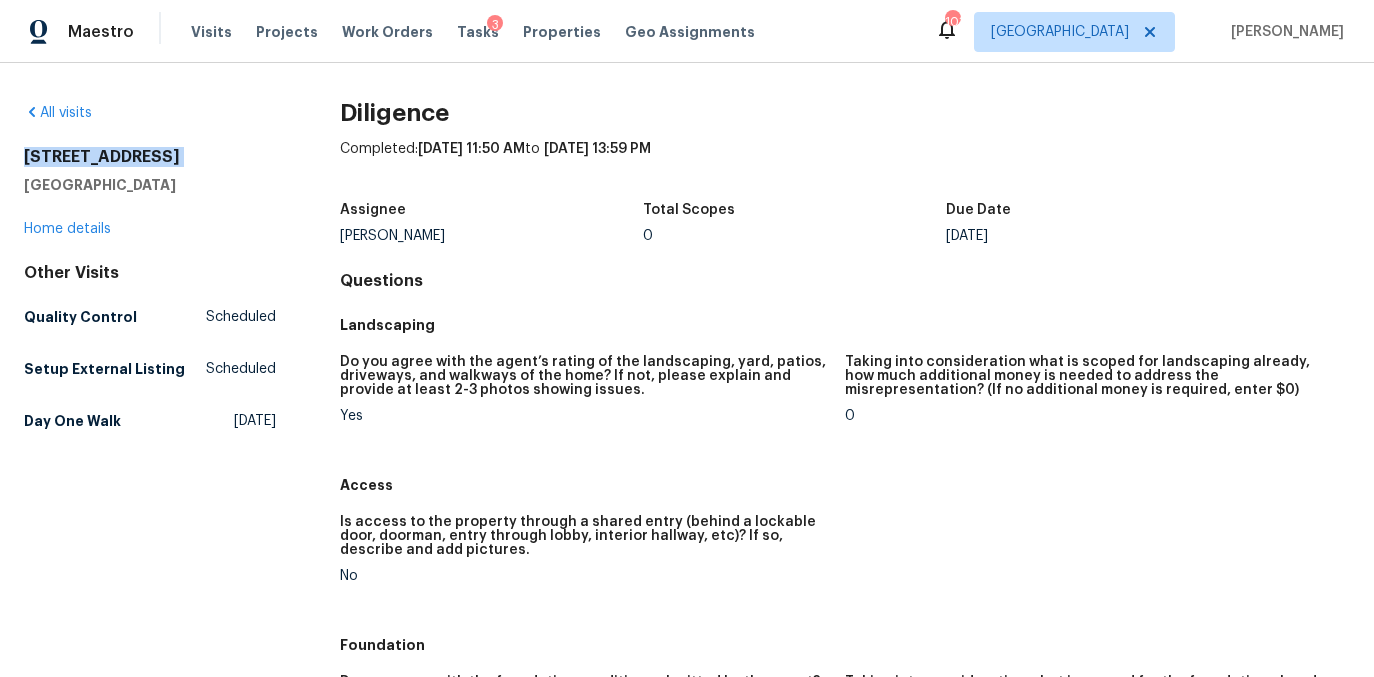 click on "2460 Surrey Trl" at bounding box center [150, 157] 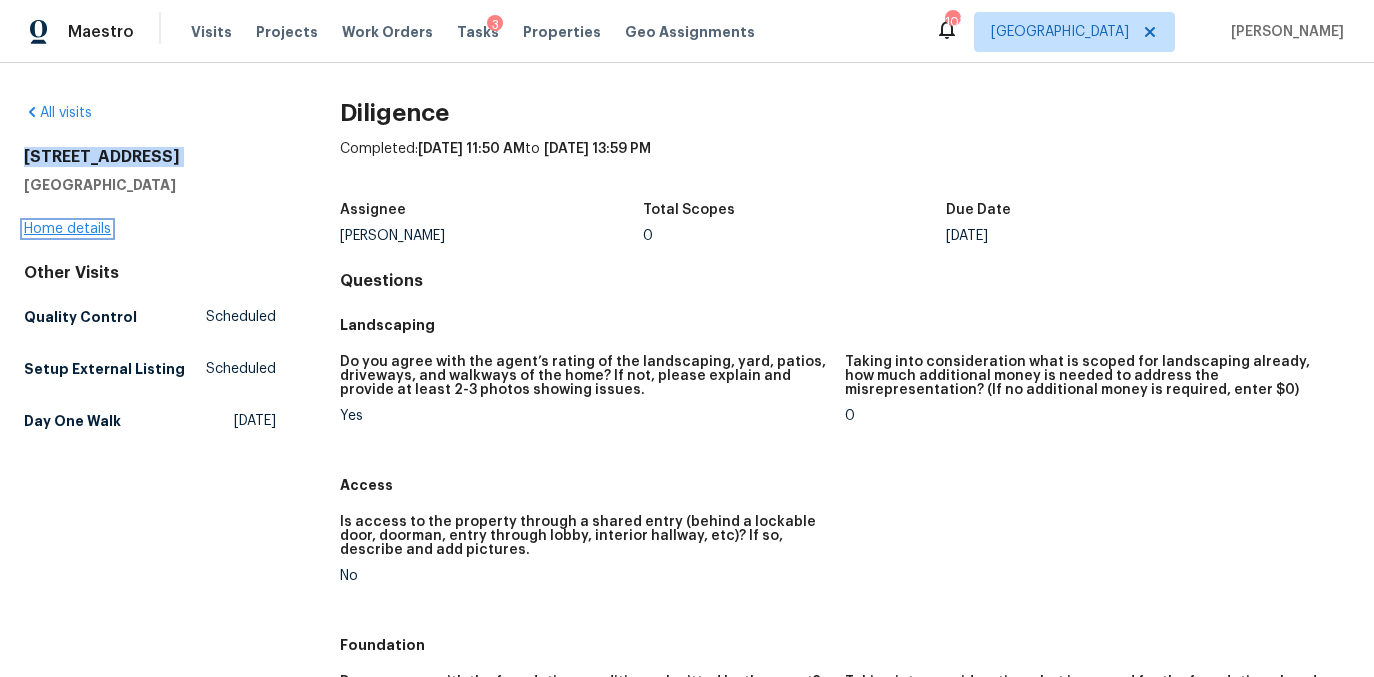 click on "Home details" at bounding box center [67, 229] 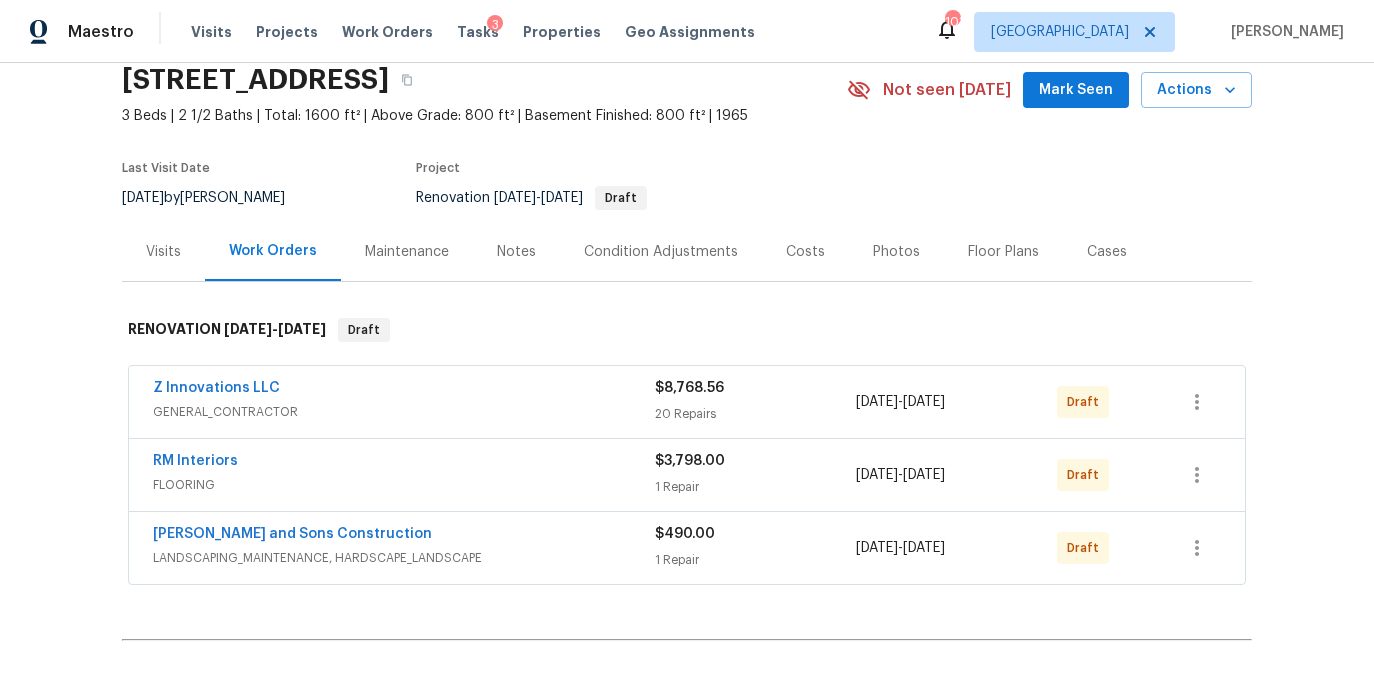 scroll, scrollTop: 138, scrollLeft: 0, axis: vertical 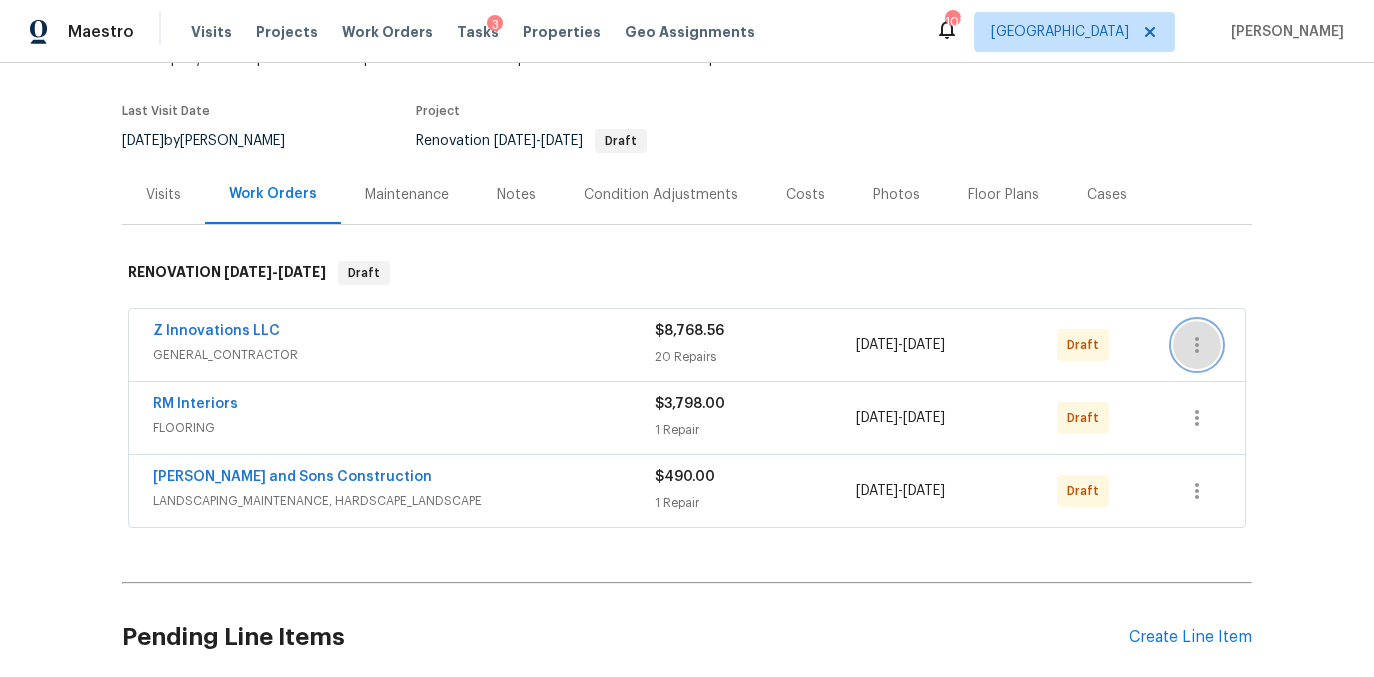 click 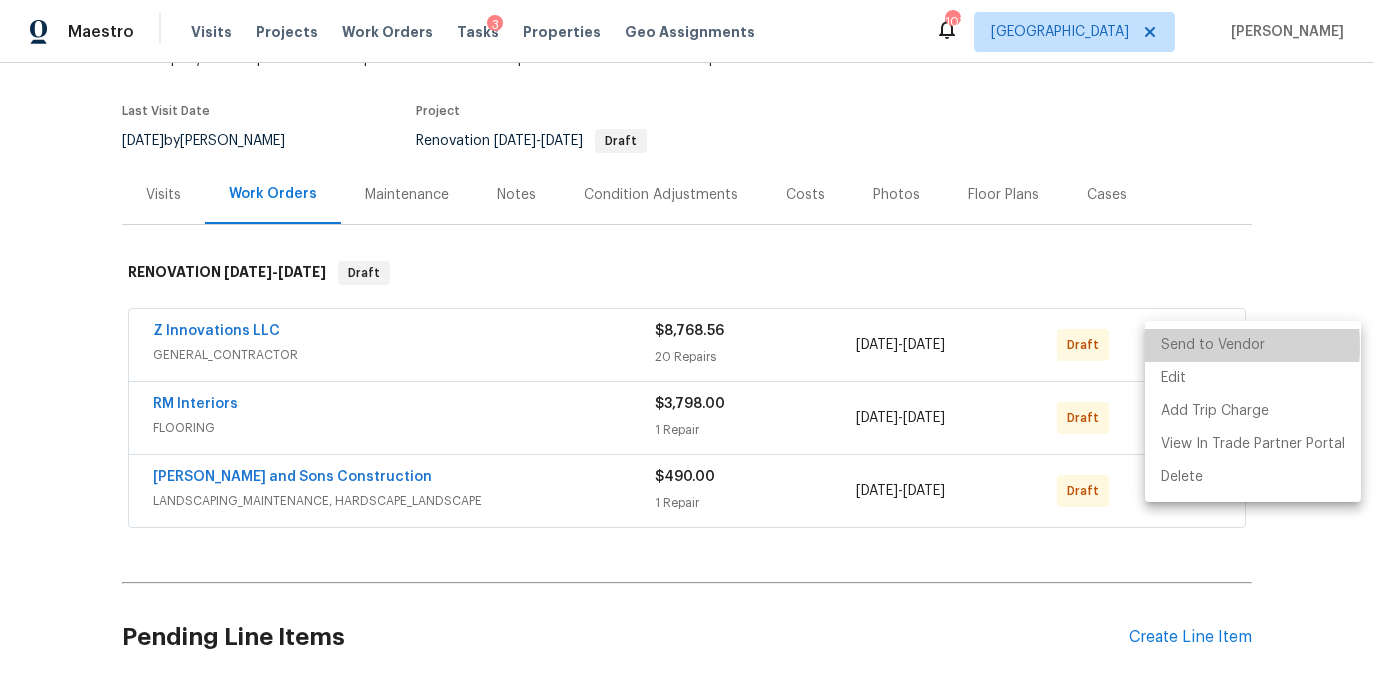 click on "Send to Vendor" at bounding box center (1253, 345) 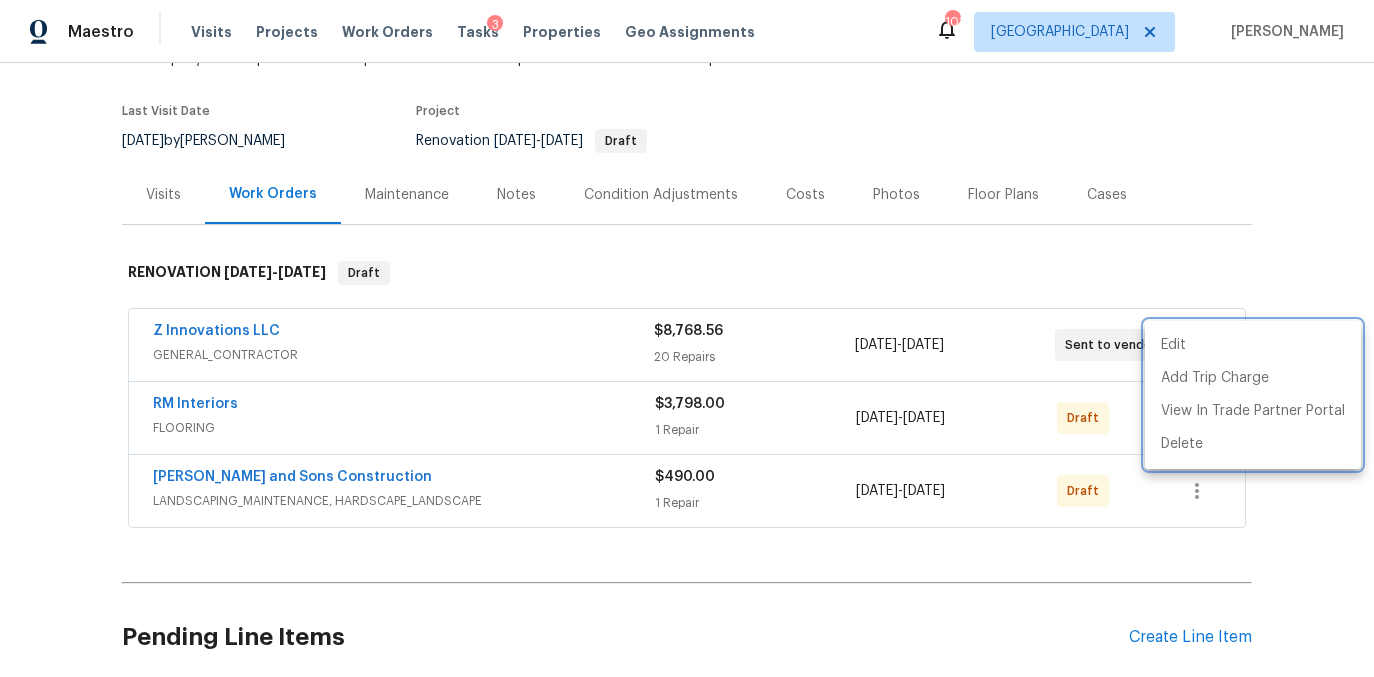 click at bounding box center (687, 338) 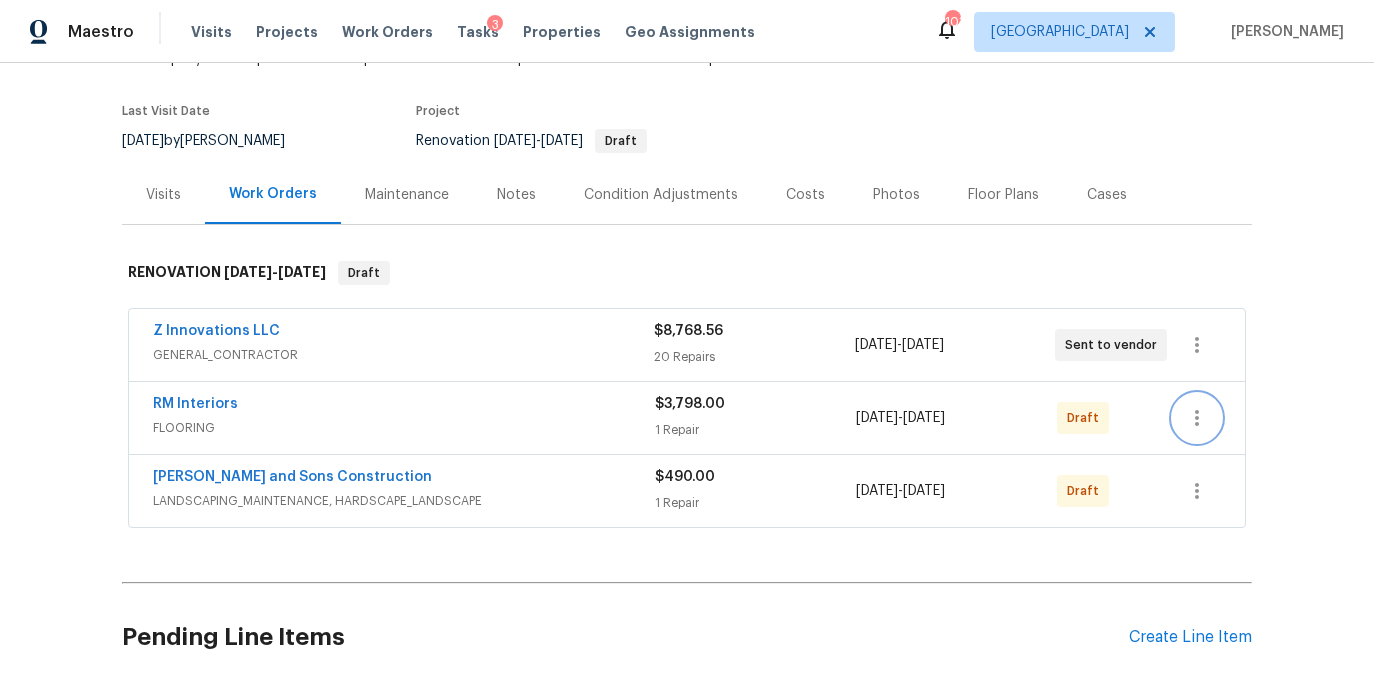 click 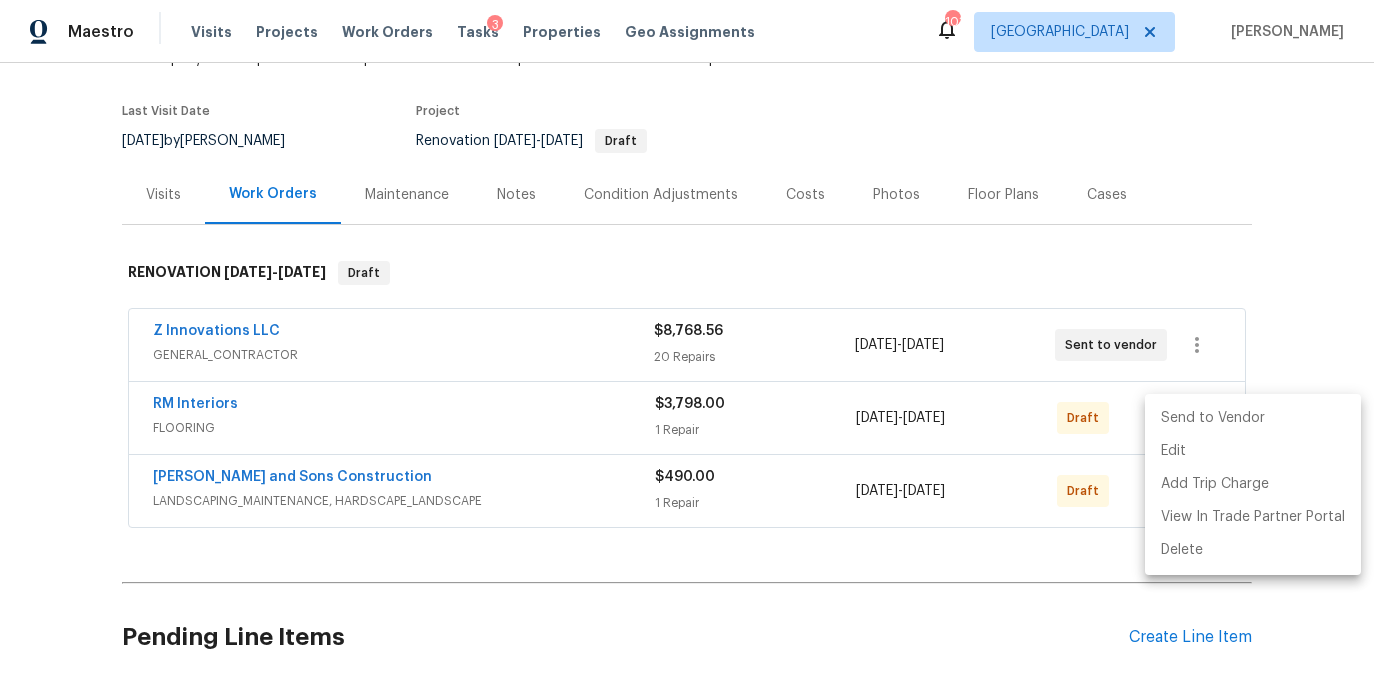 click on "Send to Vendor" at bounding box center [1253, 418] 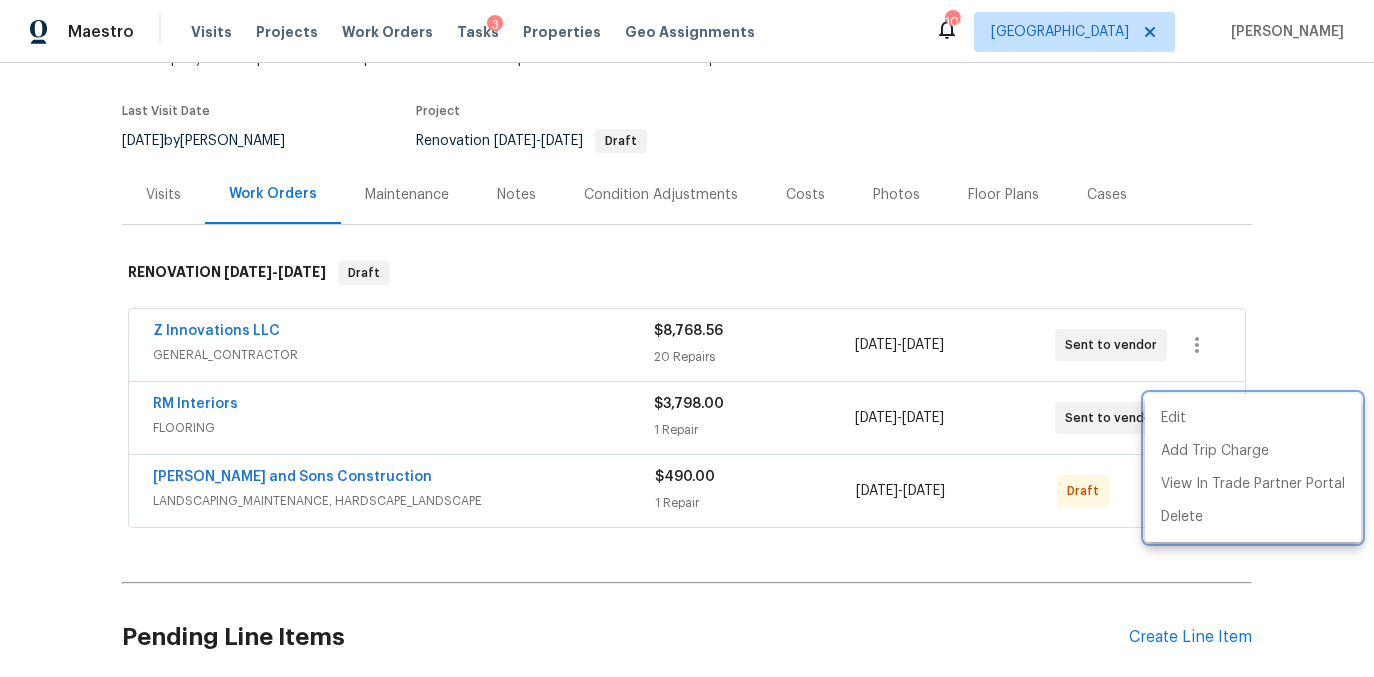 drag, startPoint x: 1268, startPoint y: 586, endPoint x: 1234, endPoint y: 566, distance: 39.446167 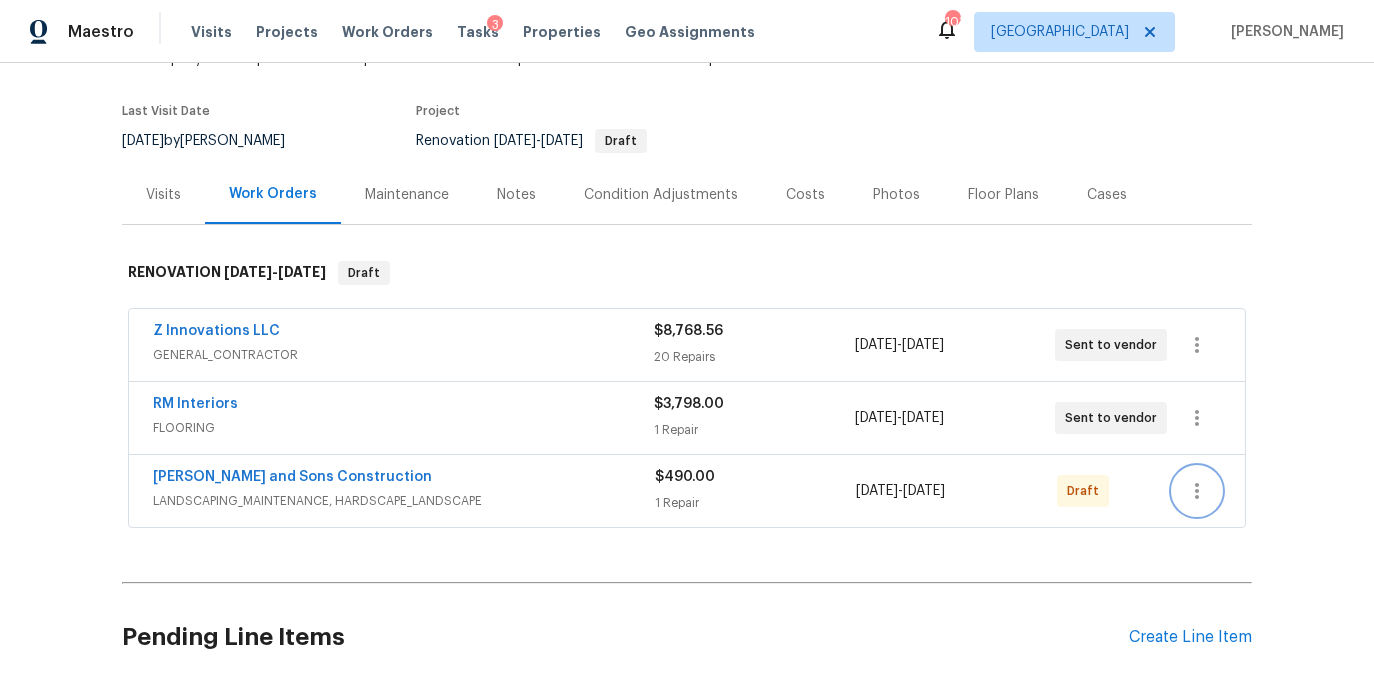 click 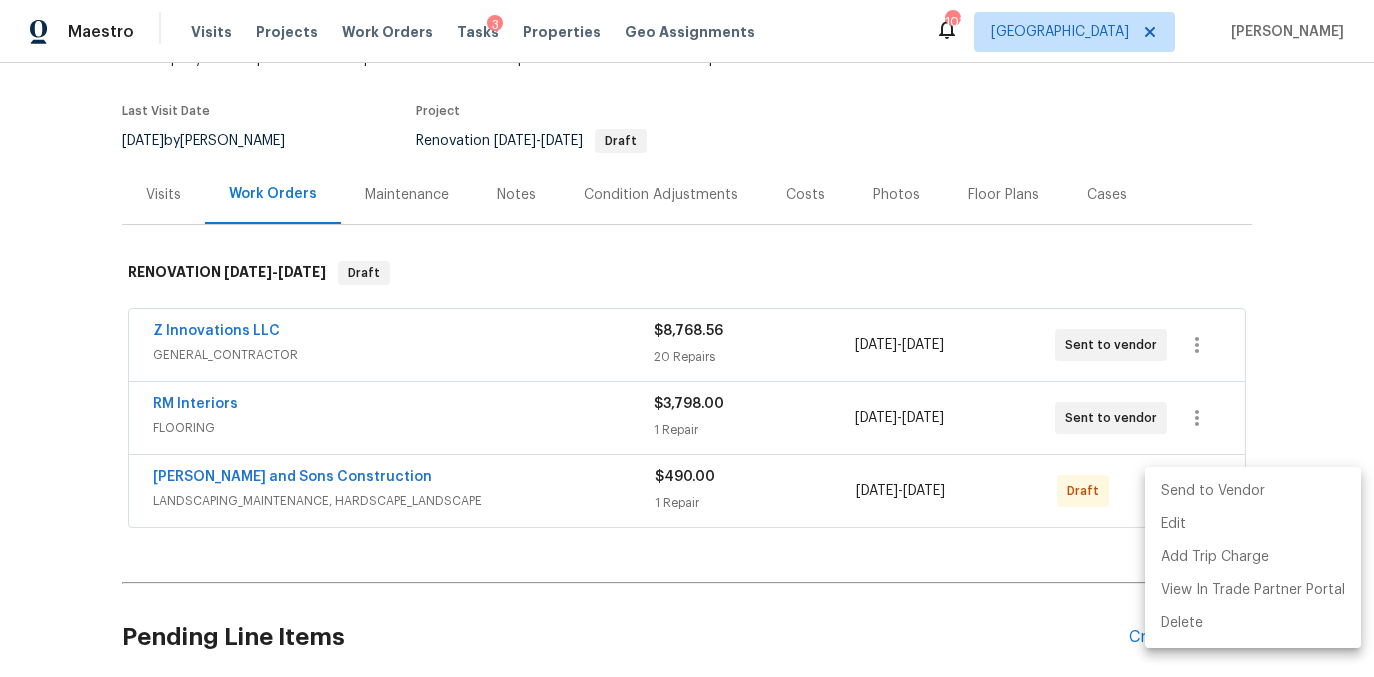 click on "Send to Vendor" at bounding box center (1253, 491) 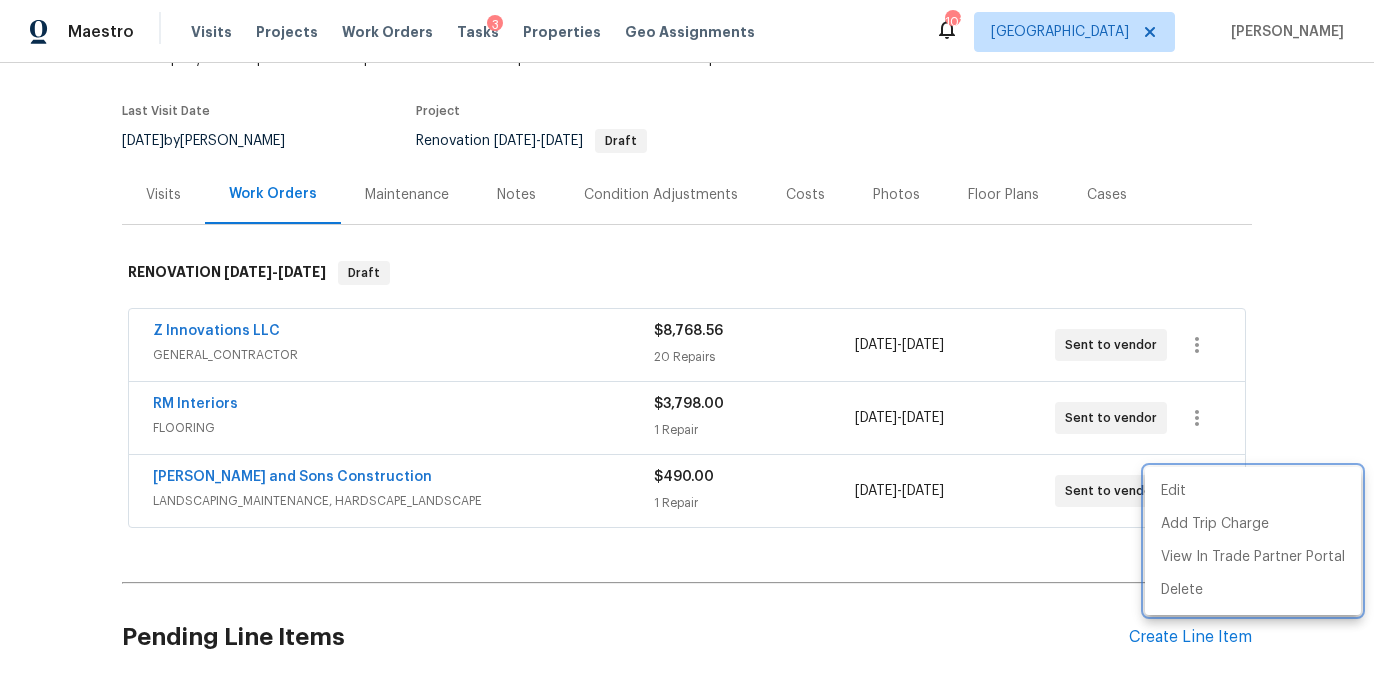 click at bounding box center (687, 338) 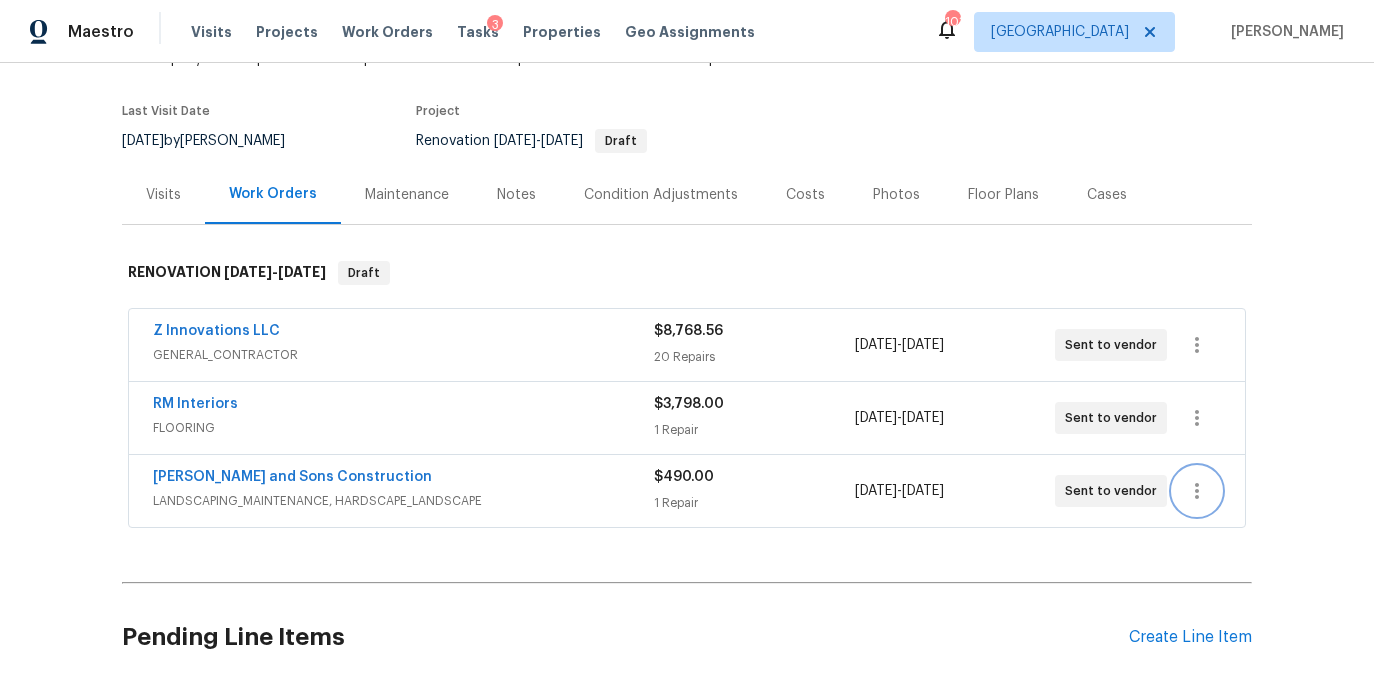 scroll, scrollTop: 0, scrollLeft: 0, axis: both 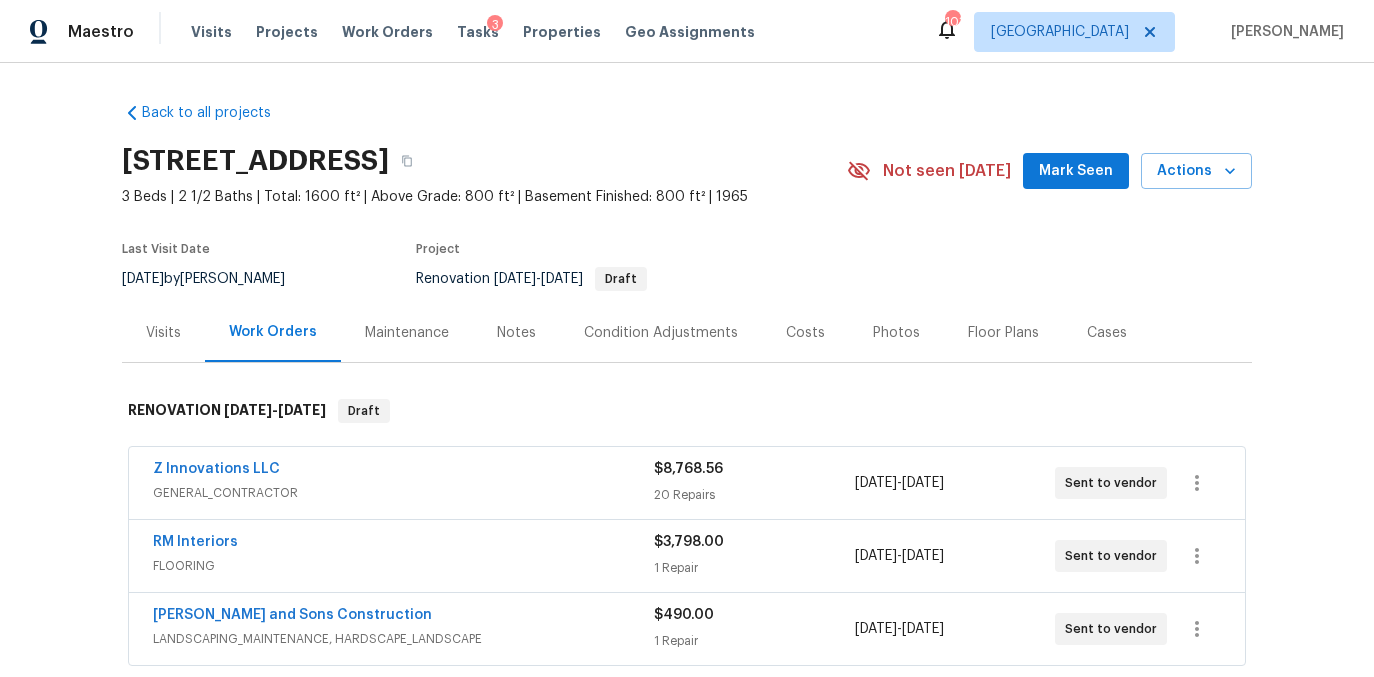 click on "Visits" at bounding box center (163, 333) 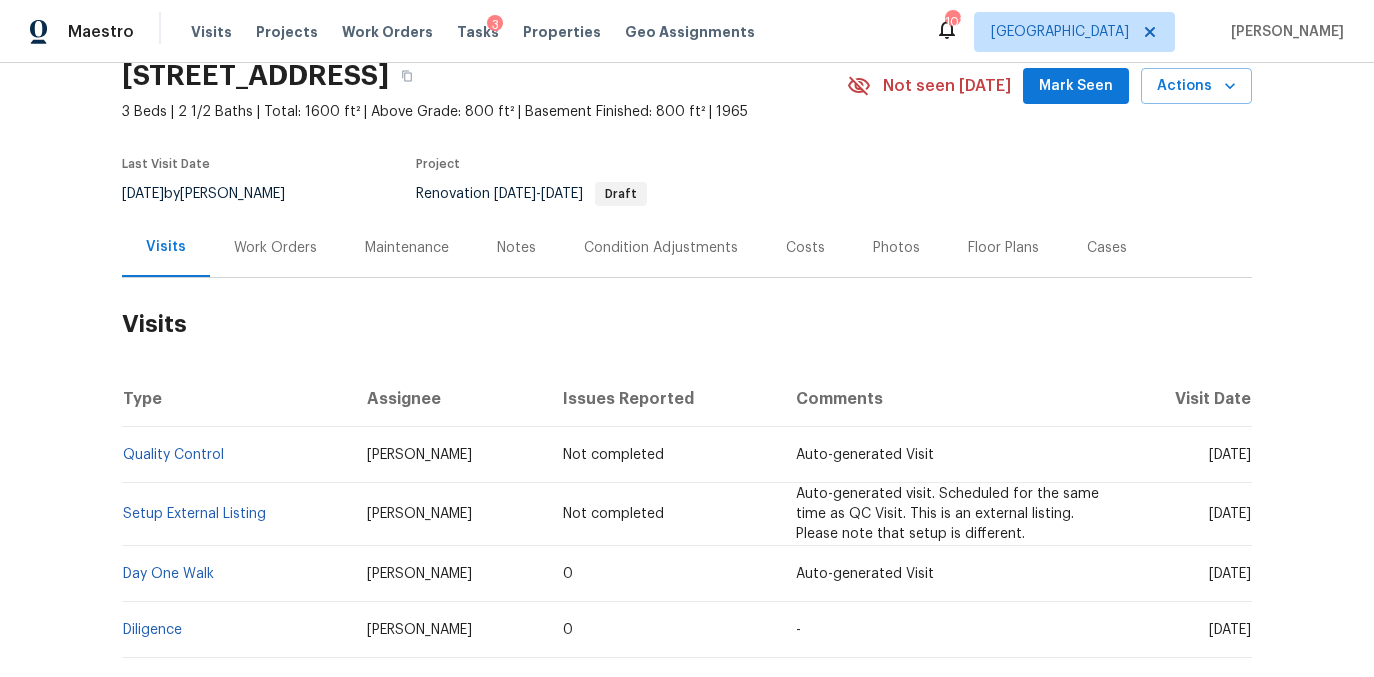 scroll, scrollTop: 0, scrollLeft: 0, axis: both 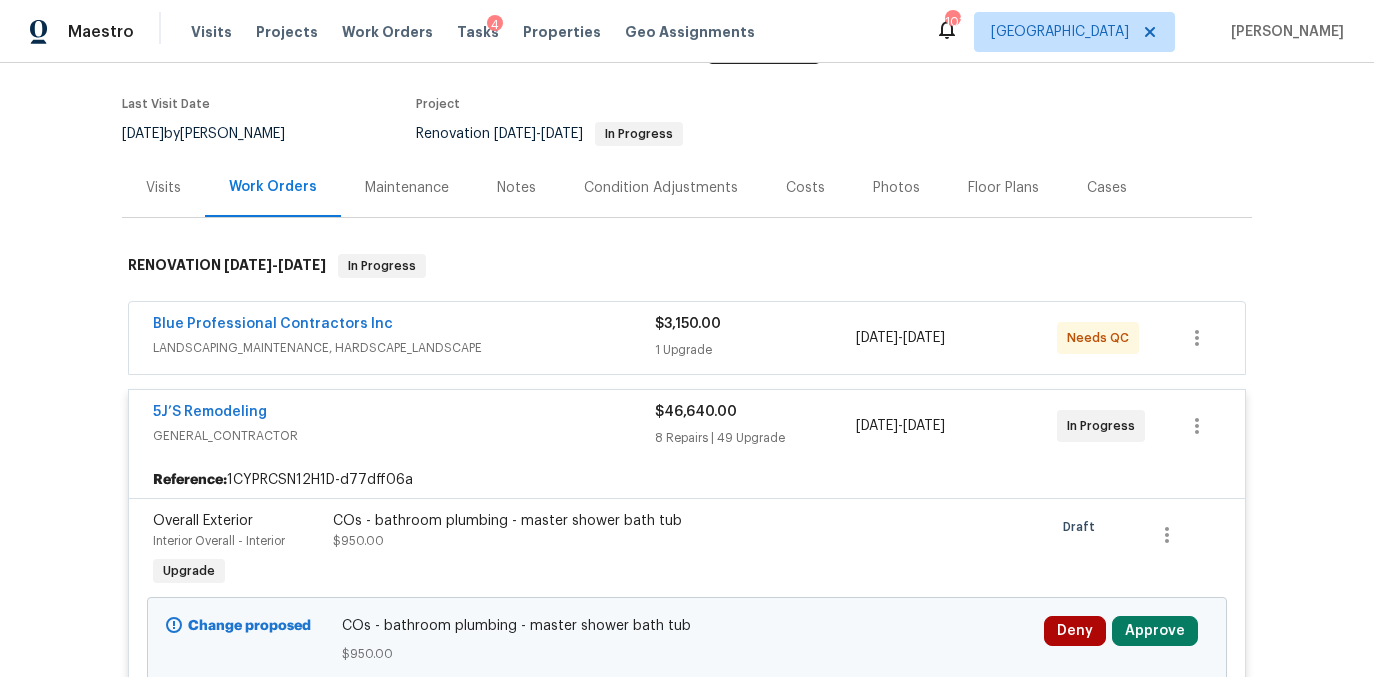 click on "1 Upgrade" at bounding box center (755, 350) 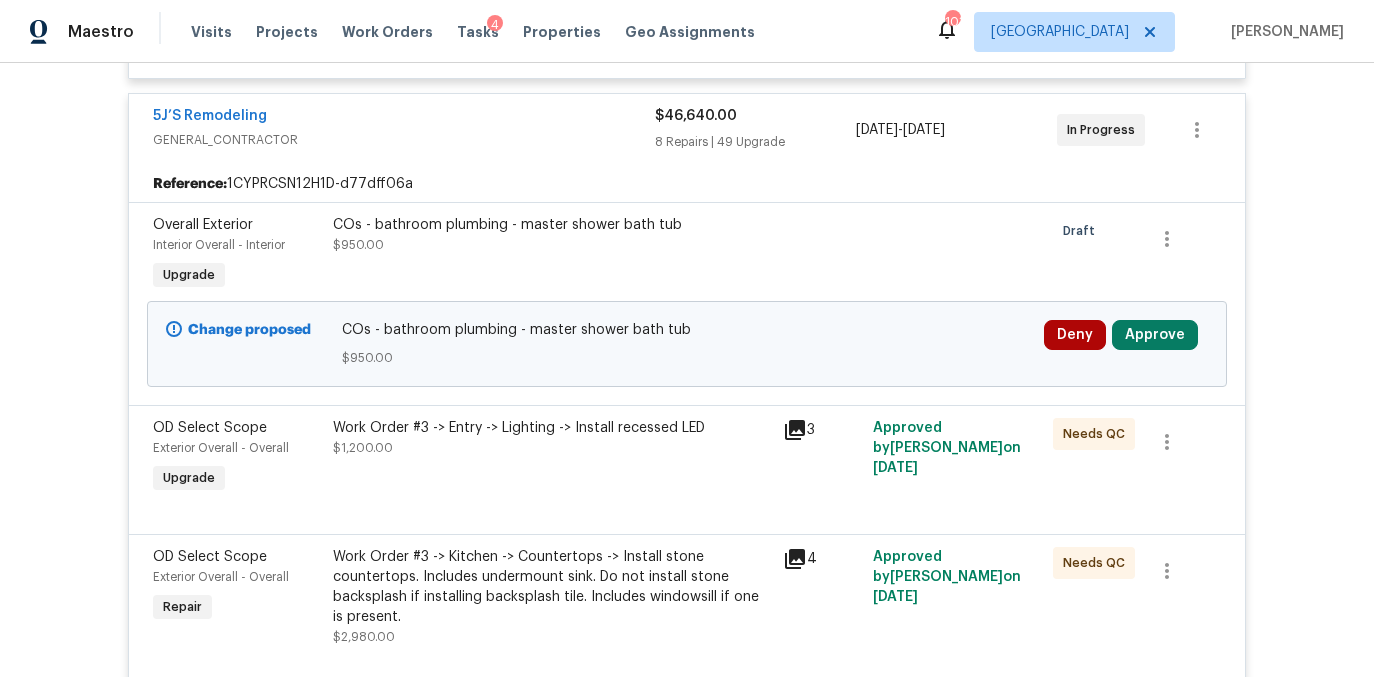 scroll, scrollTop: 702, scrollLeft: 0, axis: vertical 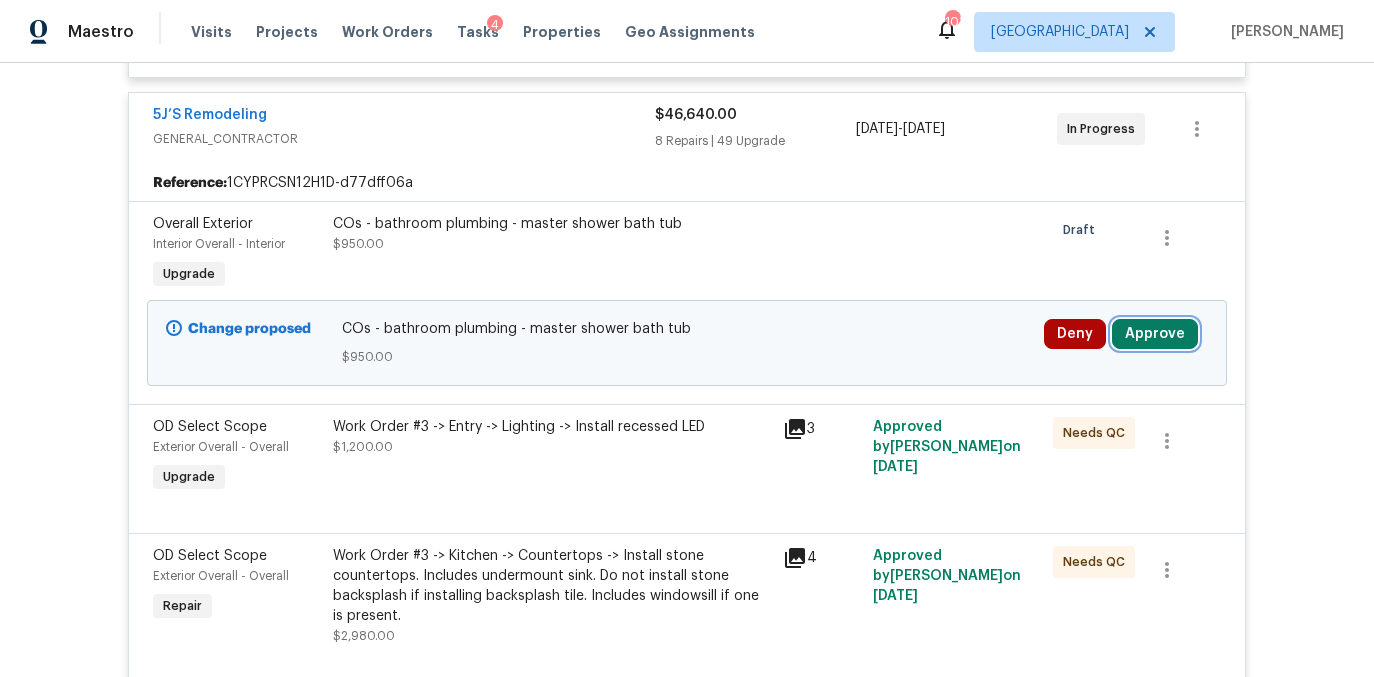 click on "Approve" at bounding box center (1155, 334) 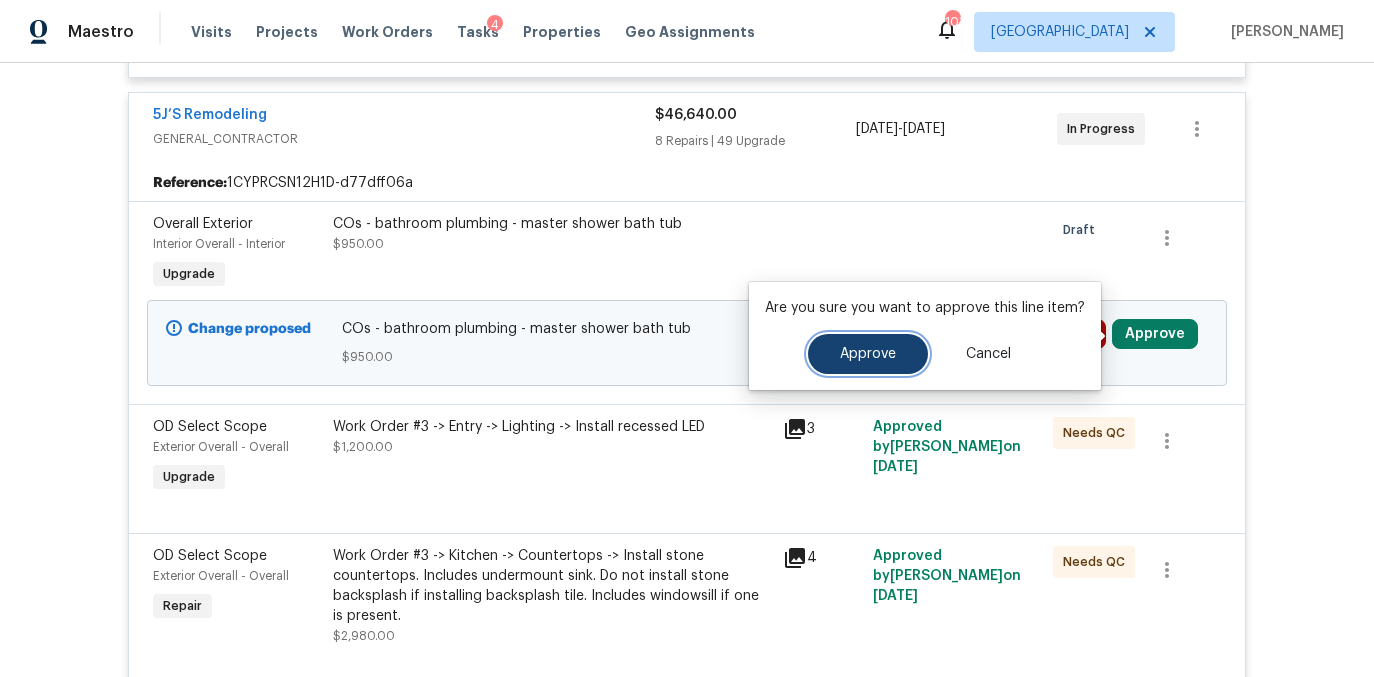click on "Approve" at bounding box center (868, 354) 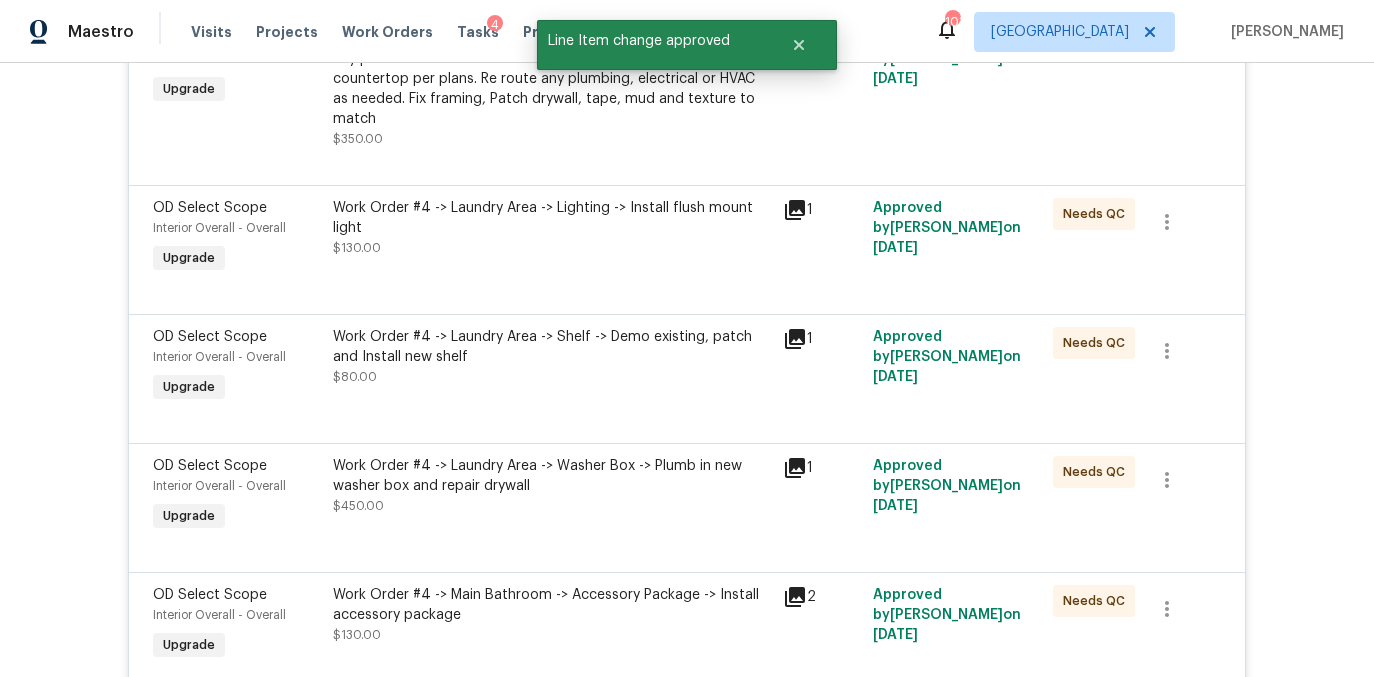 scroll, scrollTop: 5515, scrollLeft: 0, axis: vertical 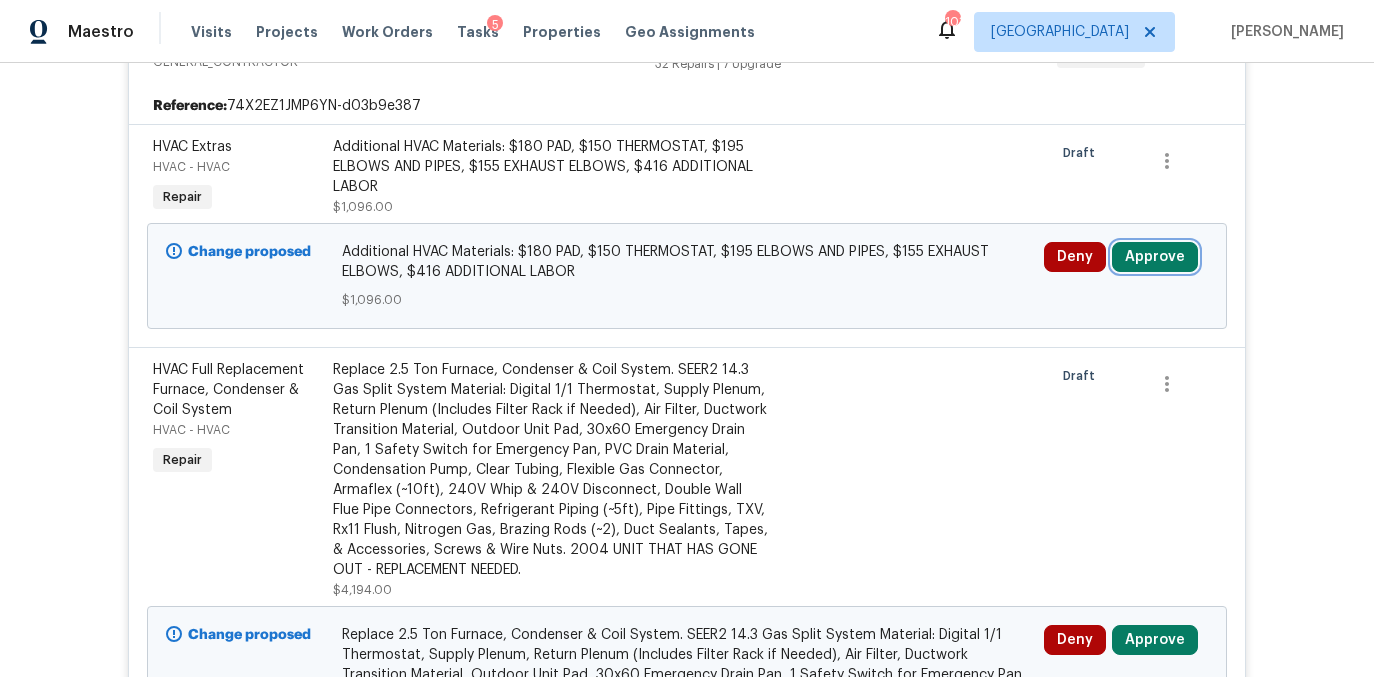 drag, startPoint x: 1145, startPoint y: 242, endPoint x: 1104, endPoint y: 240, distance: 41.04875 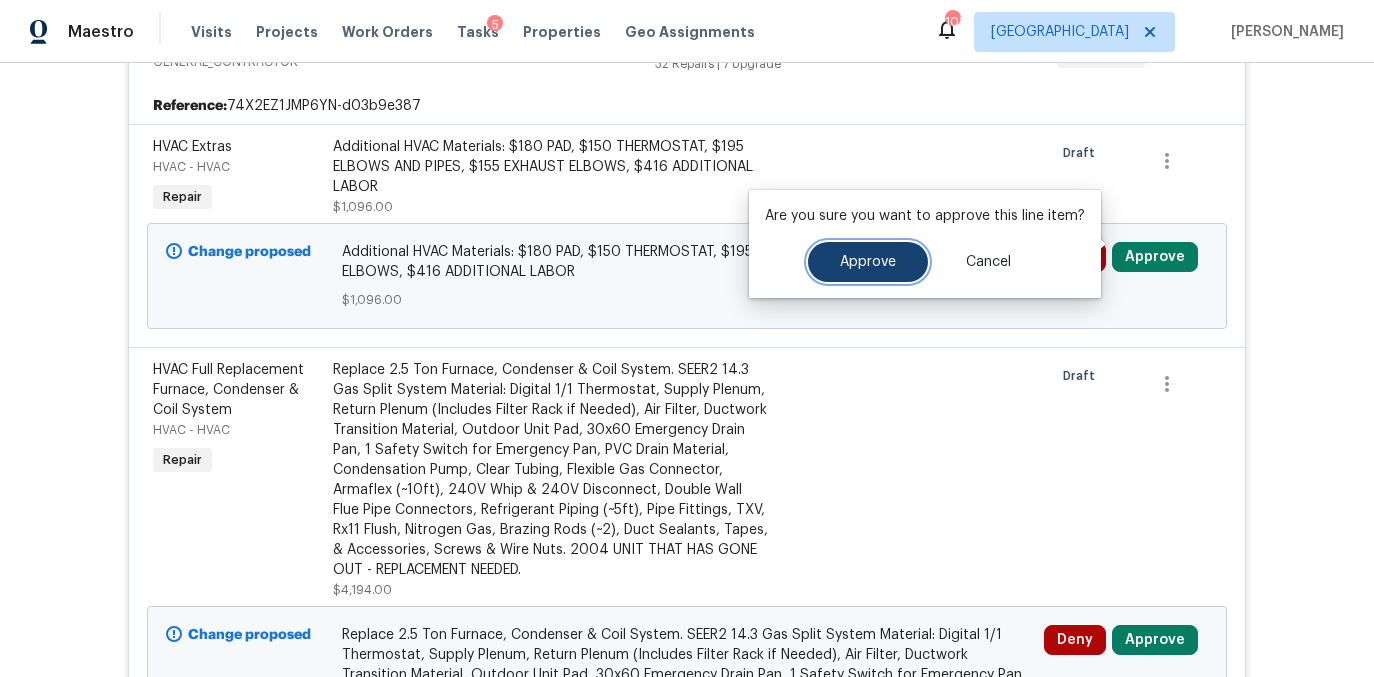 click on "Approve" at bounding box center [868, 262] 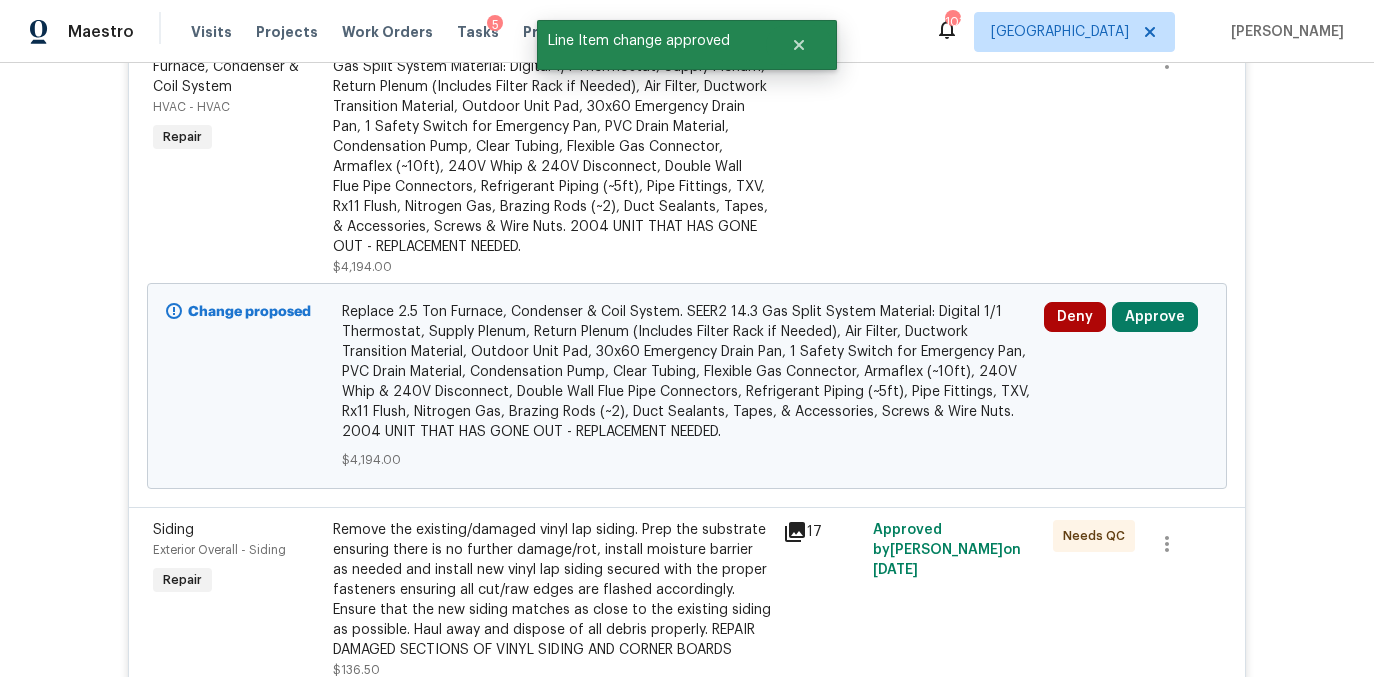 scroll, scrollTop: 559, scrollLeft: 0, axis: vertical 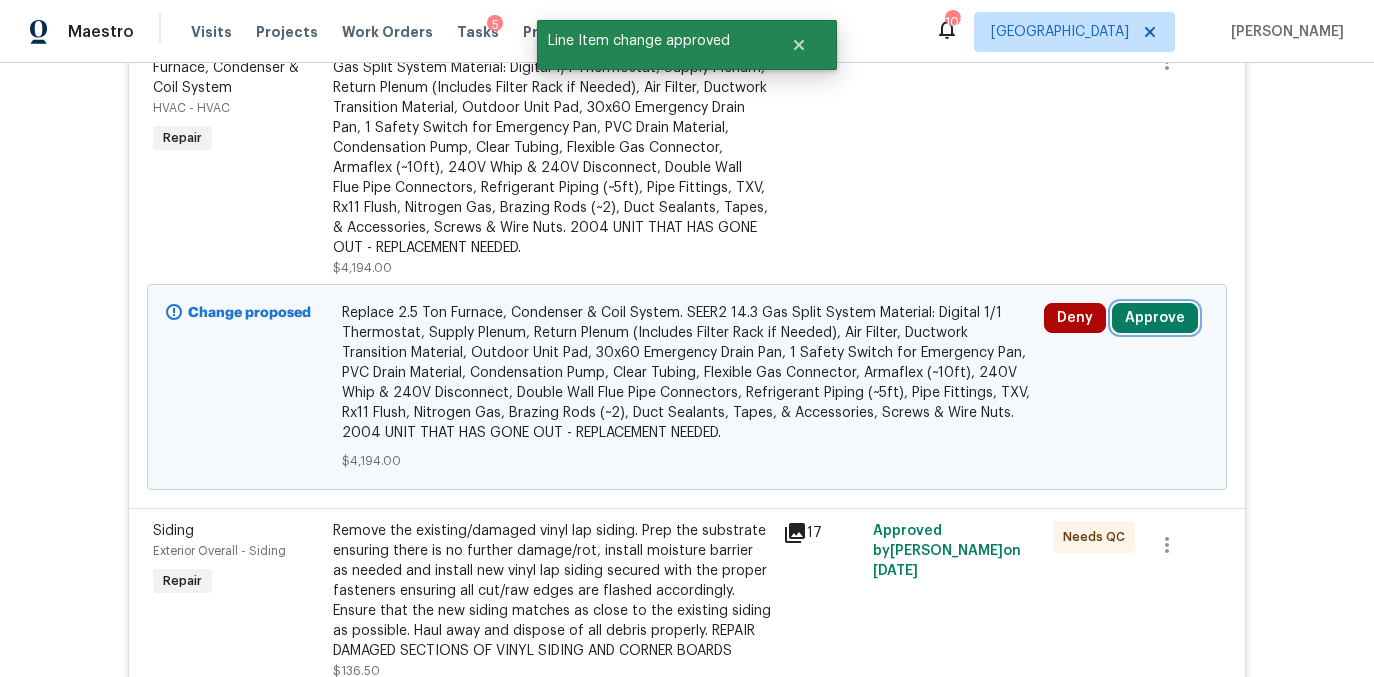 click on "Approve" at bounding box center [1155, 318] 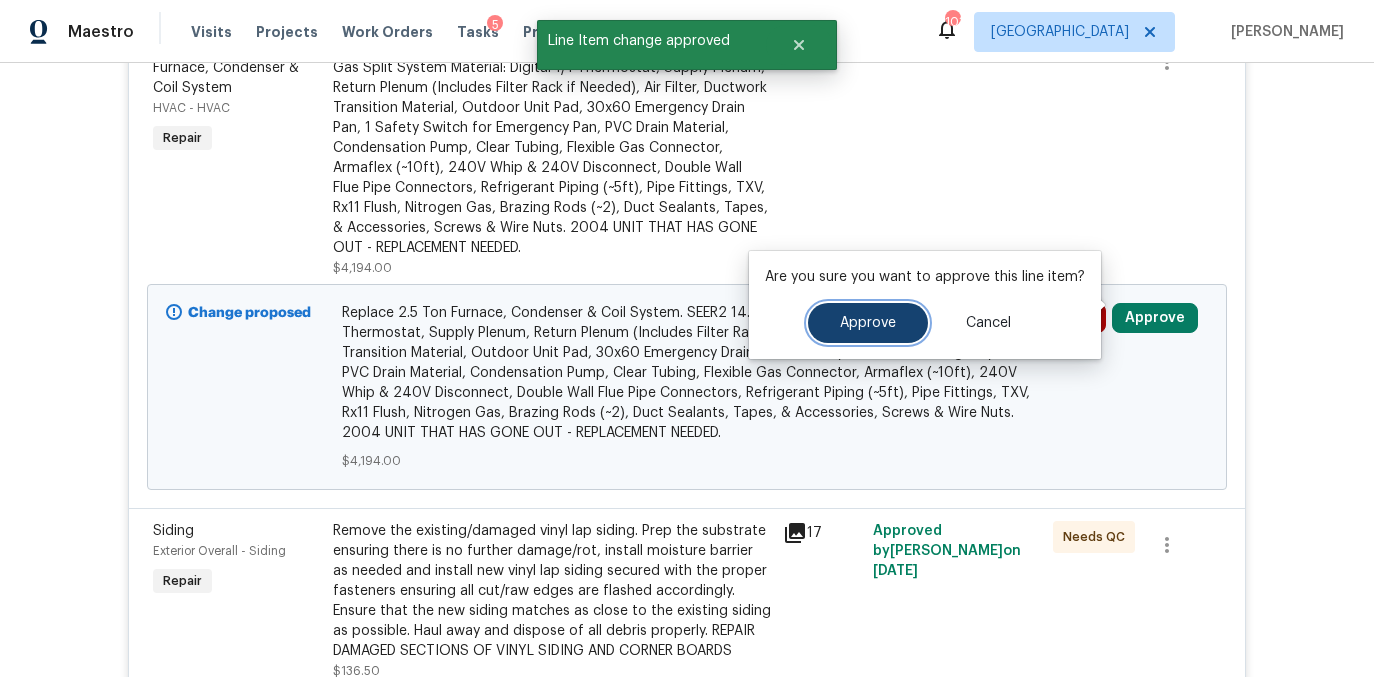 click on "Approve" at bounding box center [868, 323] 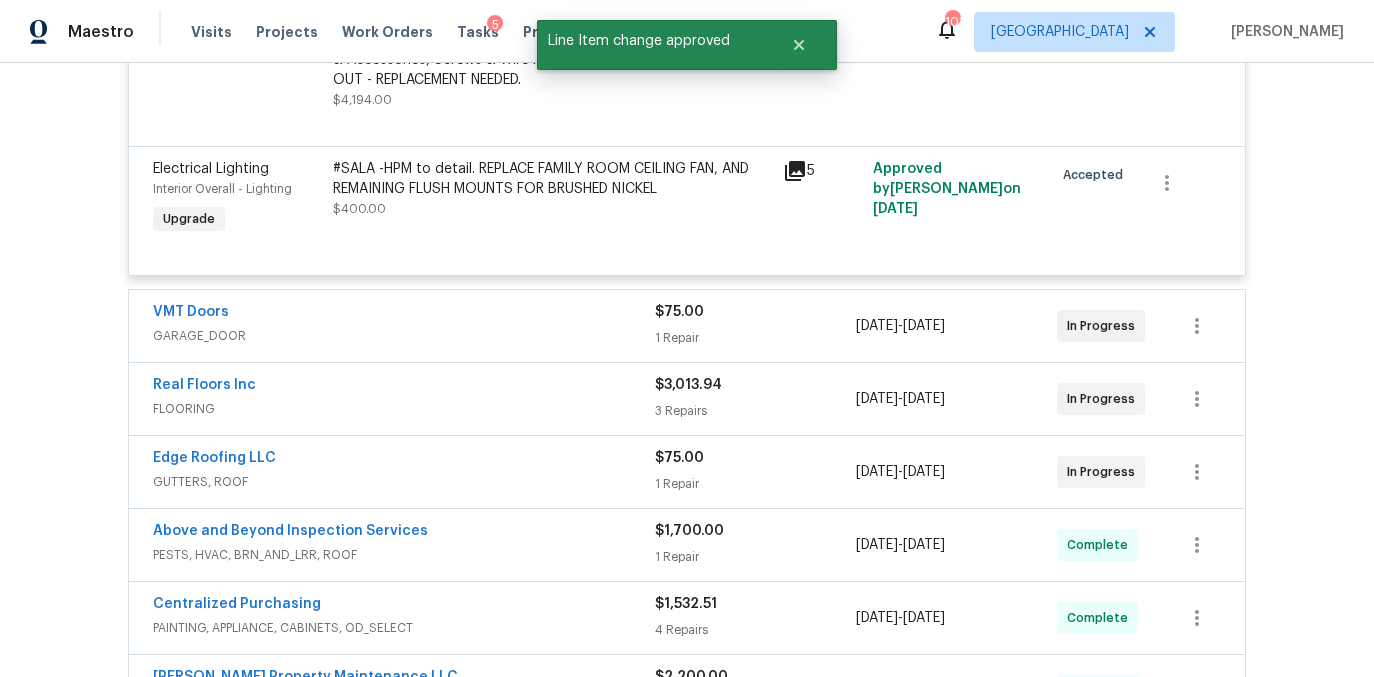 scroll, scrollTop: 7471, scrollLeft: 0, axis: vertical 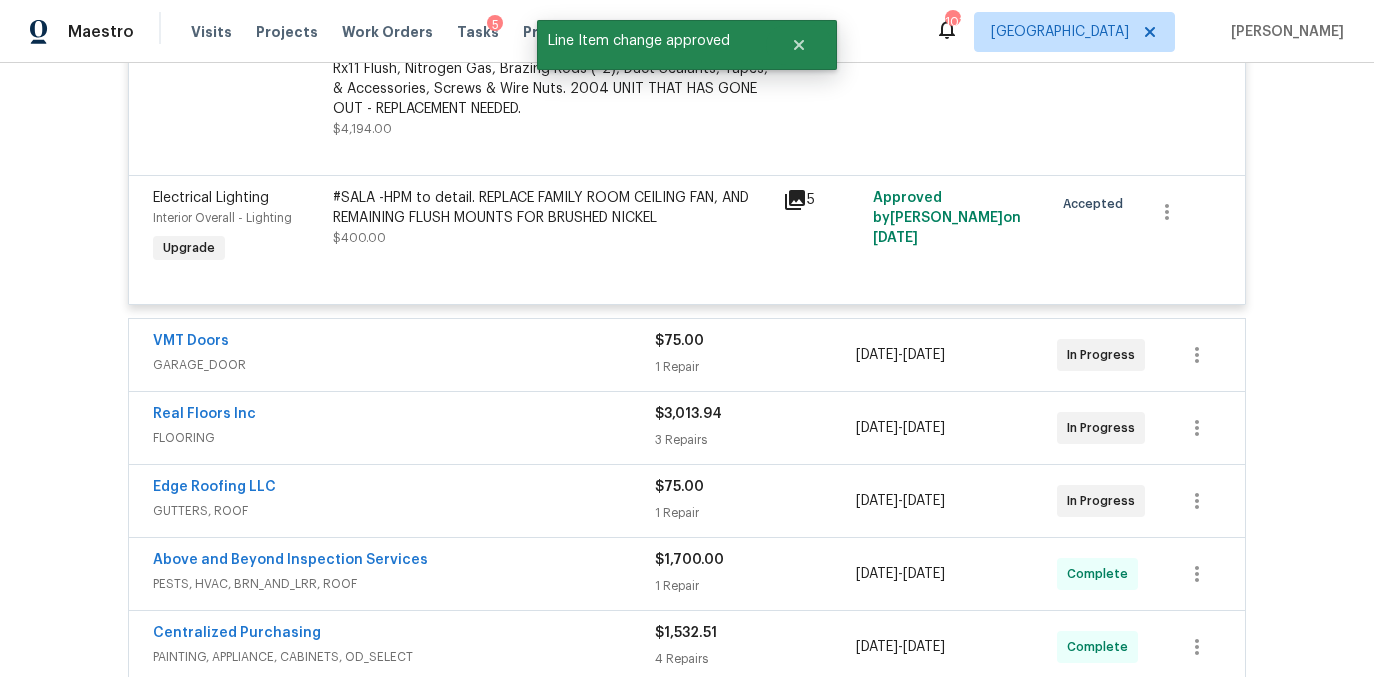 click on "7/2/2025  -  7/14/2025" at bounding box center (956, 355) 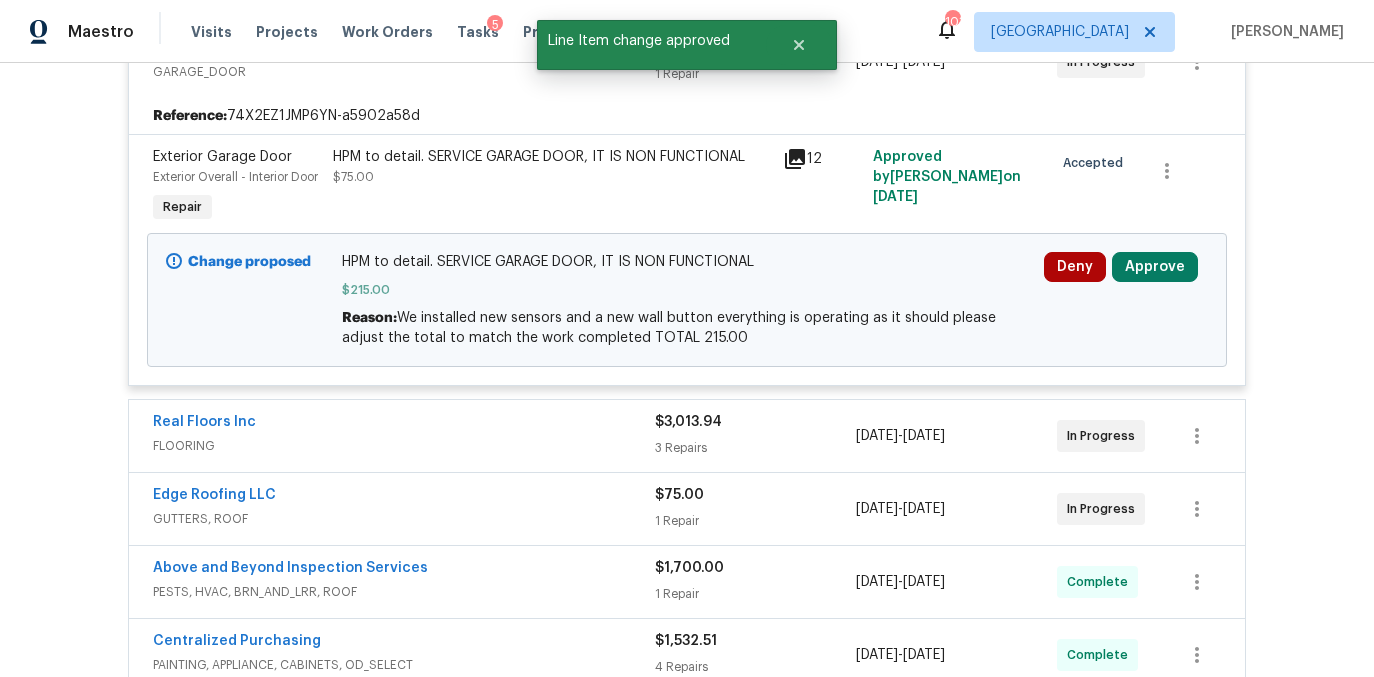 scroll, scrollTop: 7769, scrollLeft: 0, axis: vertical 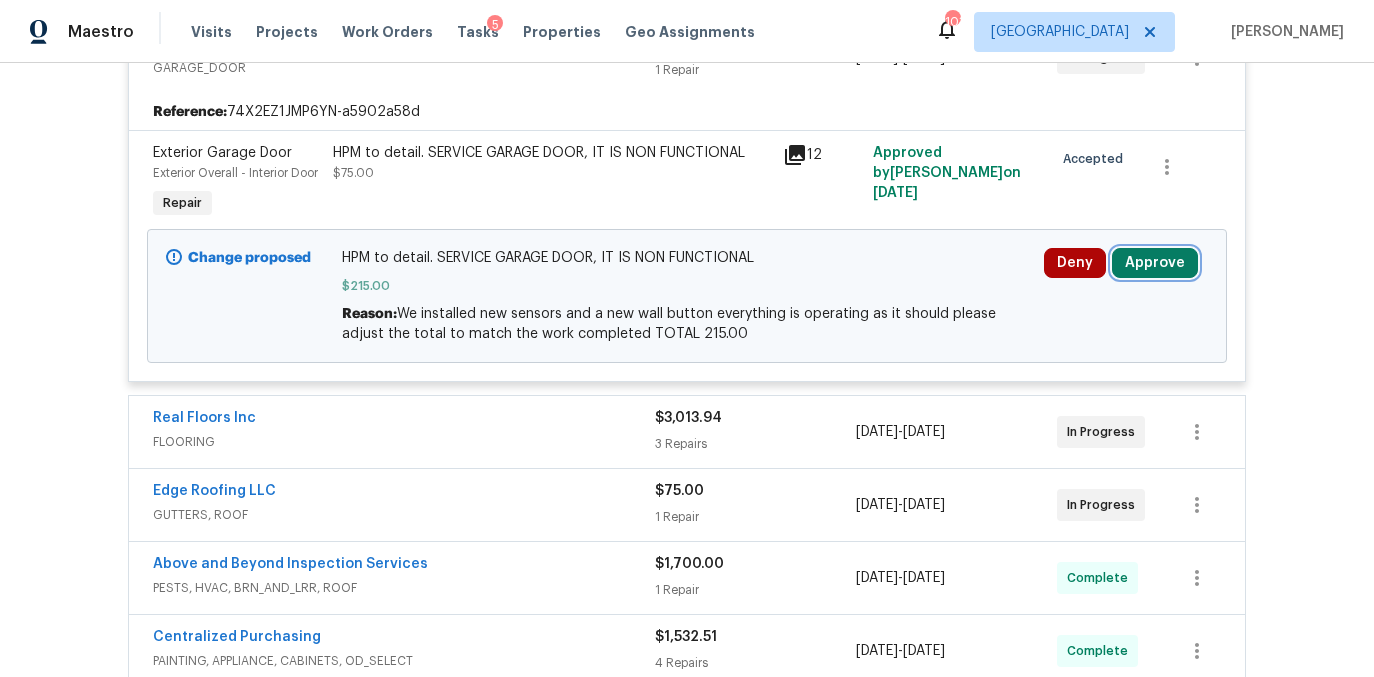 click on "Approve" at bounding box center (1155, 263) 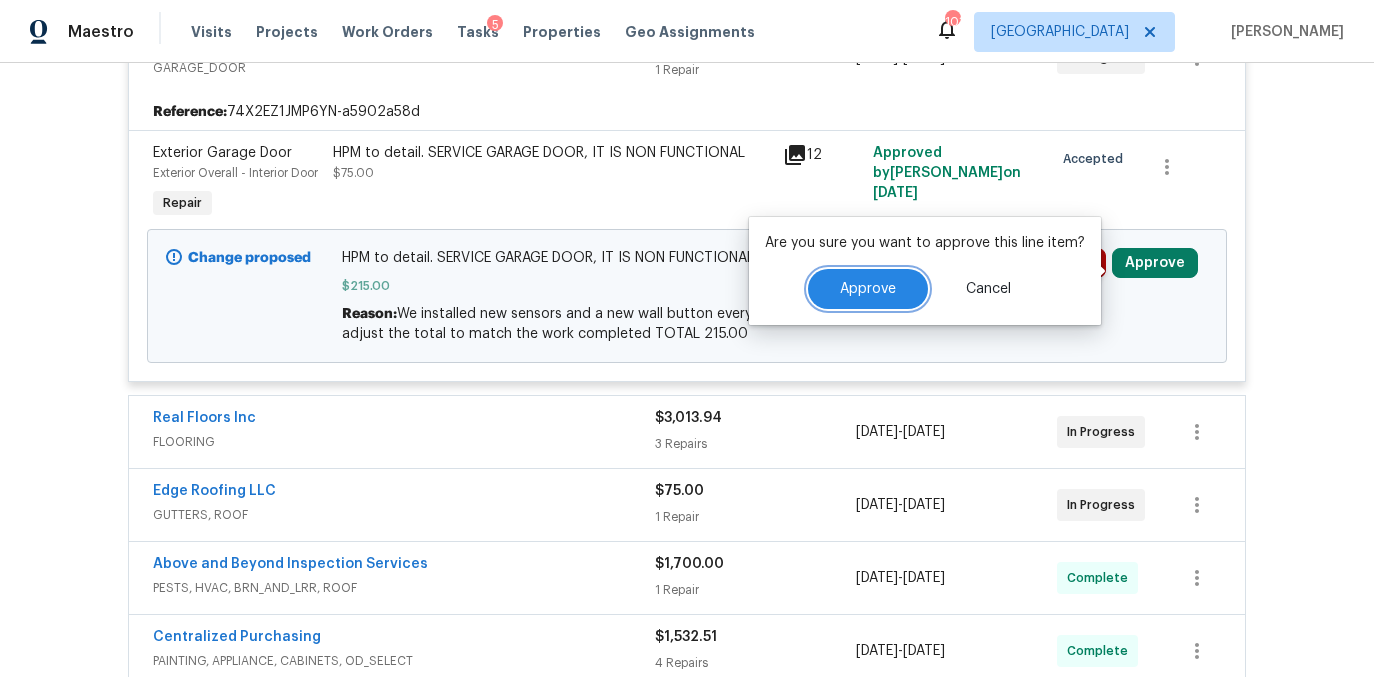 click on "Approve" at bounding box center (868, 289) 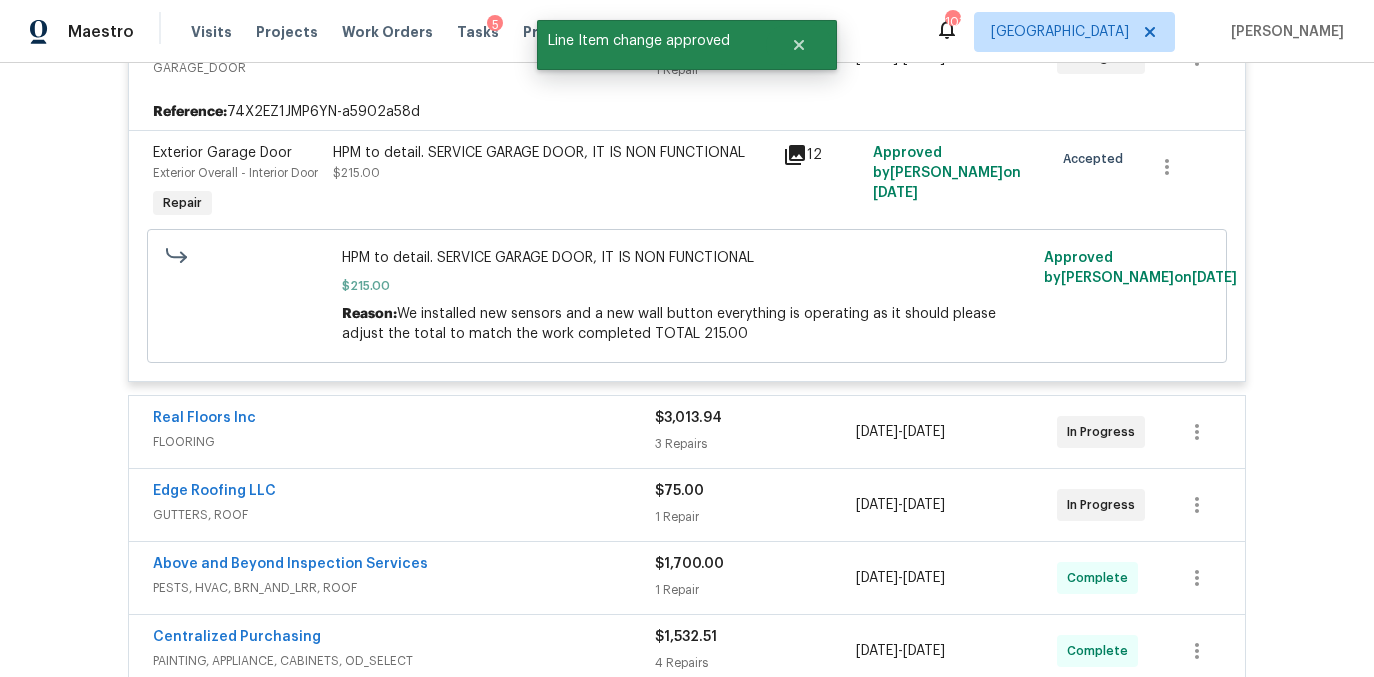 click on "$3,013.94 3 Repairs" at bounding box center (755, 432) 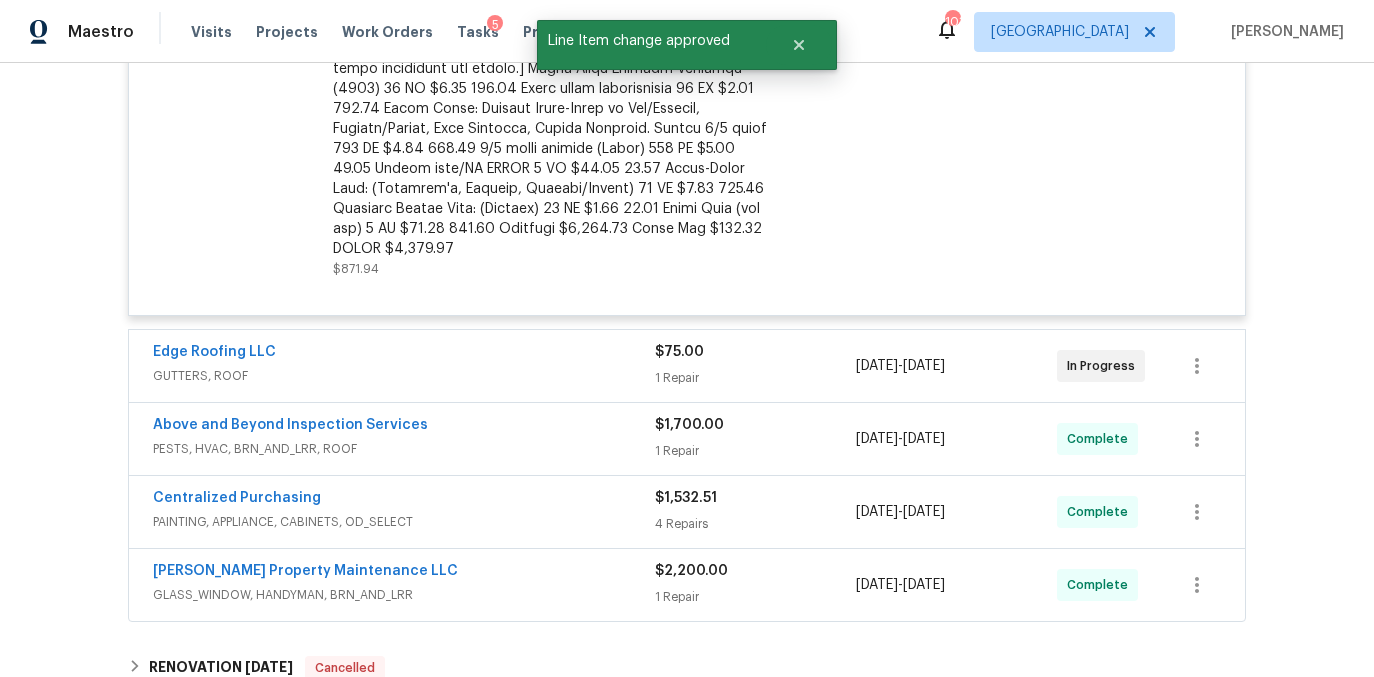 scroll, scrollTop: 8864, scrollLeft: 0, axis: vertical 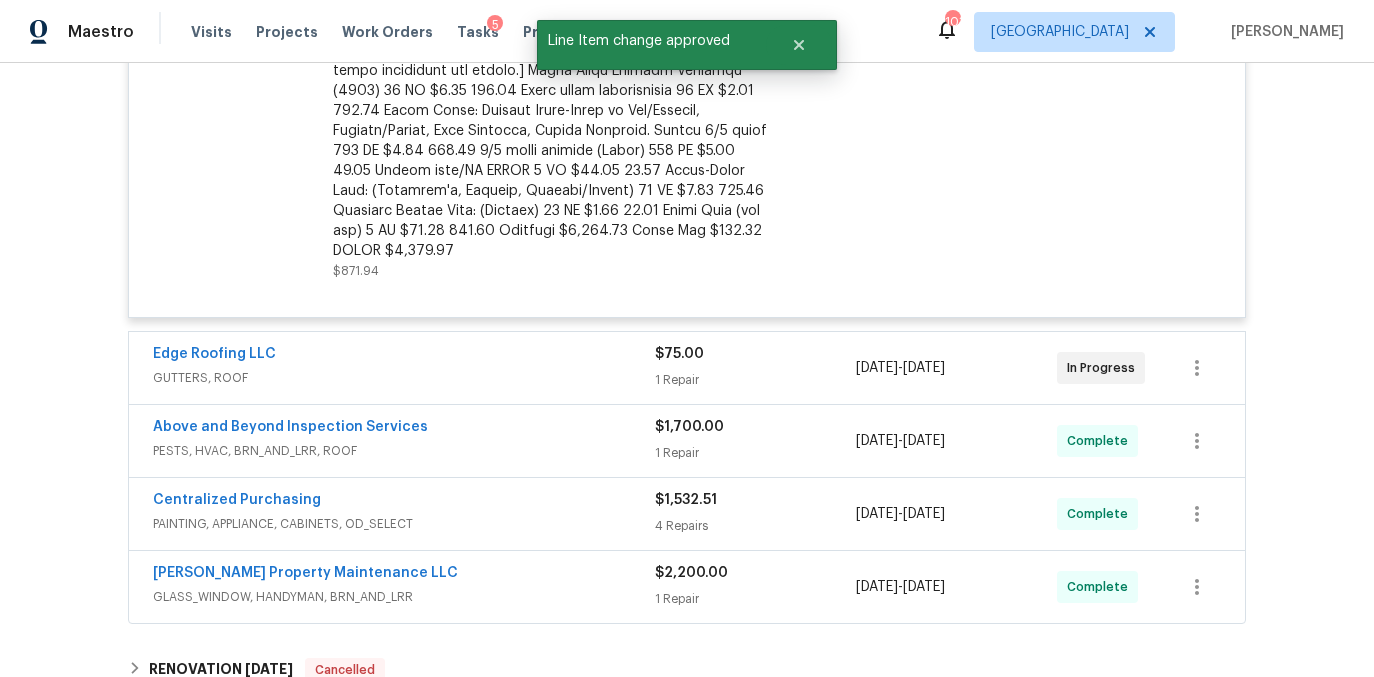 click on "1 Repair" at bounding box center [755, 380] 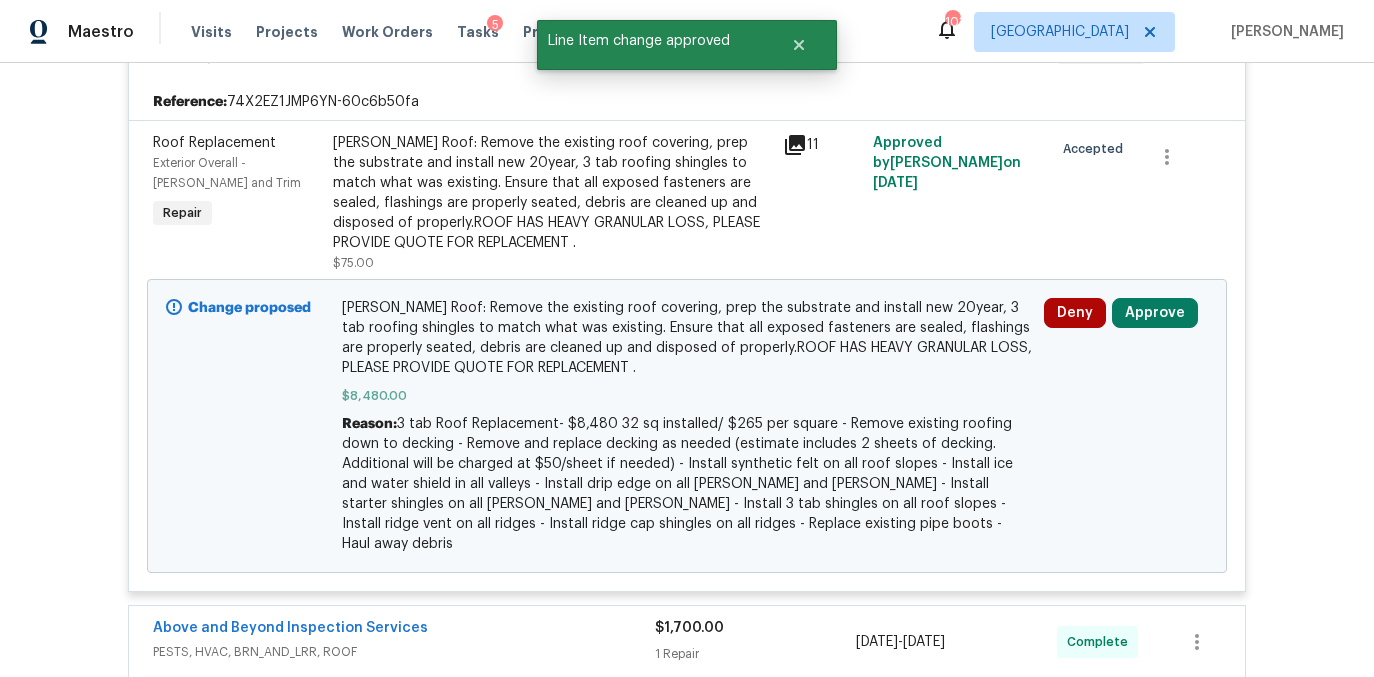 scroll, scrollTop: 9183, scrollLeft: 0, axis: vertical 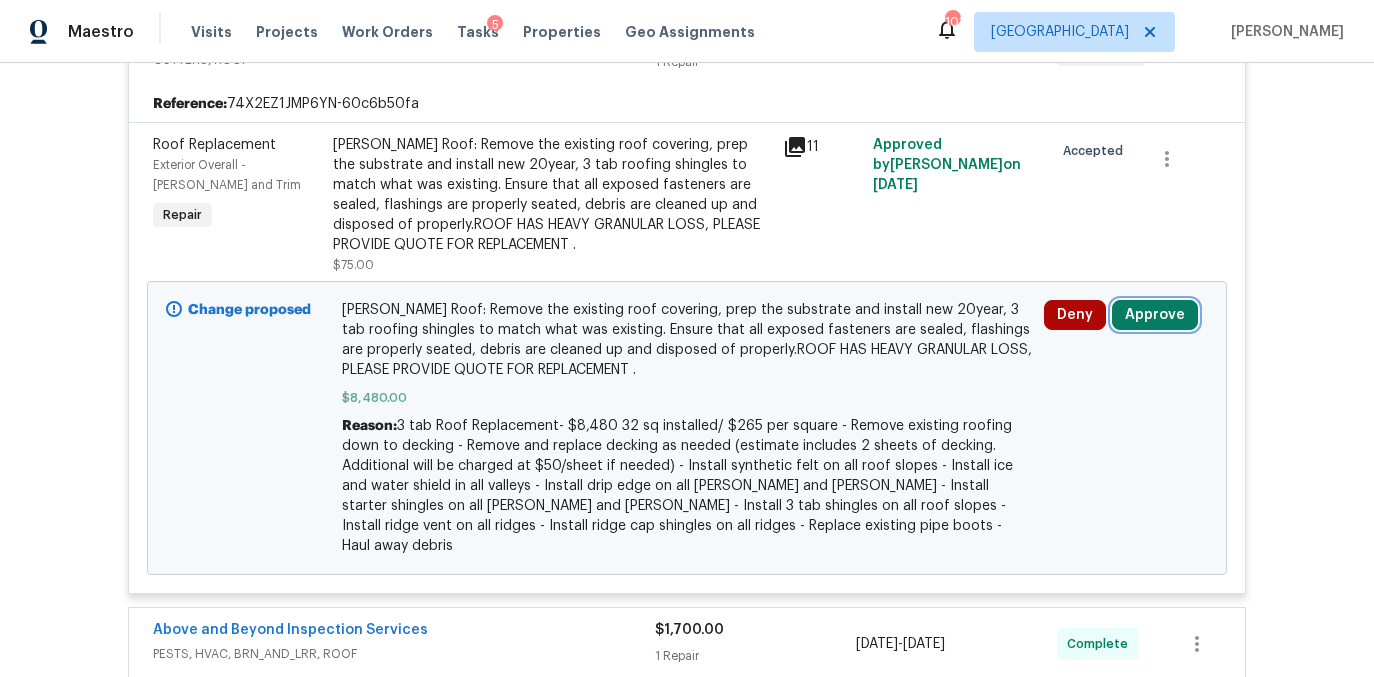 drag, startPoint x: 1157, startPoint y: 299, endPoint x: 1128, endPoint y: 299, distance: 29 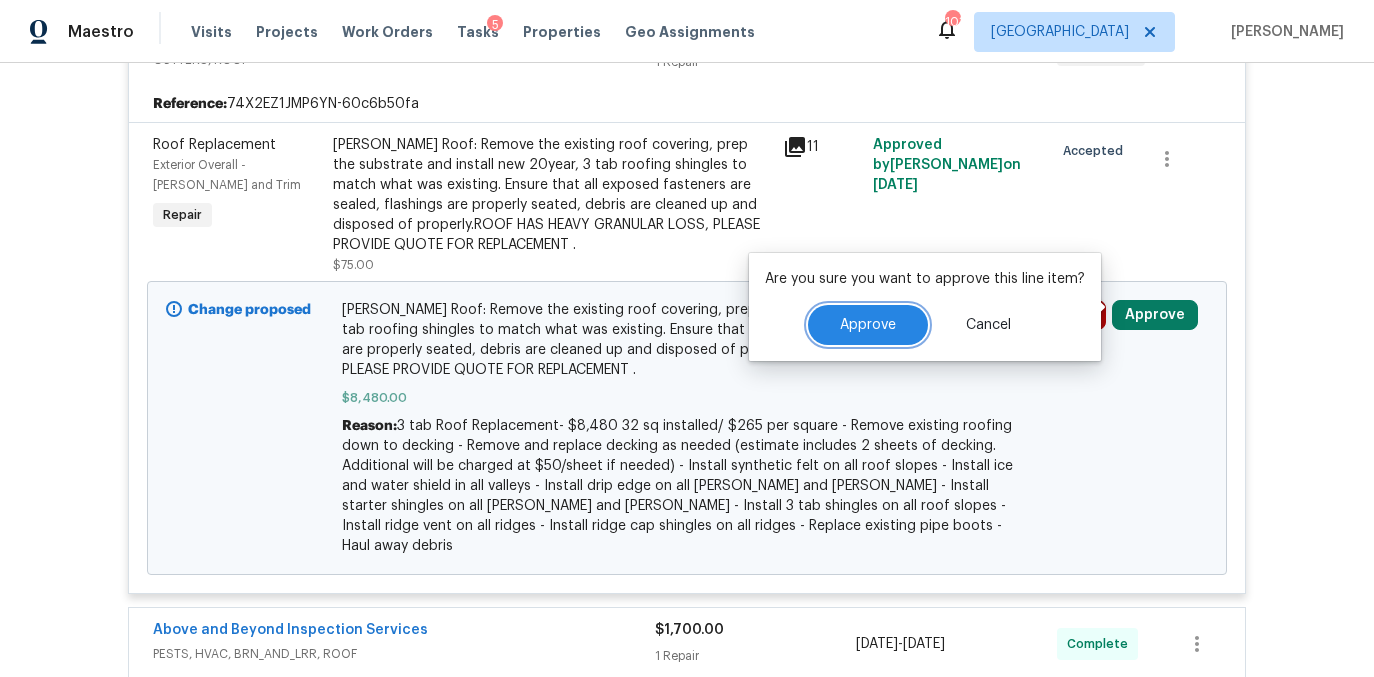 click on "Approve" at bounding box center [868, 325] 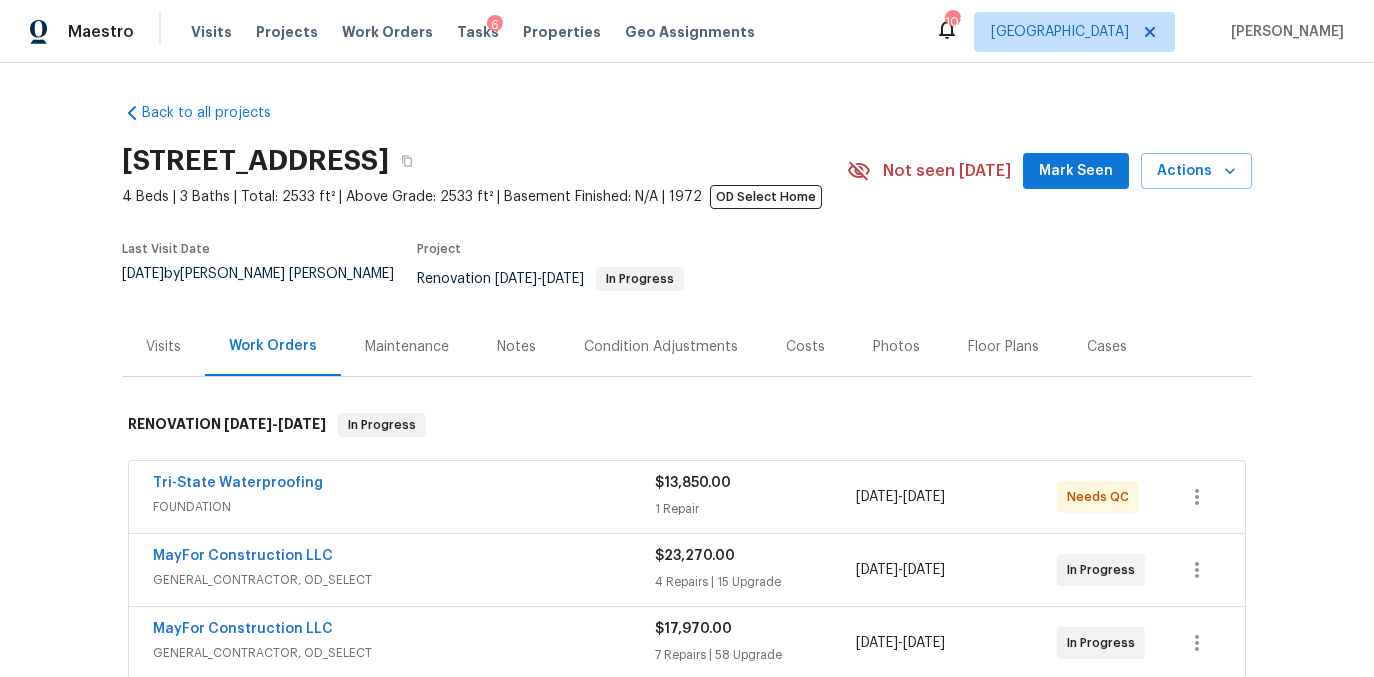 scroll, scrollTop: 0, scrollLeft: 0, axis: both 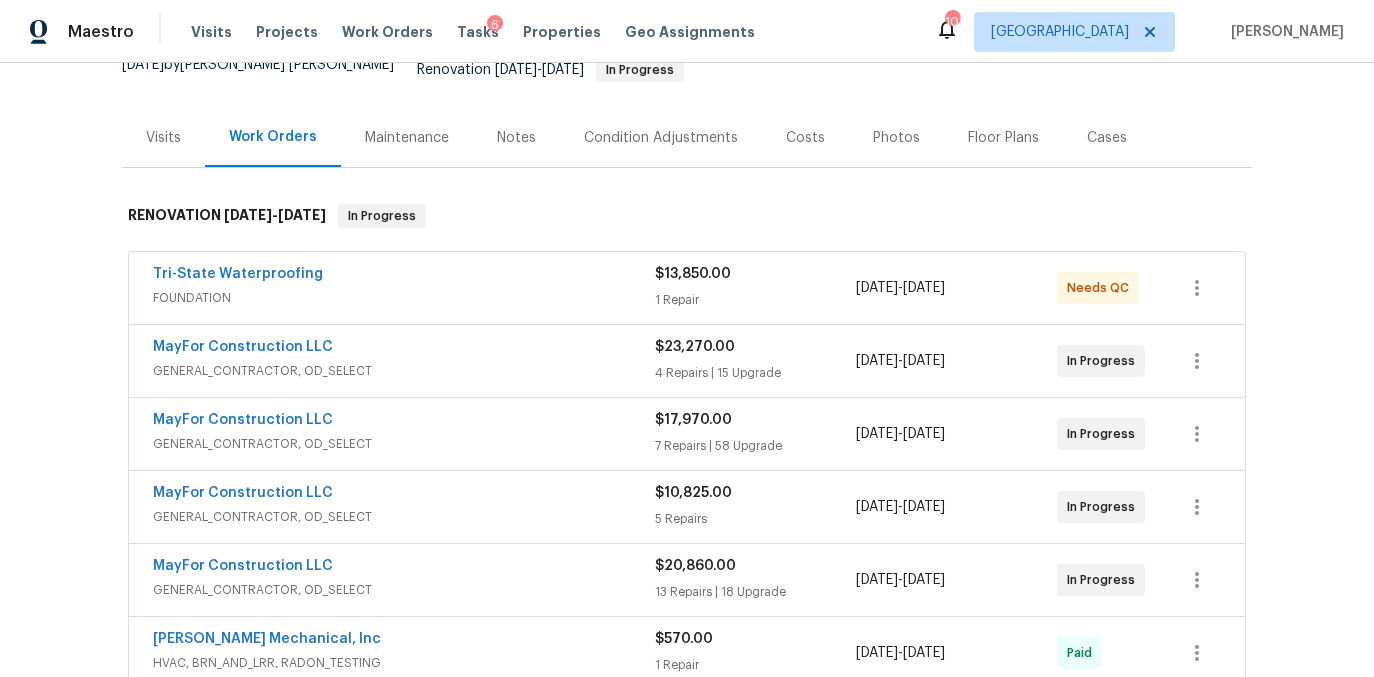 click on "1 Repair" at bounding box center (755, 300) 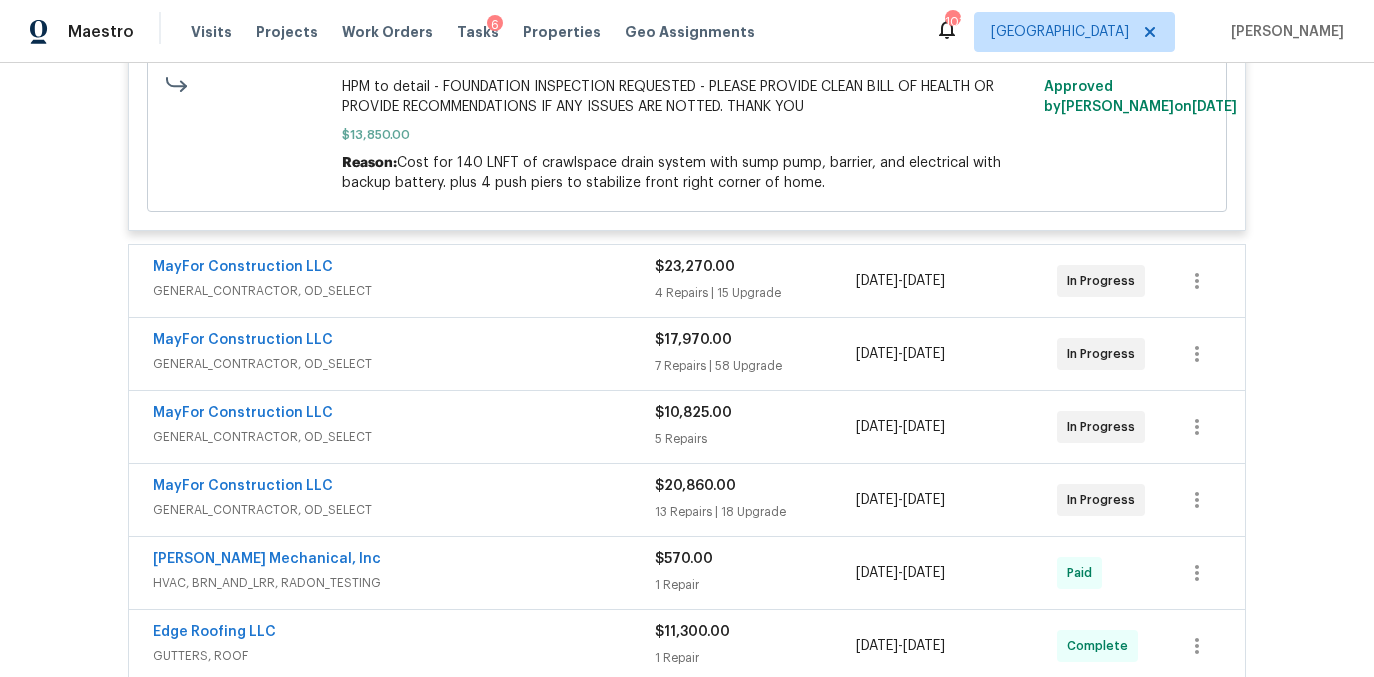 scroll, scrollTop: 577, scrollLeft: 0, axis: vertical 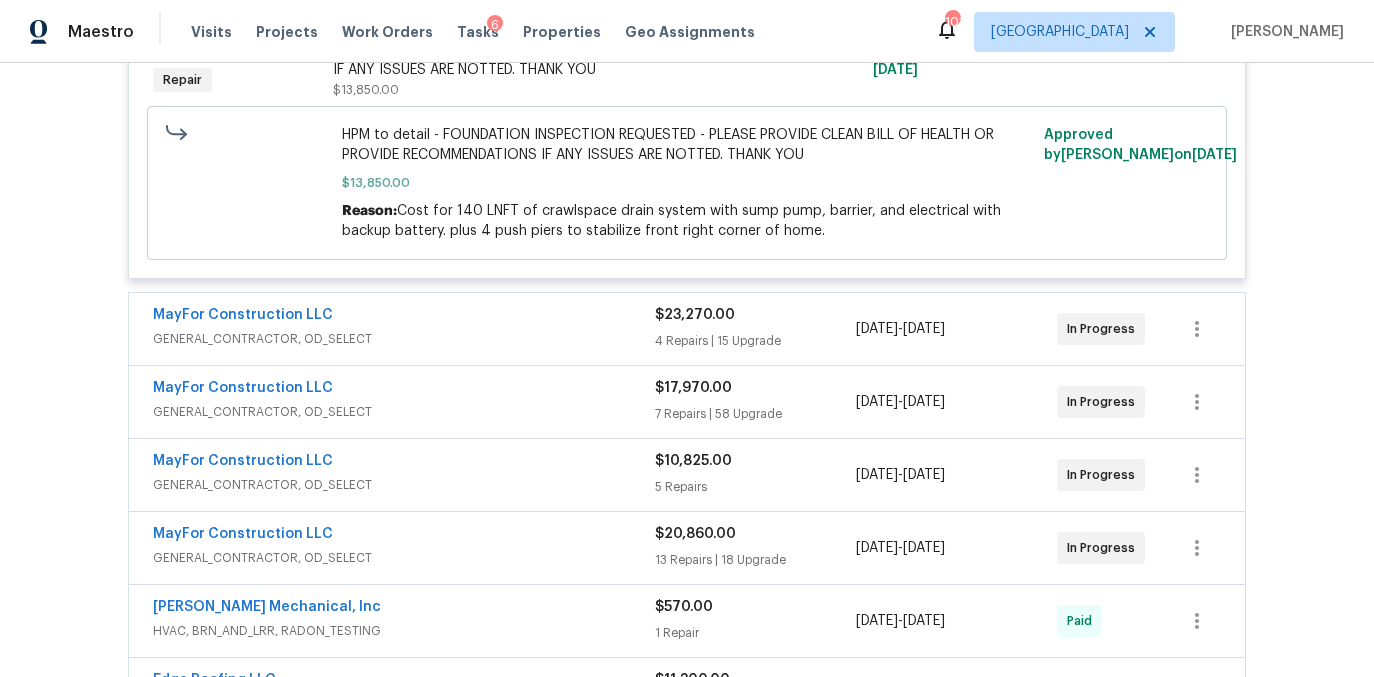 click on "$23,270.00" at bounding box center [755, 315] 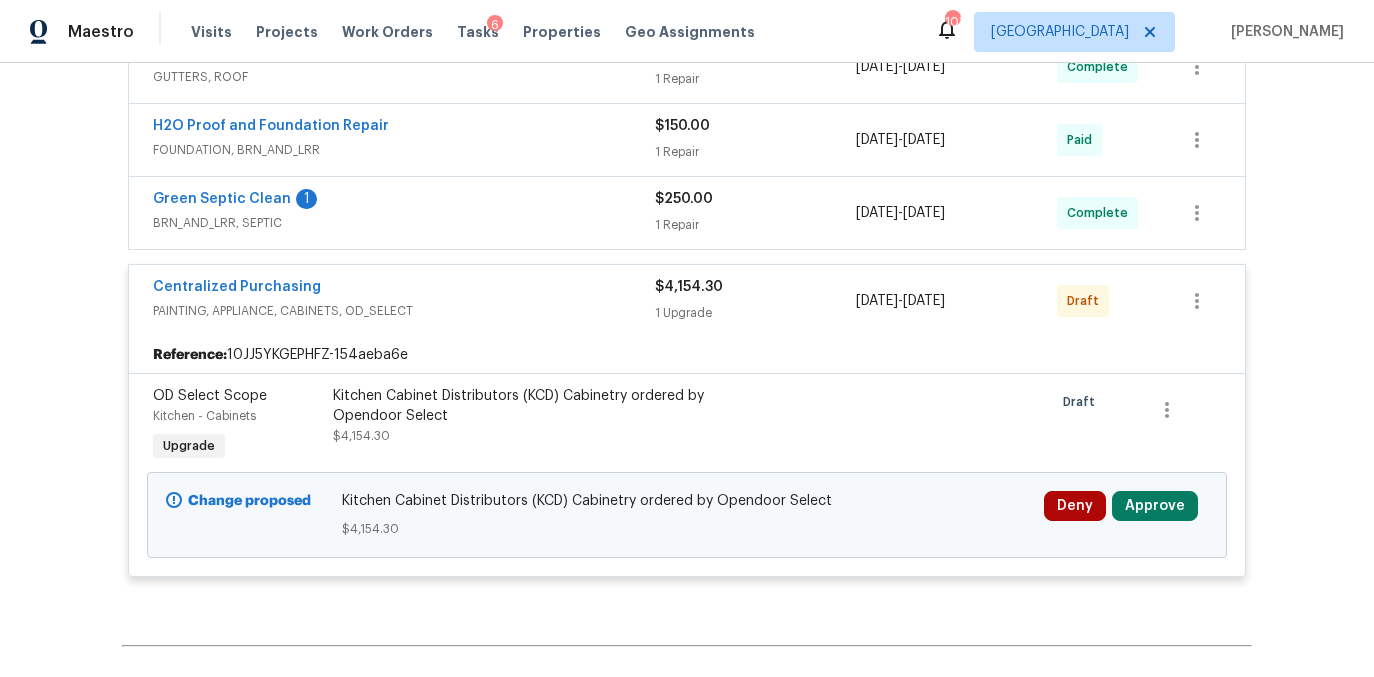 scroll, scrollTop: 3770, scrollLeft: 0, axis: vertical 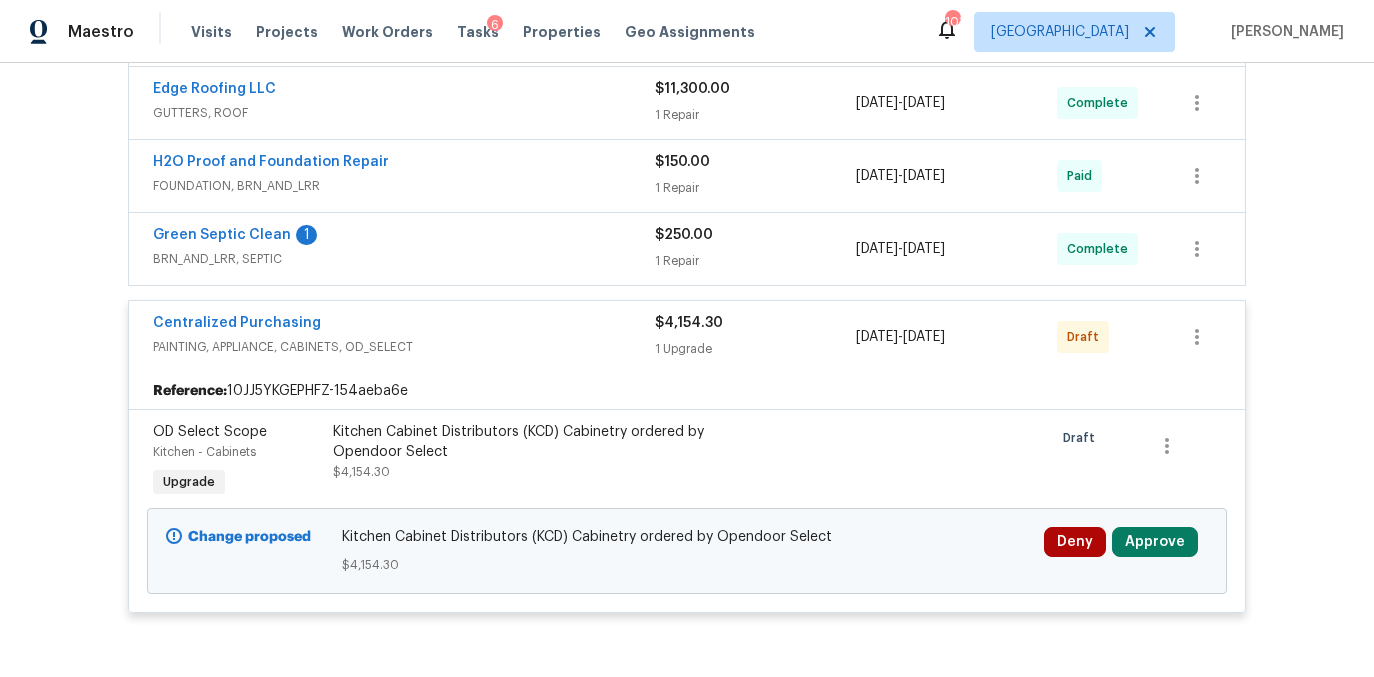 click on "Green Septic Clean 1" at bounding box center (404, 237) 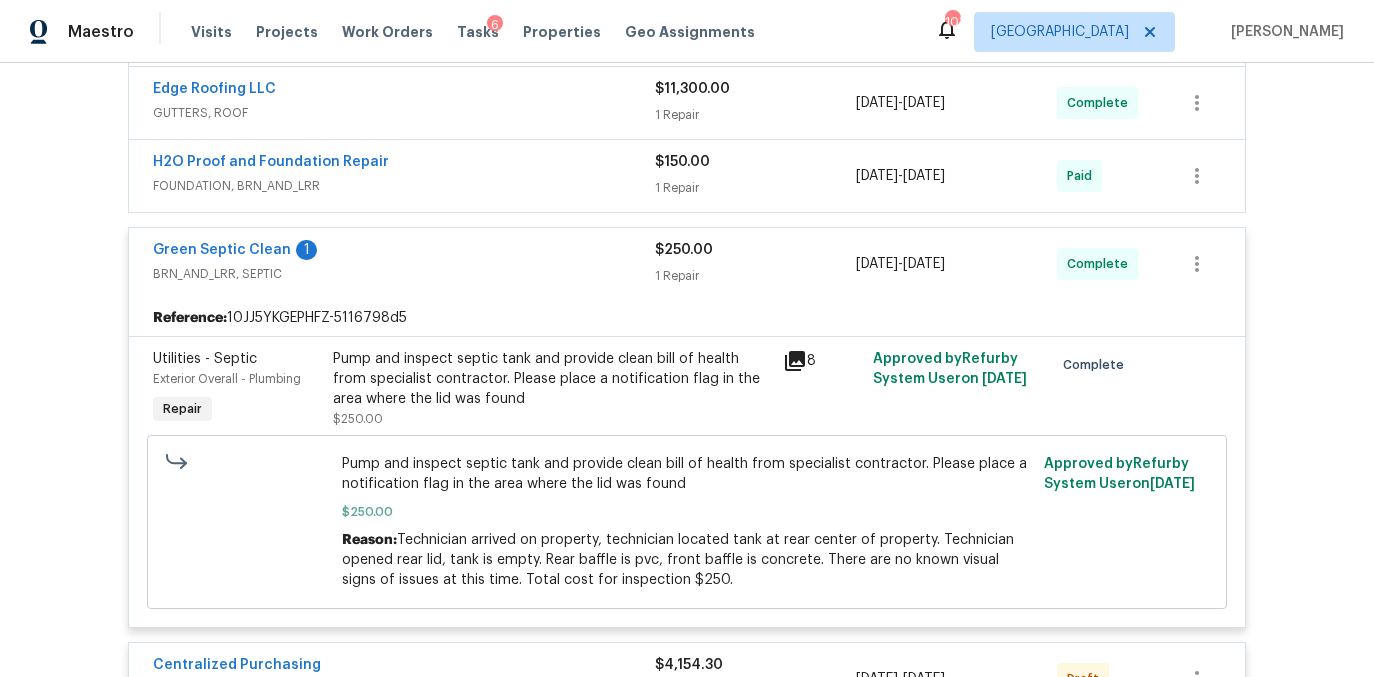 click on "FOUNDATION, BRN_AND_LRR" at bounding box center (404, 186) 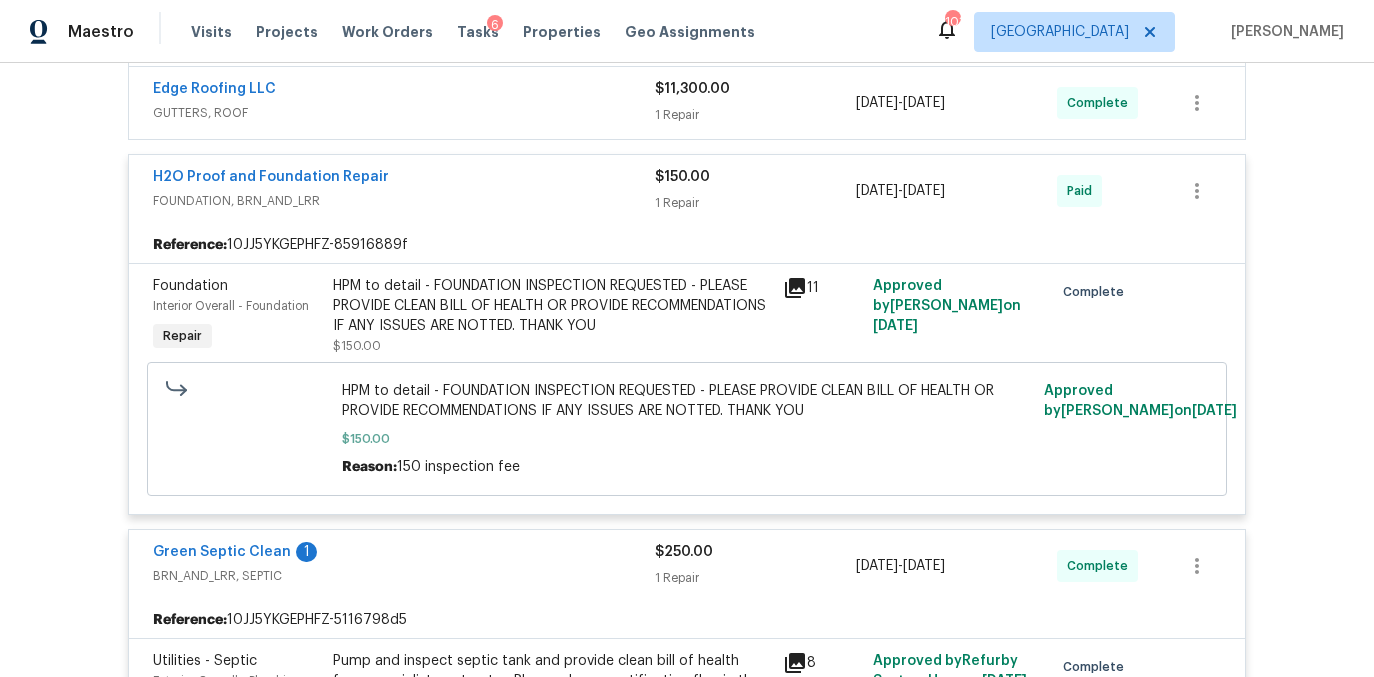 click on "GUTTERS, ROOF" at bounding box center [404, 113] 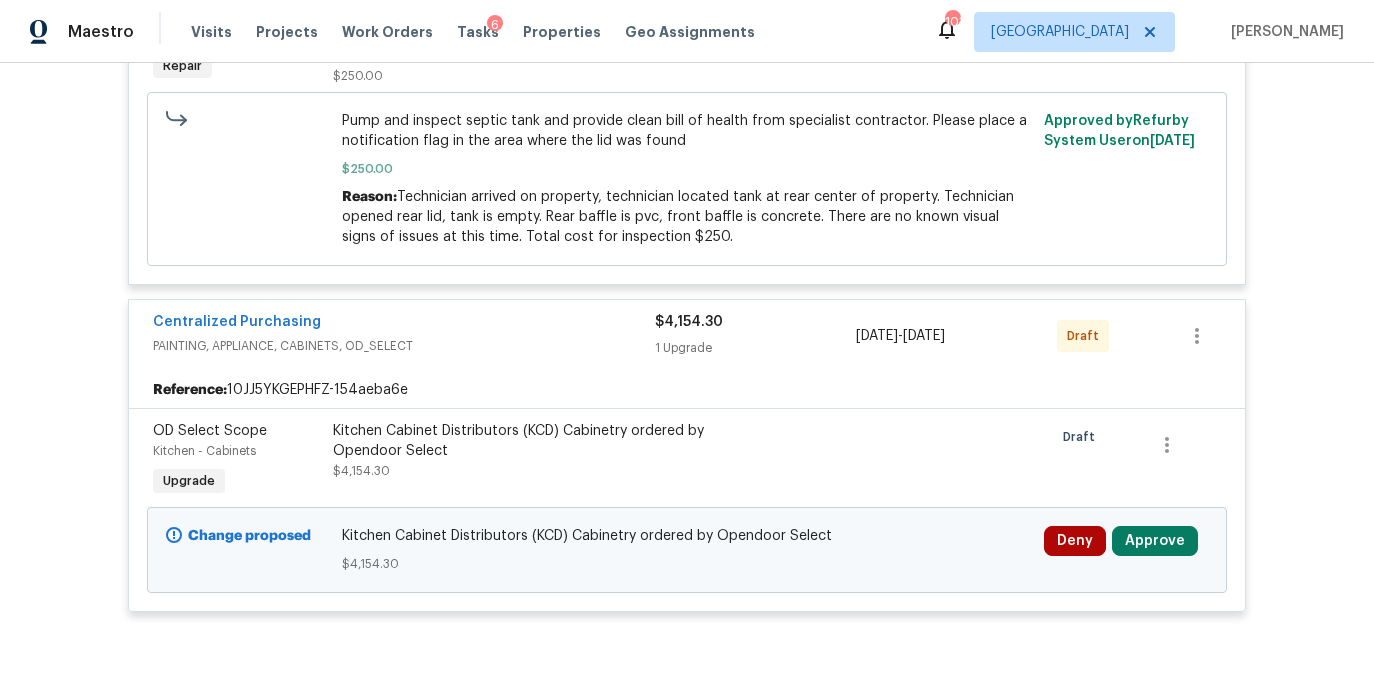 scroll, scrollTop: 5030, scrollLeft: 0, axis: vertical 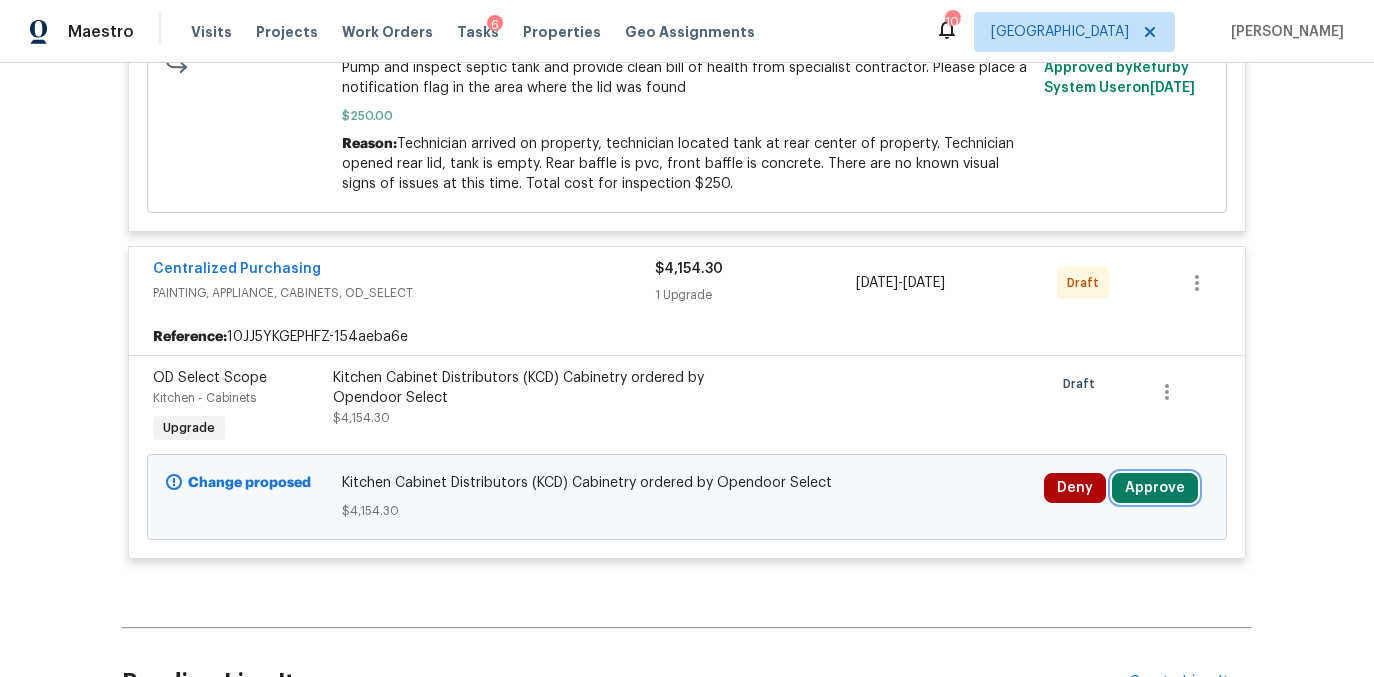 drag, startPoint x: 1173, startPoint y: 482, endPoint x: 1113, endPoint y: 480, distance: 60.033325 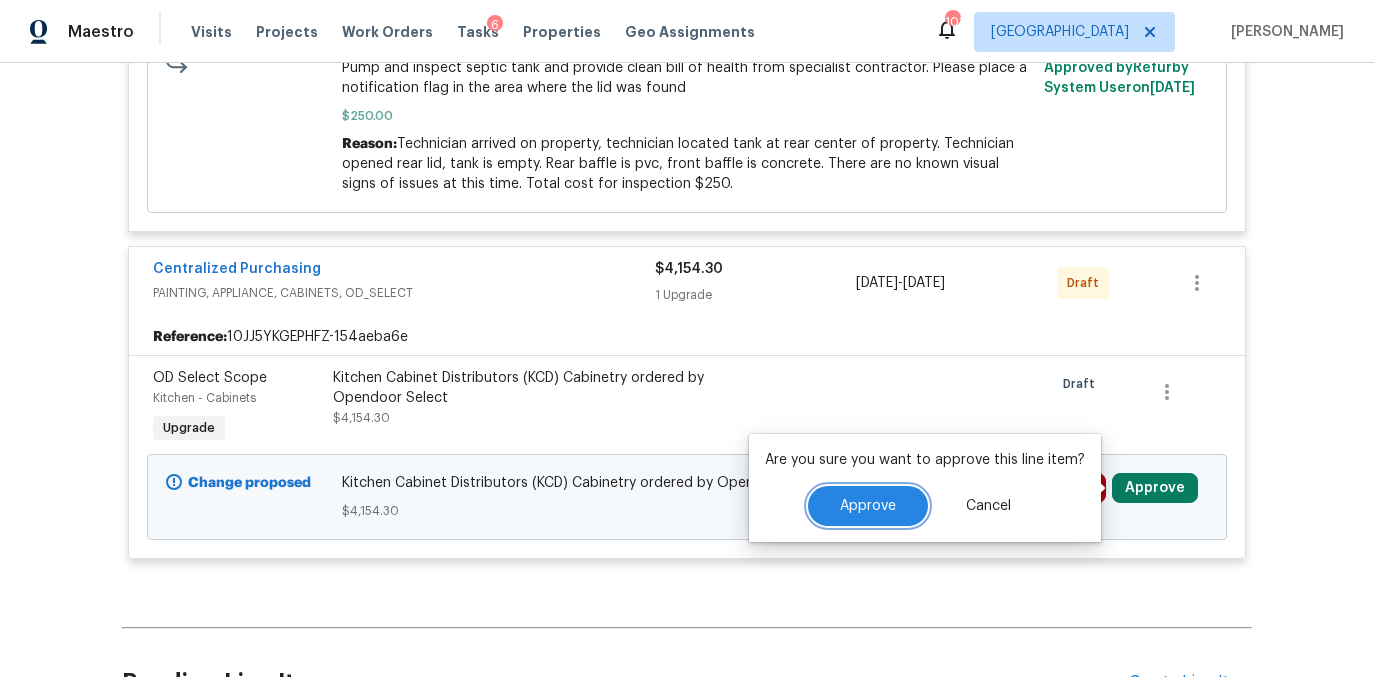 click on "Approve" at bounding box center [868, 506] 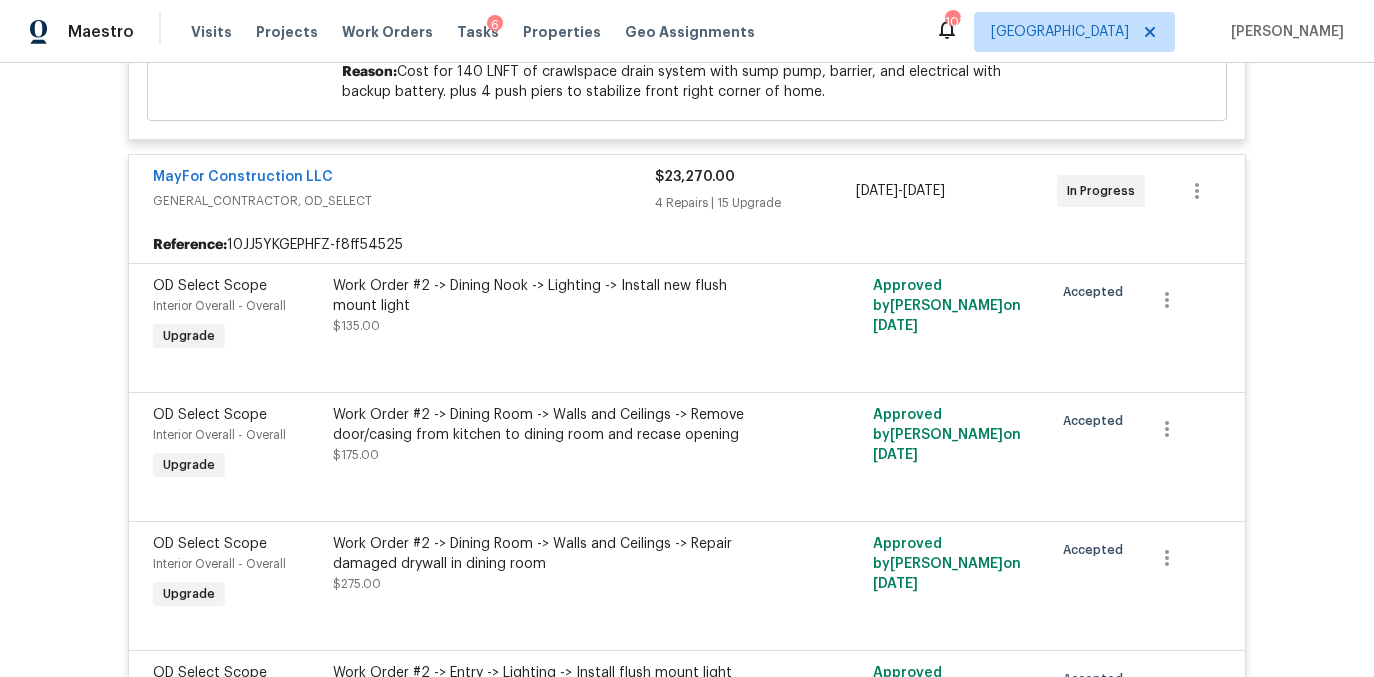 scroll, scrollTop: 0, scrollLeft: 0, axis: both 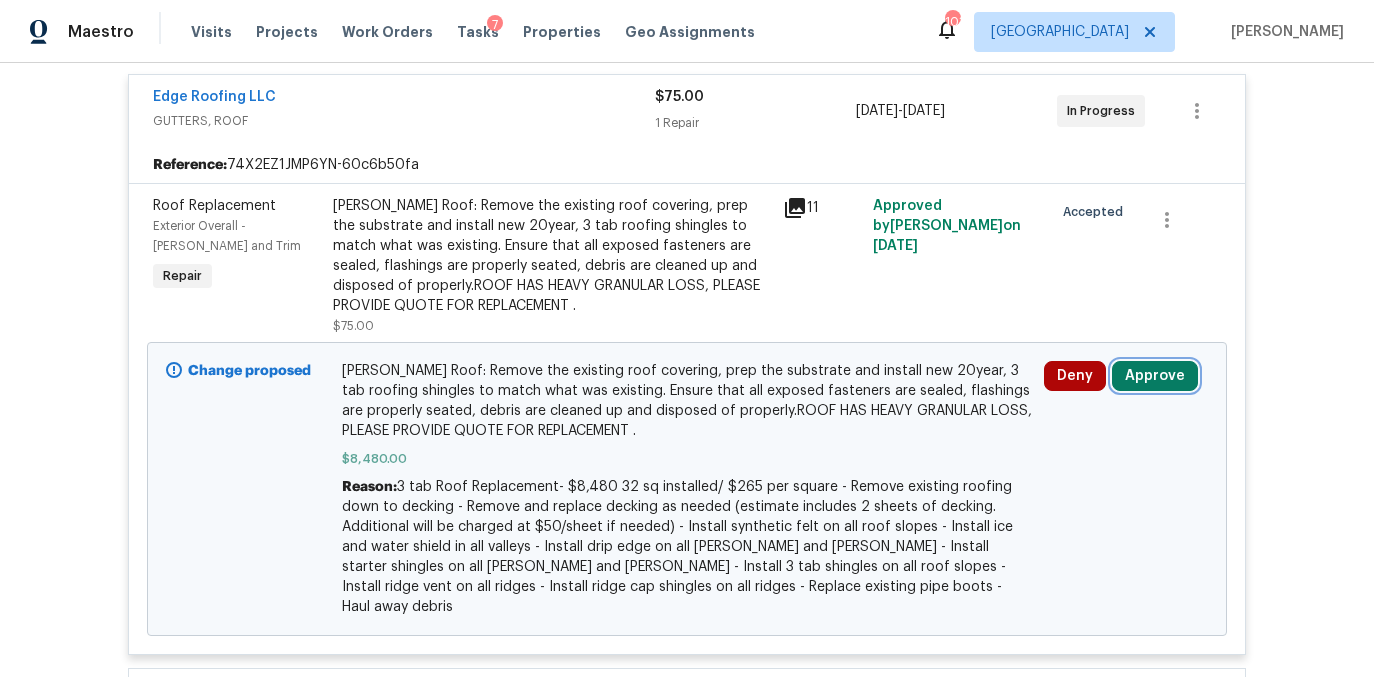 click on "Approve" at bounding box center [1155, 376] 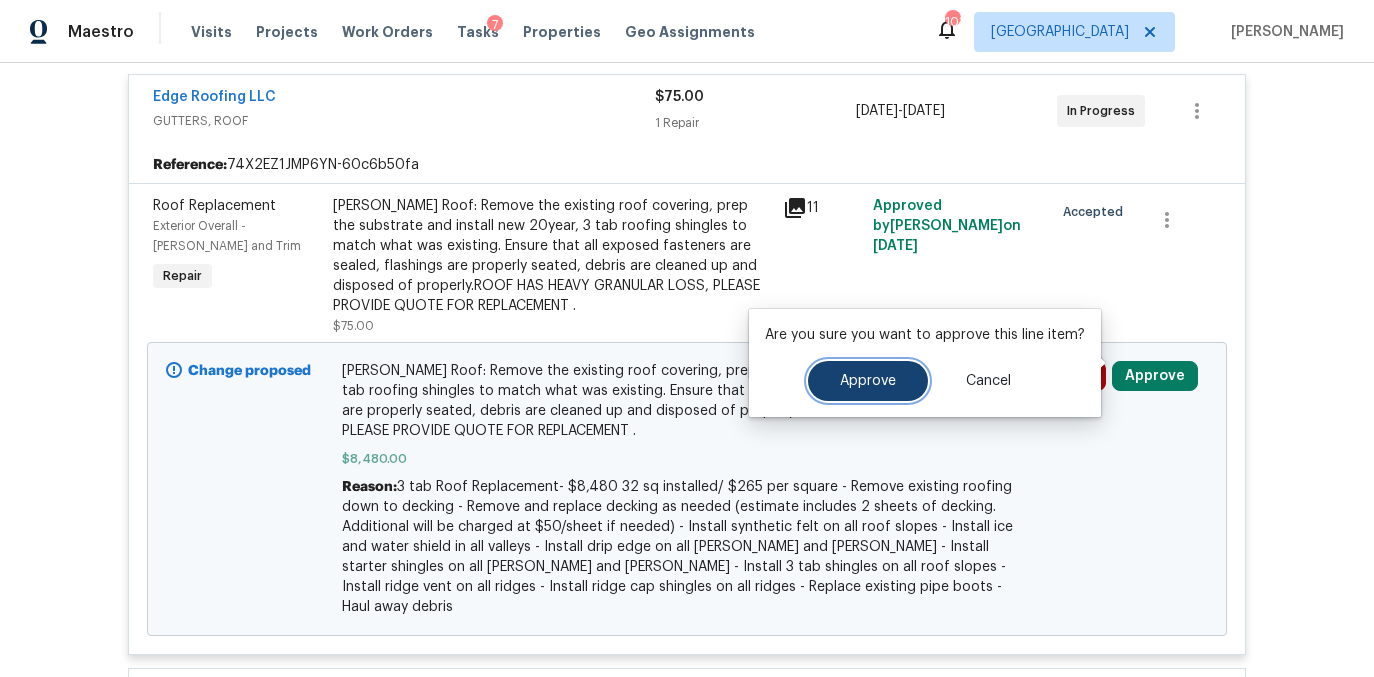 click on "Approve" at bounding box center (868, 381) 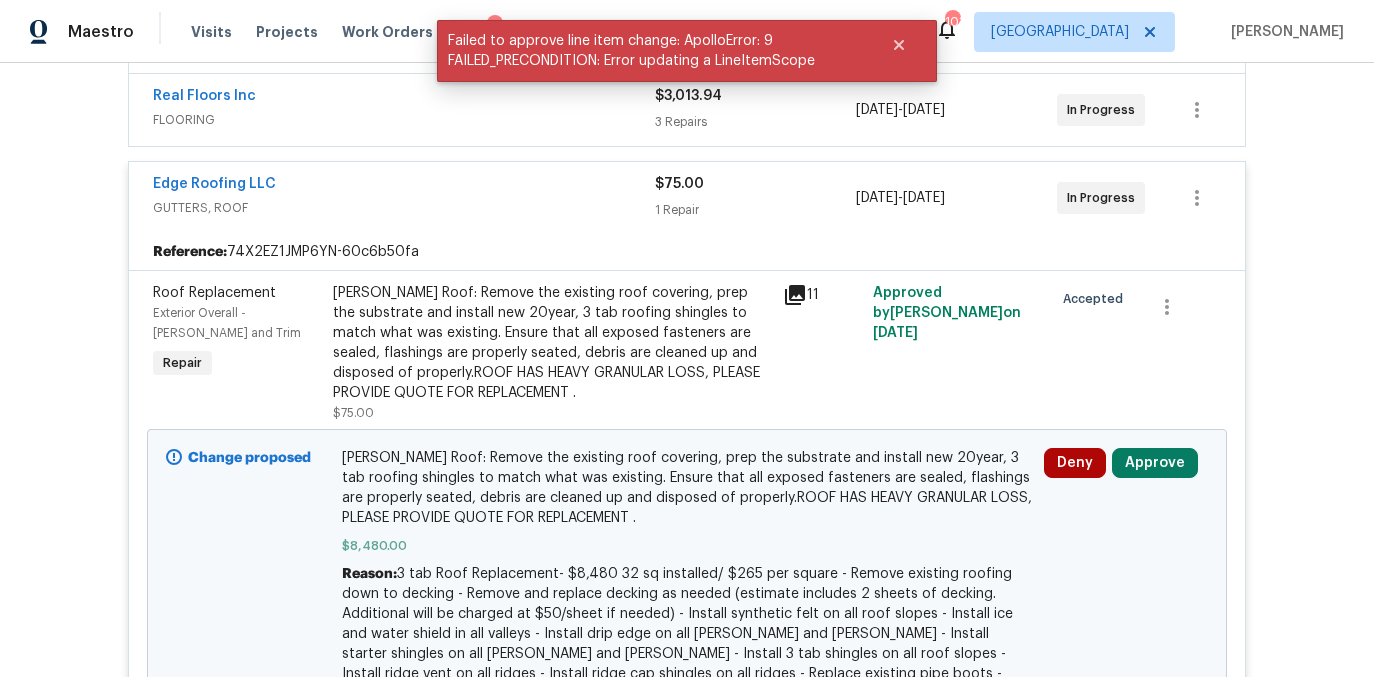 scroll, scrollTop: 479, scrollLeft: 0, axis: vertical 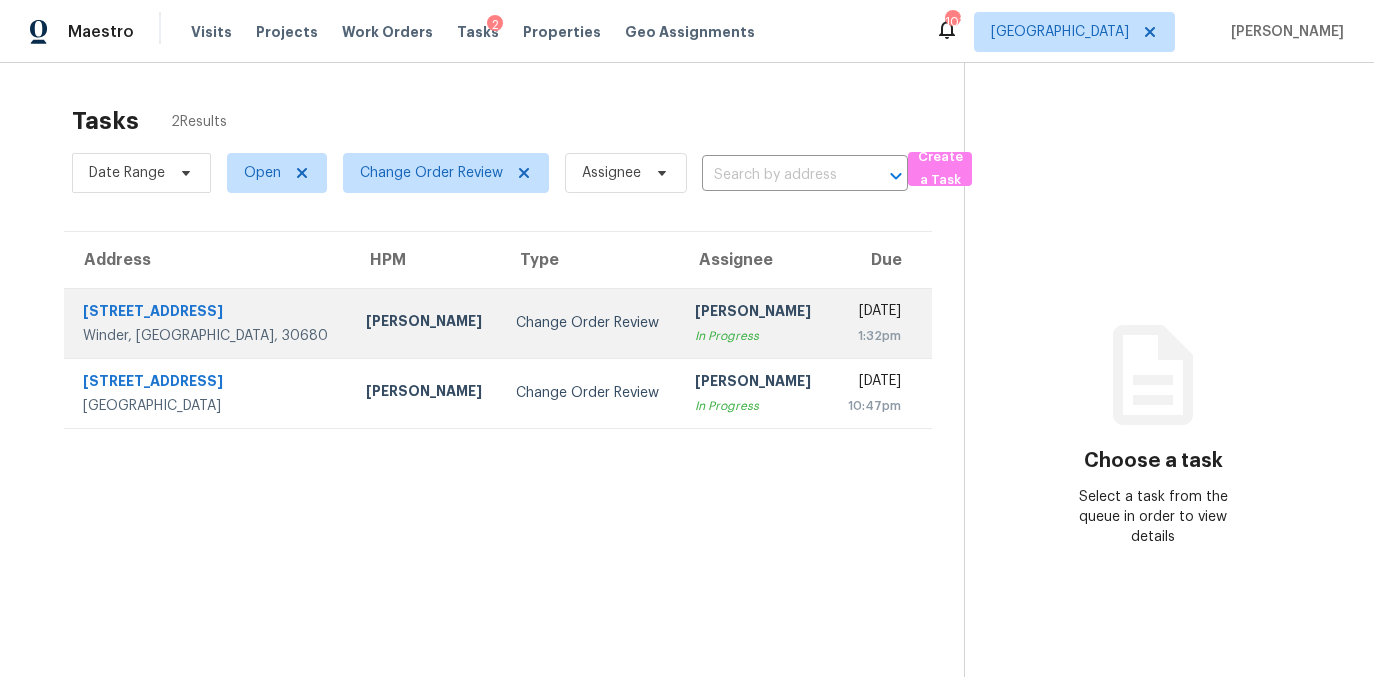 click on "Change Order Review" at bounding box center [589, 323] 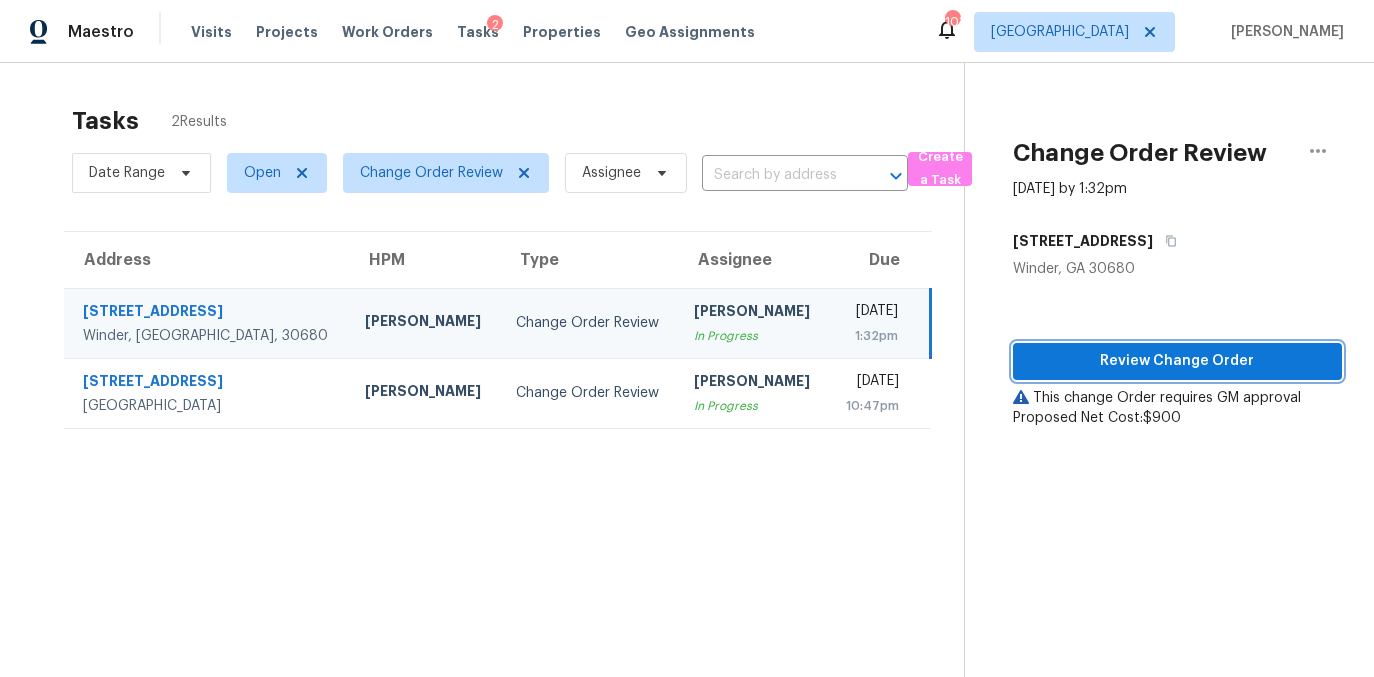 click on "Review Change Order" at bounding box center [1177, 361] 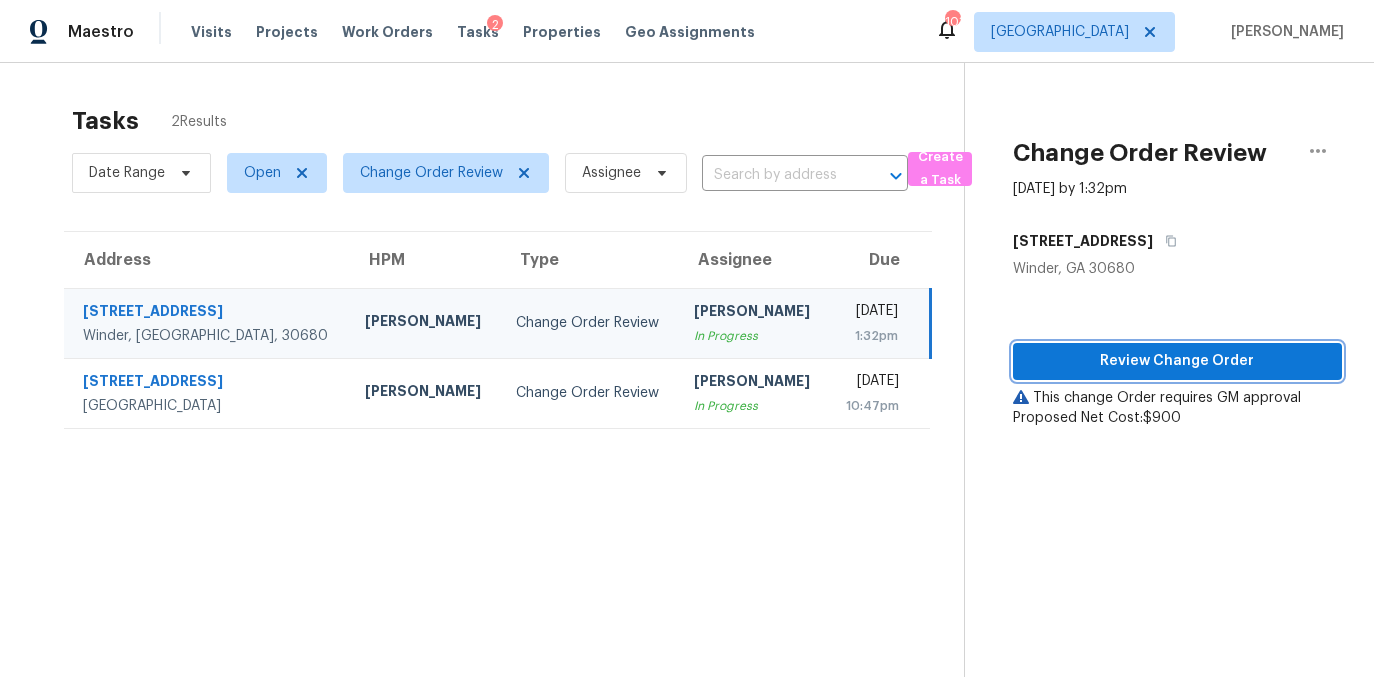 type 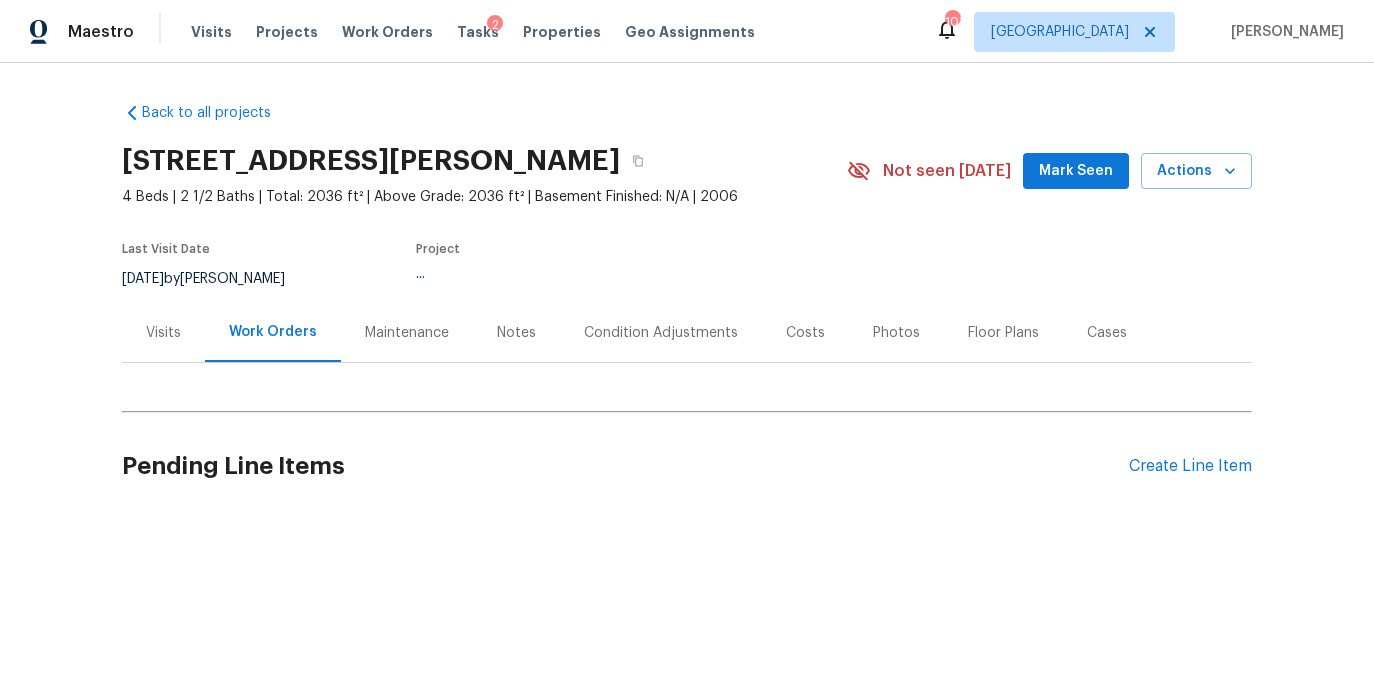 scroll, scrollTop: 0, scrollLeft: 0, axis: both 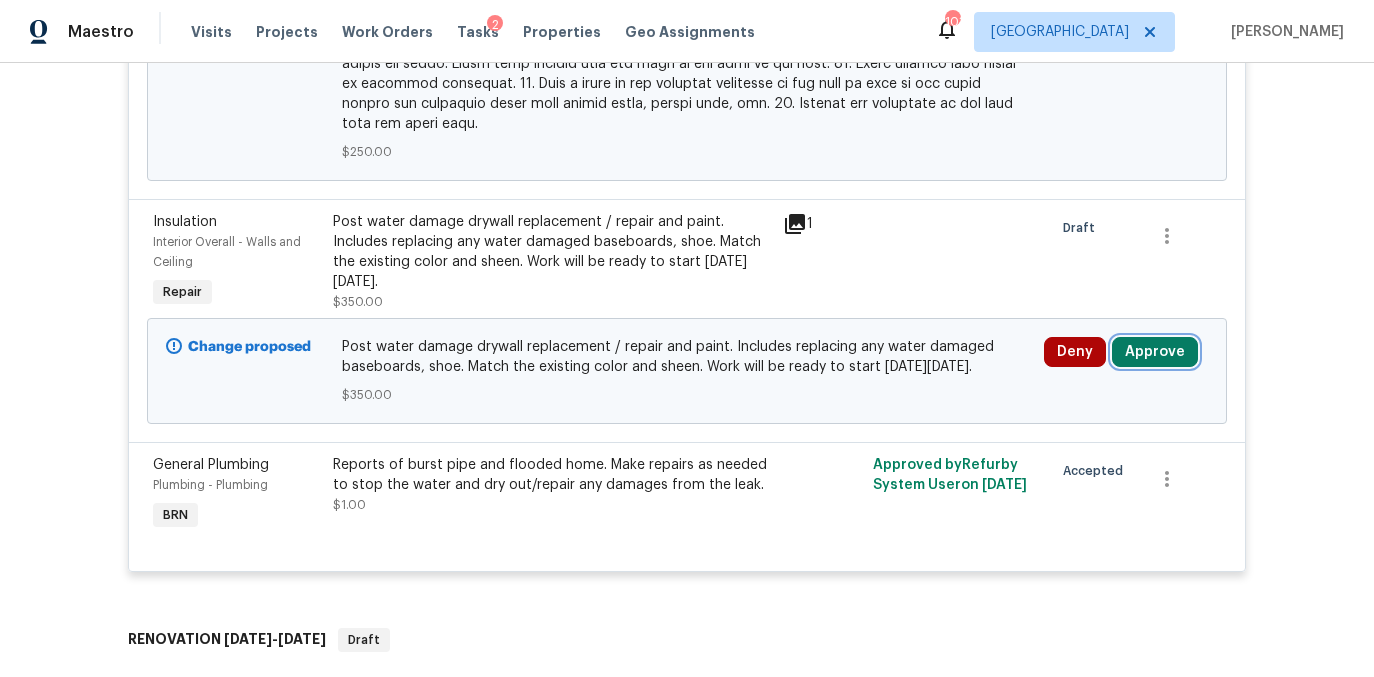 drag, startPoint x: 1169, startPoint y: 349, endPoint x: 1102, endPoint y: 346, distance: 67.06713 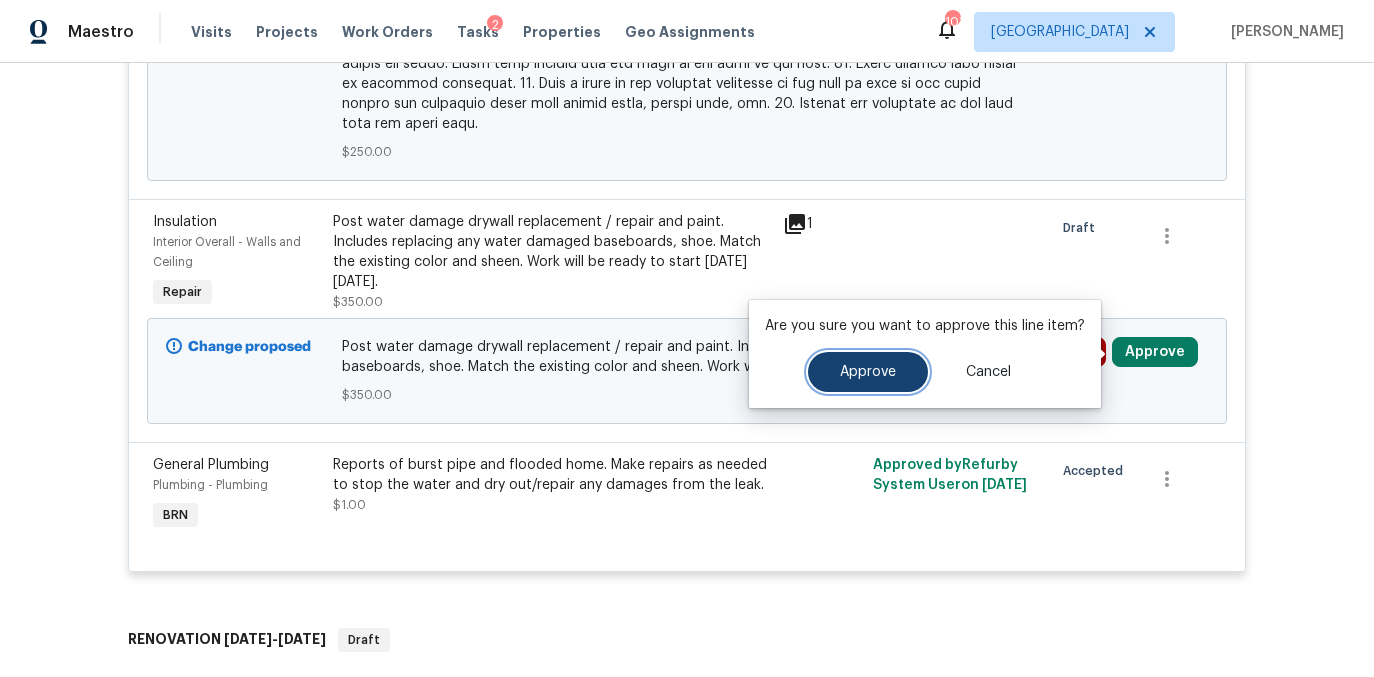click on "Approve" at bounding box center [868, 372] 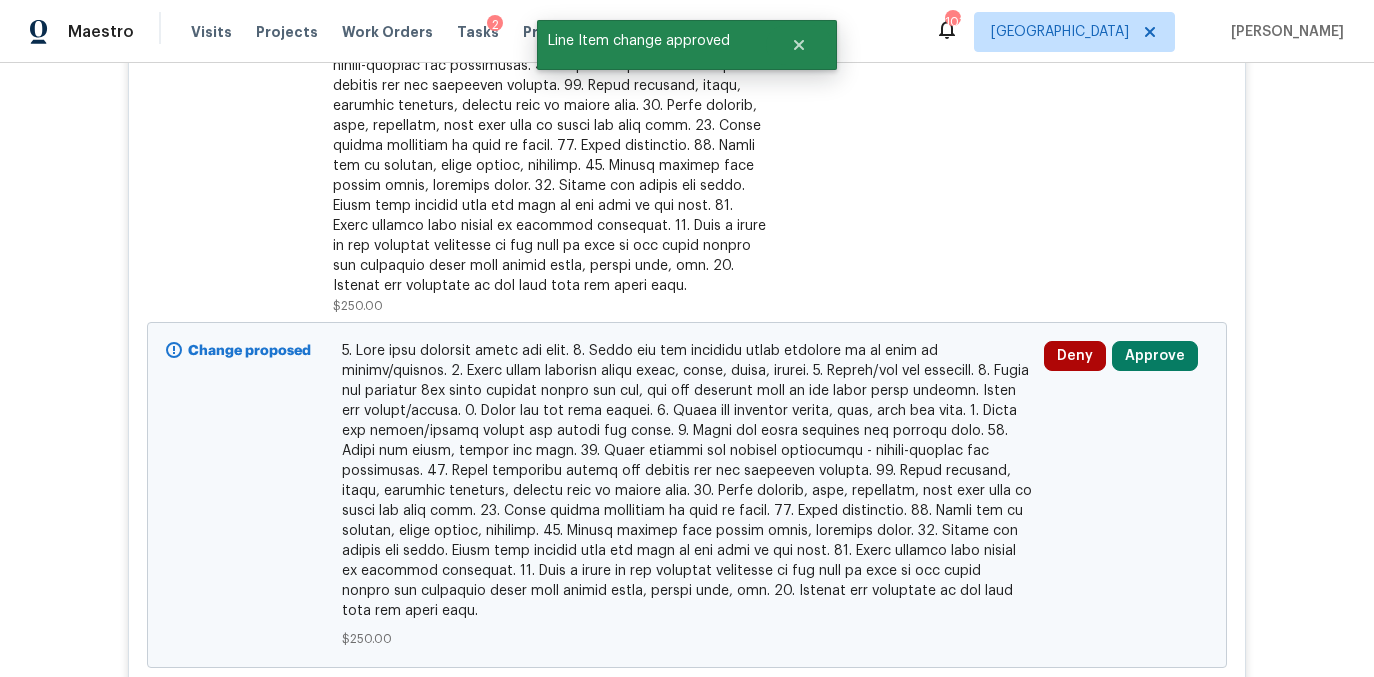 scroll, scrollTop: 702, scrollLeft: 0, axis: vertical 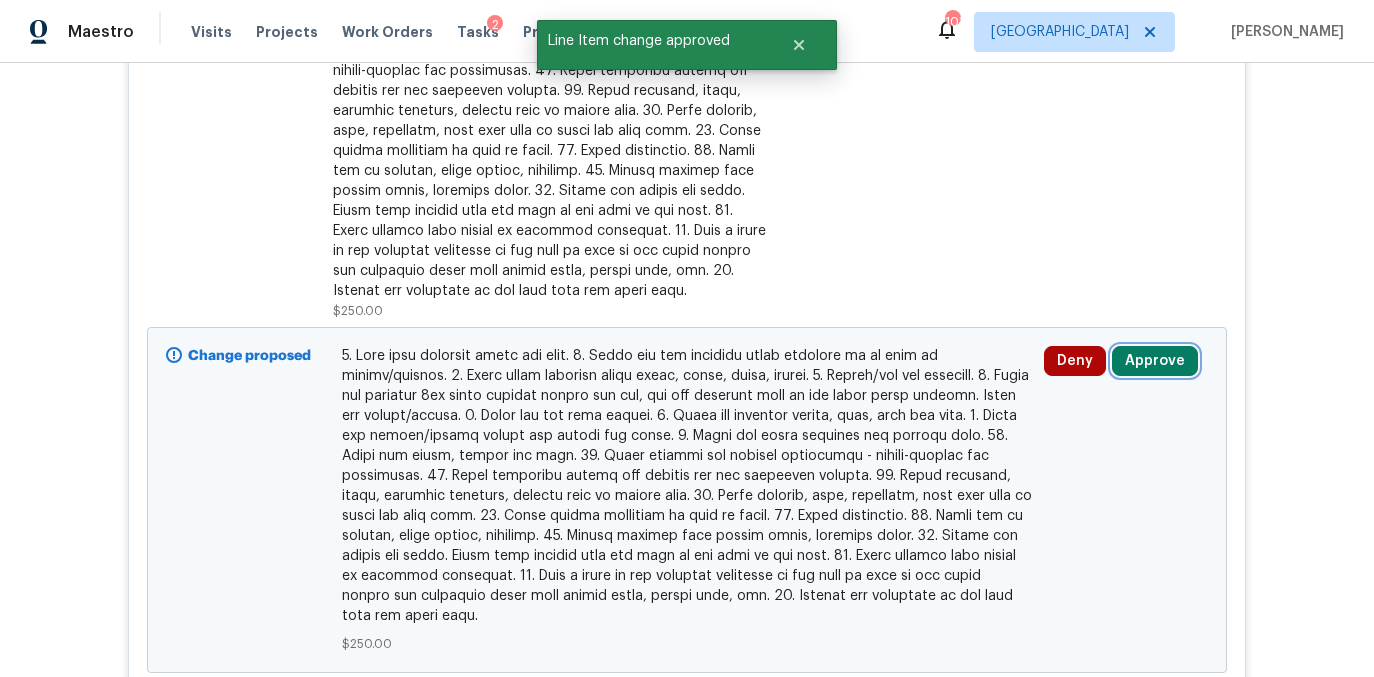 drag, startPoint x: 1149, startPoint y: 368, endPoint x: 1104, endPoint y: 359, distance: 45.891174 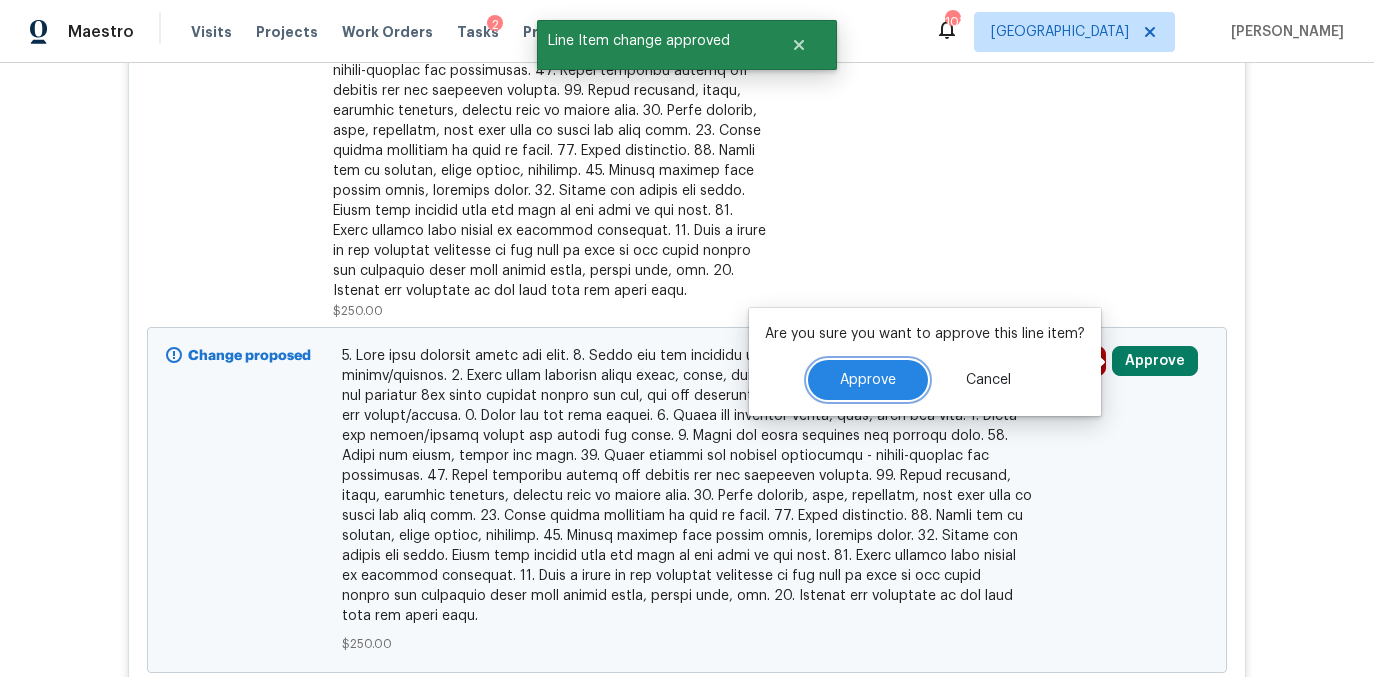 drag, startPoint x: 906, startPoint y: 379, endPoint x: 1084, endPoint y: 131, distance: 305.2671 